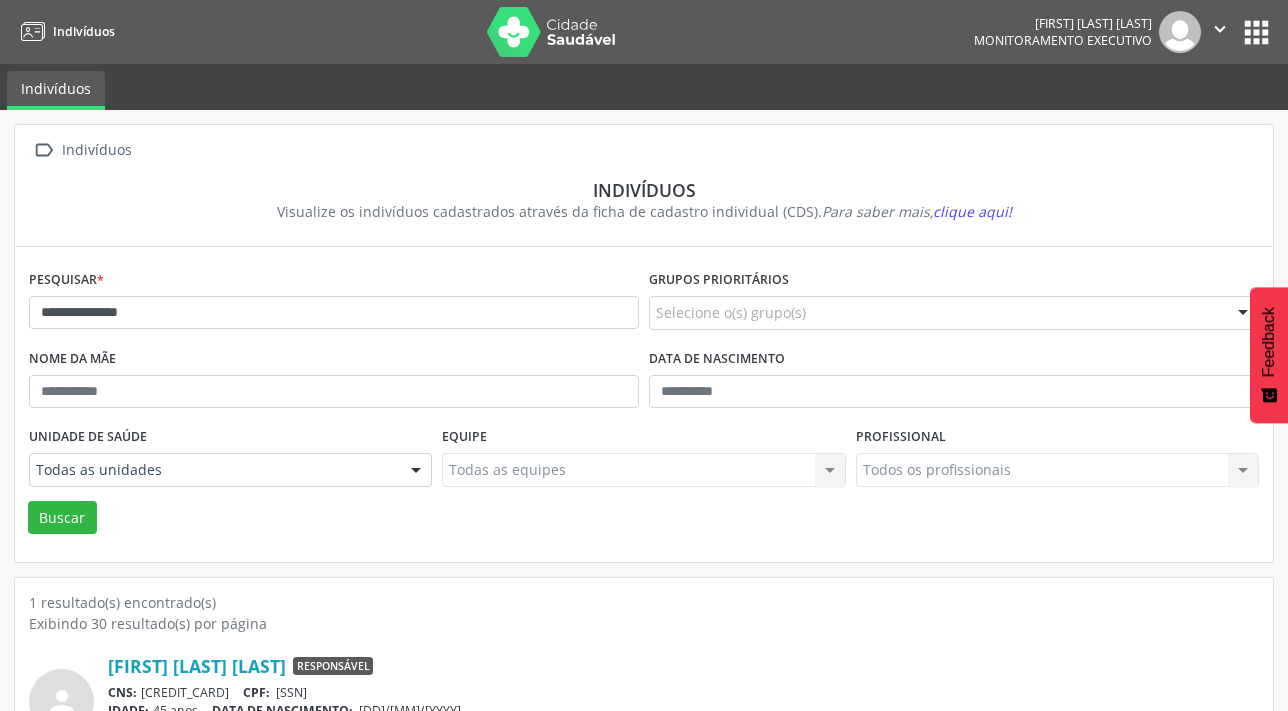 scroll, scrollTop: 103, scrollLeft: 0, axis: vertical 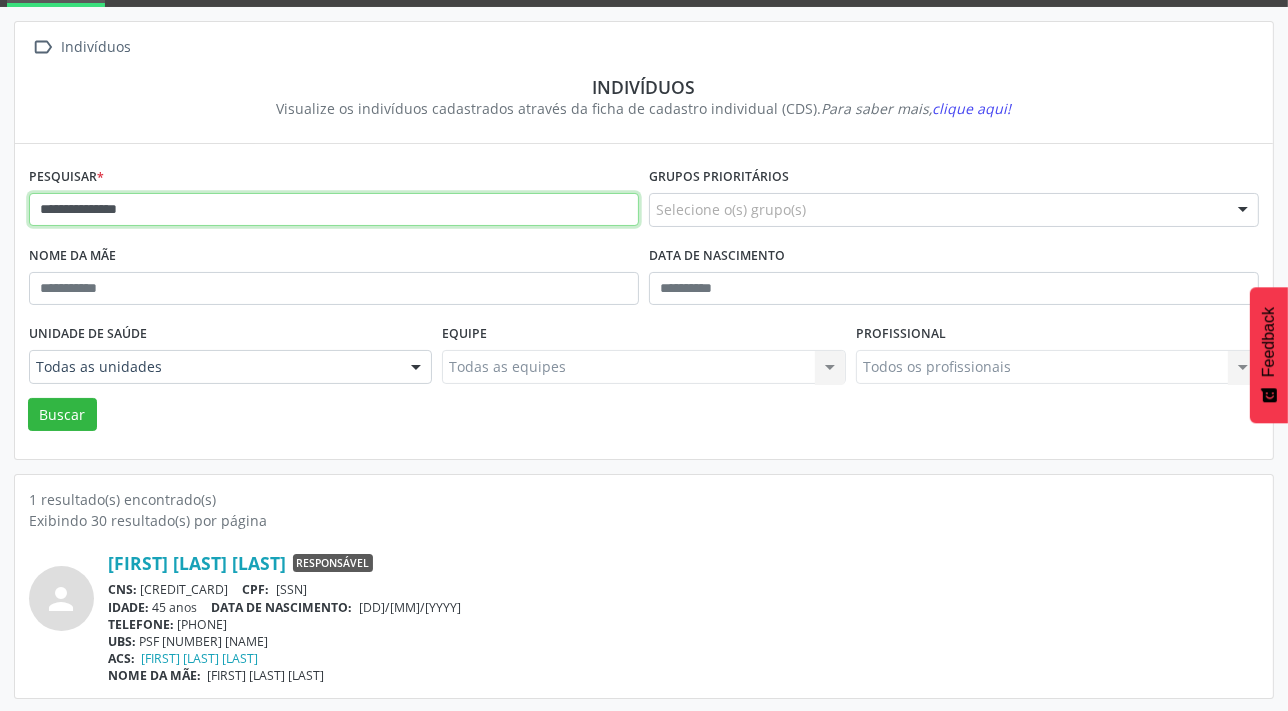 click on "**********" at bounding box center (334, 210) 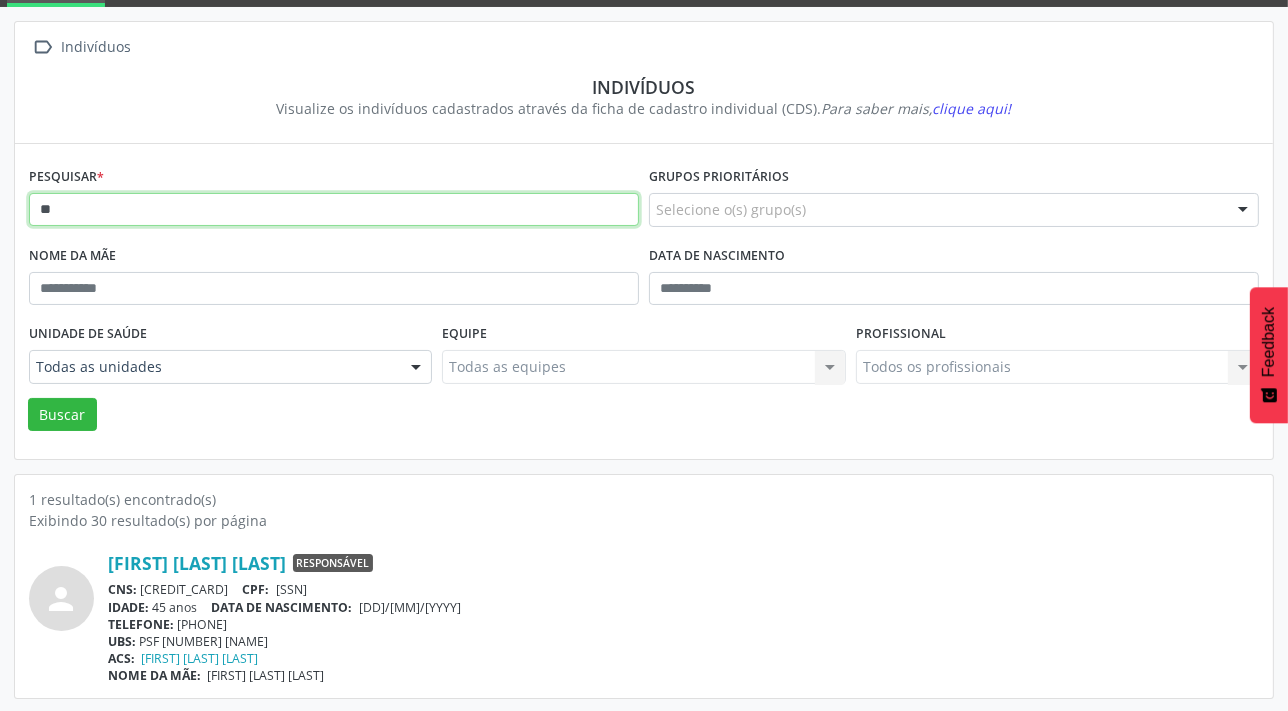 type on "*" 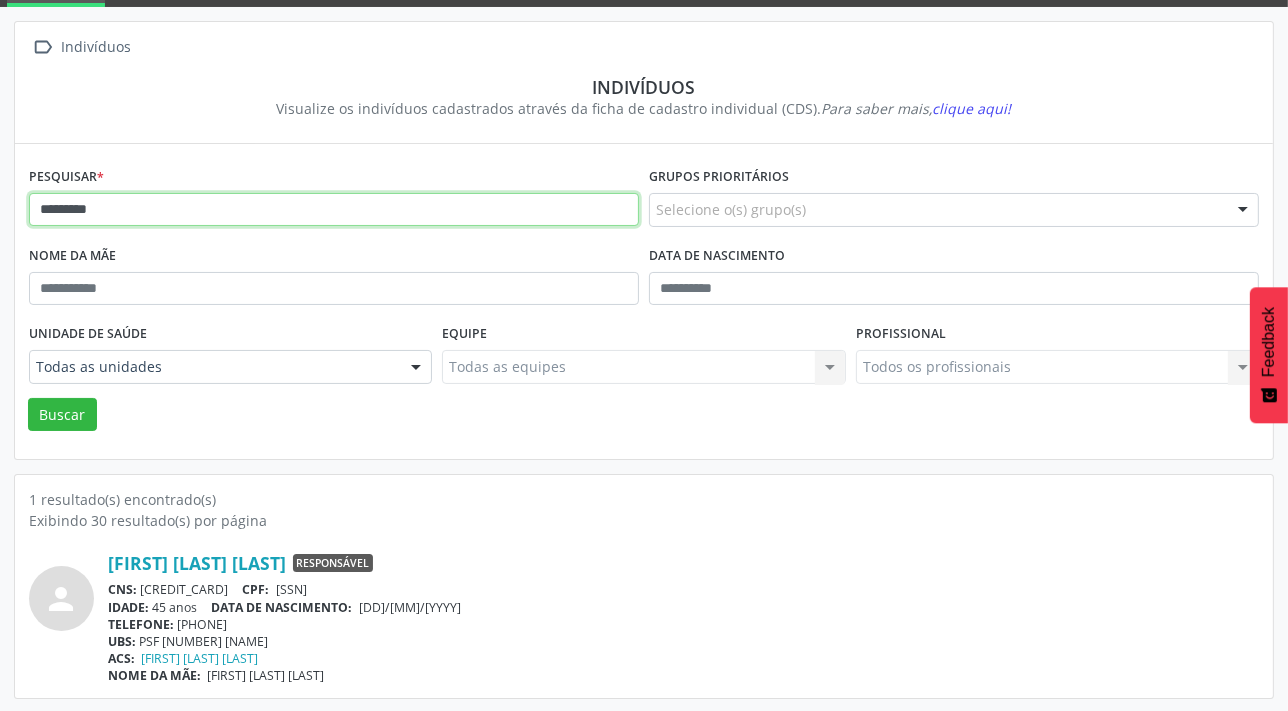 click on "Buscar" at bounding box center (62, 415) 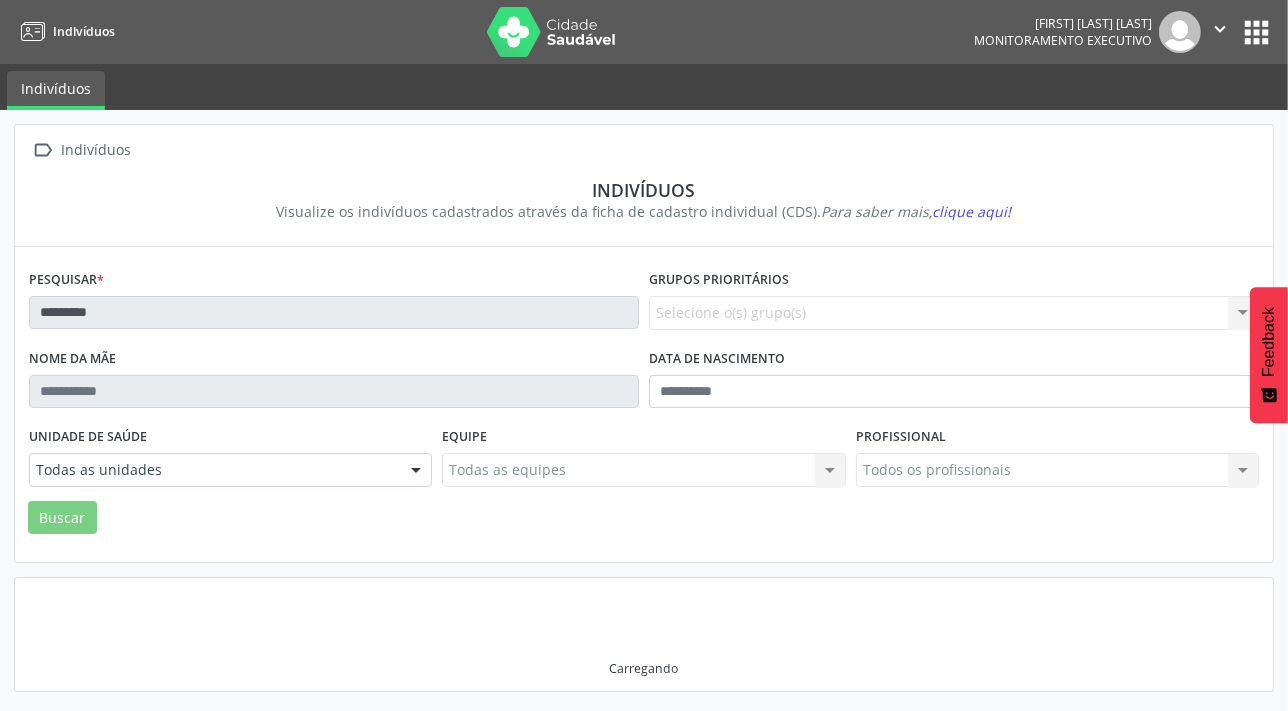 scroll, scrollTop: 0, scrollLeft: 0, axis: both 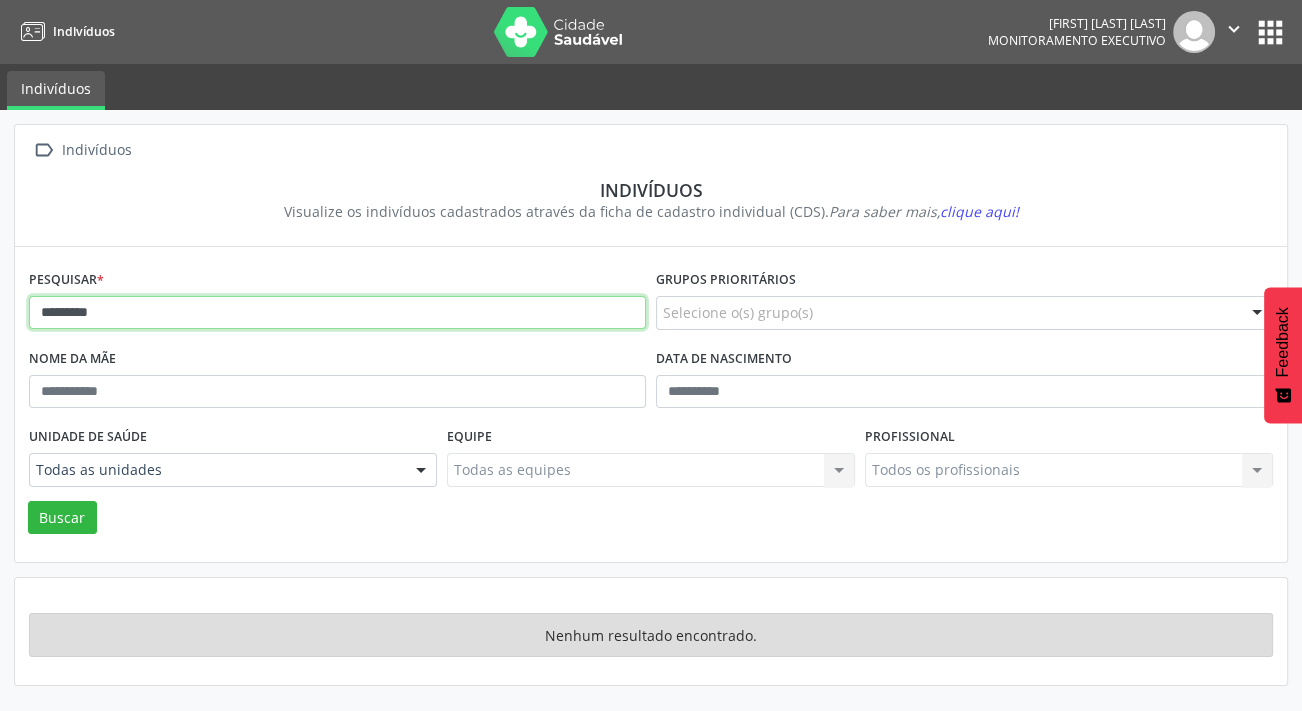 click on "*********" at bounding box center [337, 313] 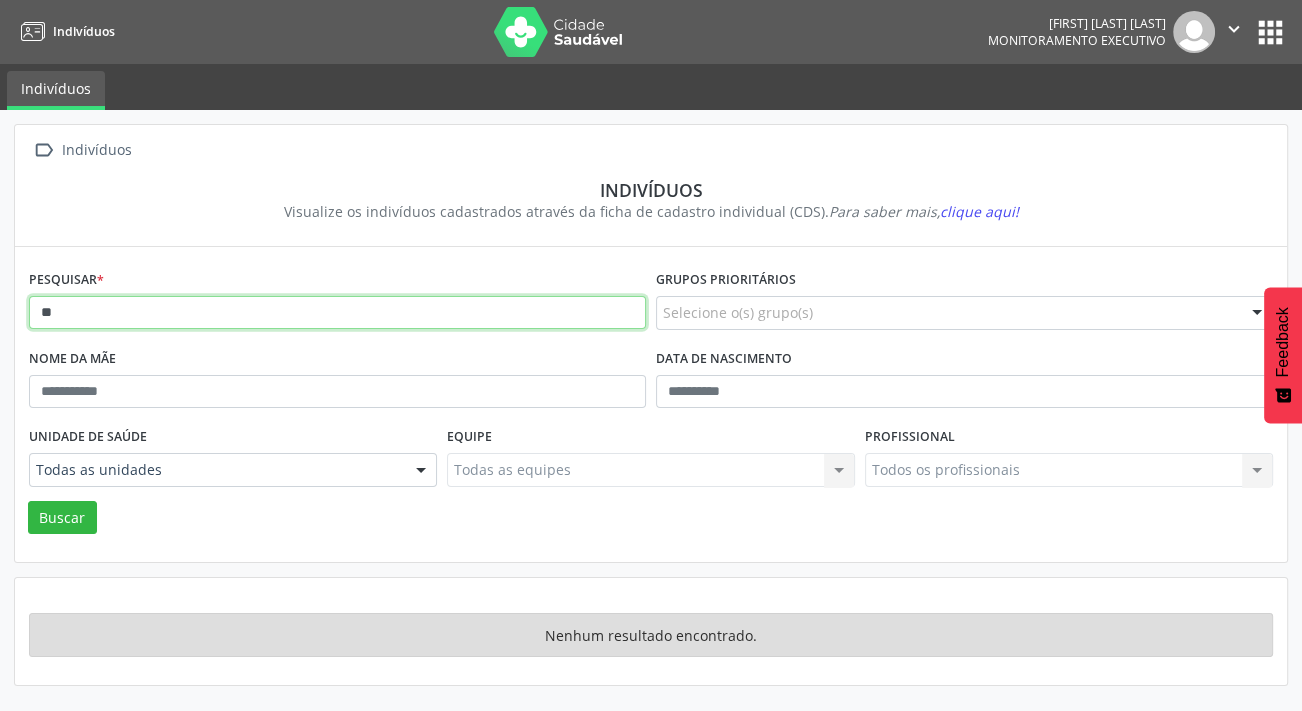 type on "*" 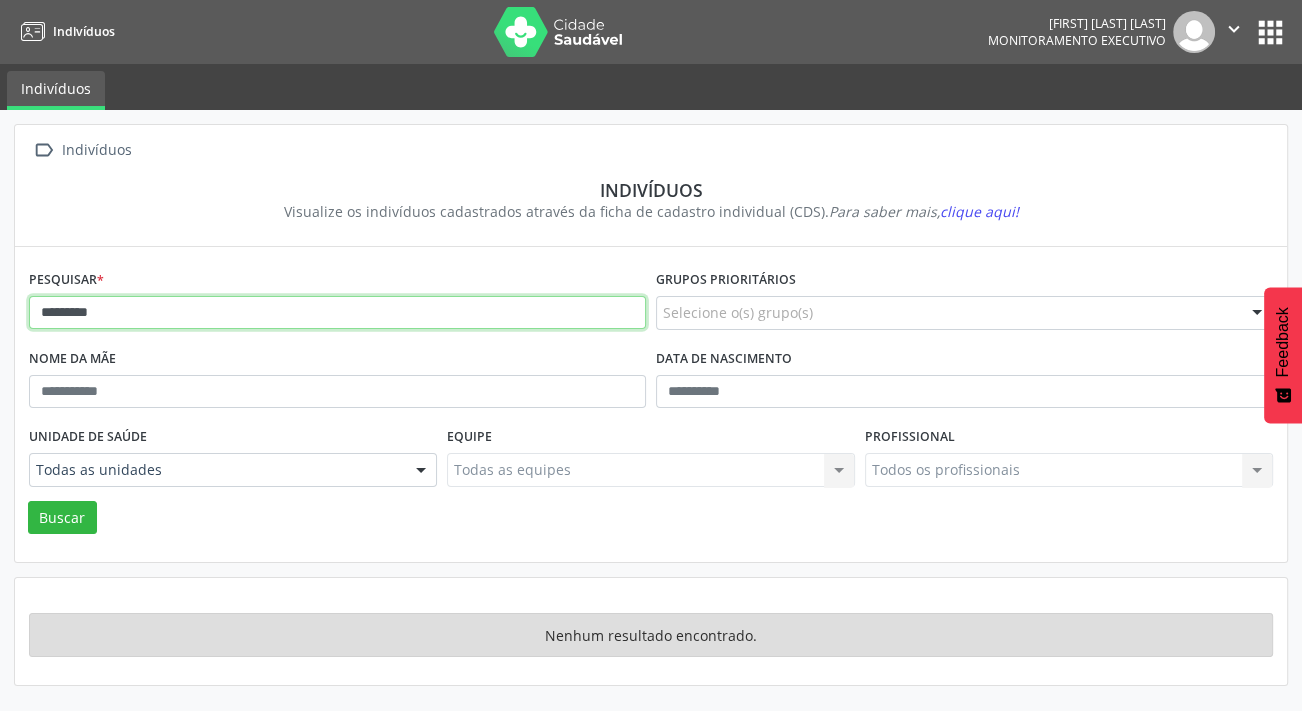 click on "Buscar" at bounding box center (62, 518) 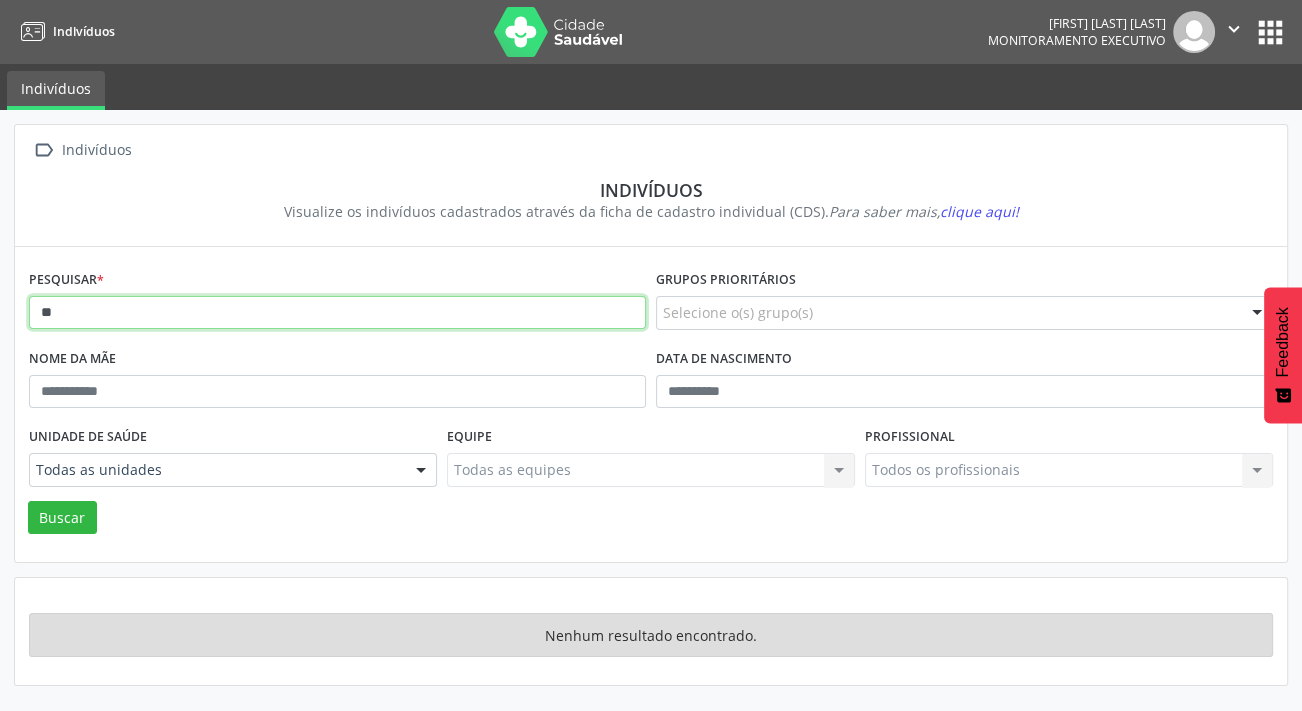 type on "*" 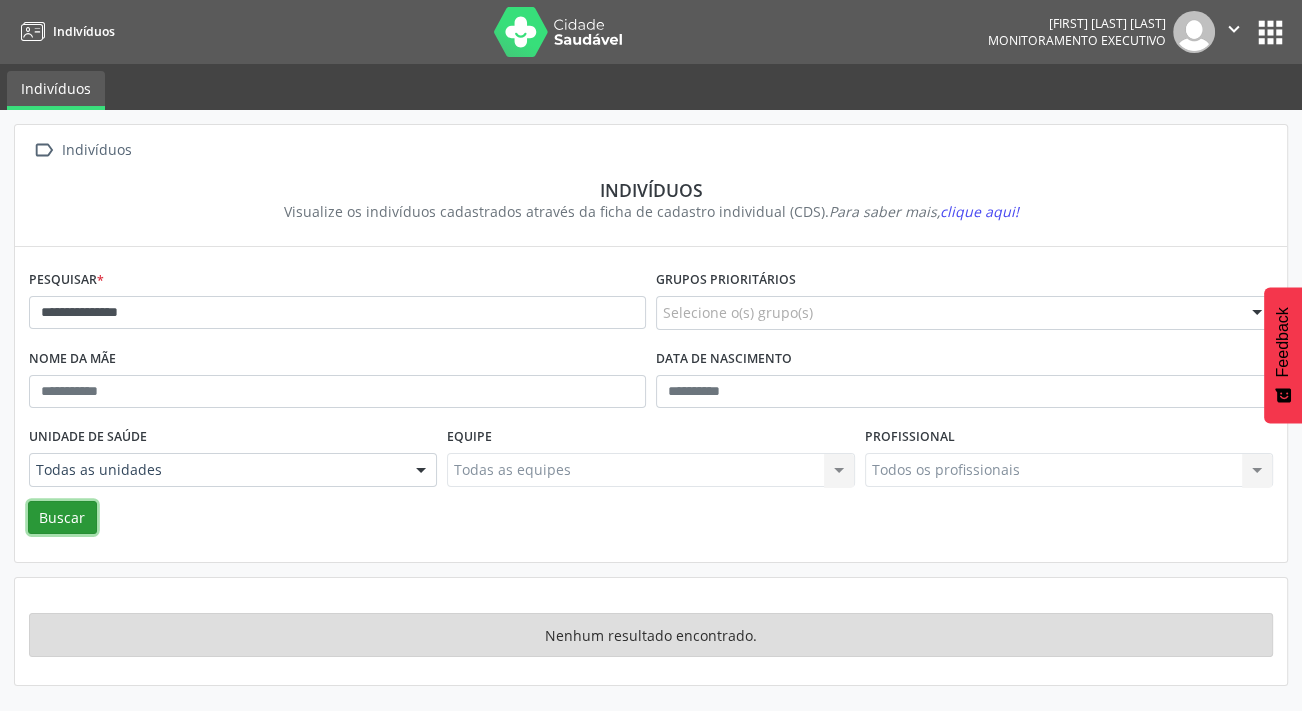 click on "Buscar" at bounding box center [62, 518] 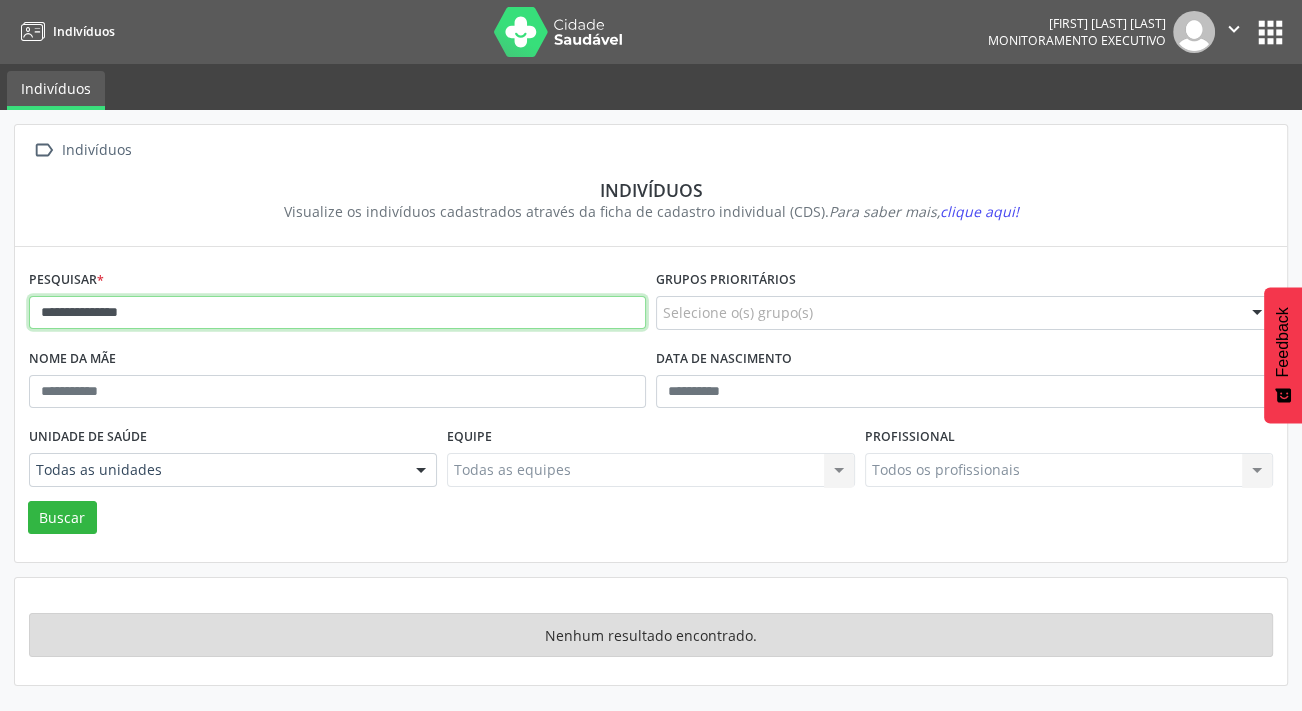 click on "**********" at bounding box center [337, 313] 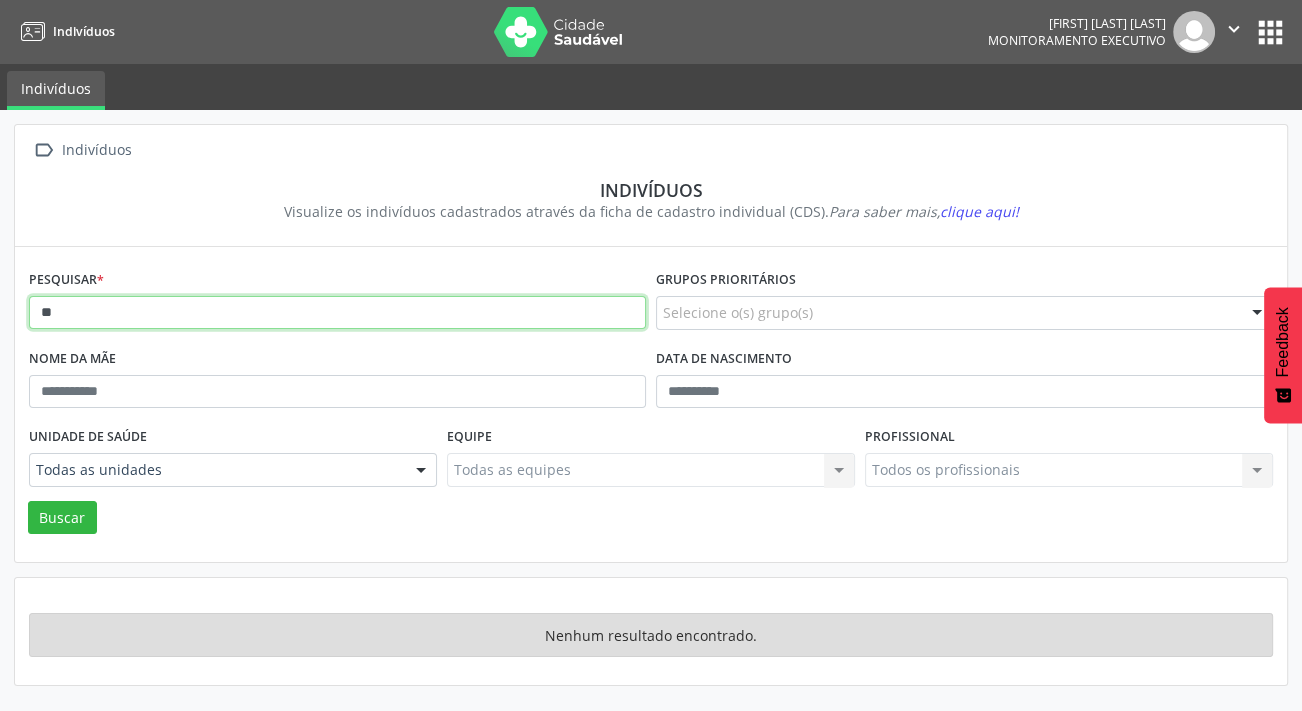 type on "*" 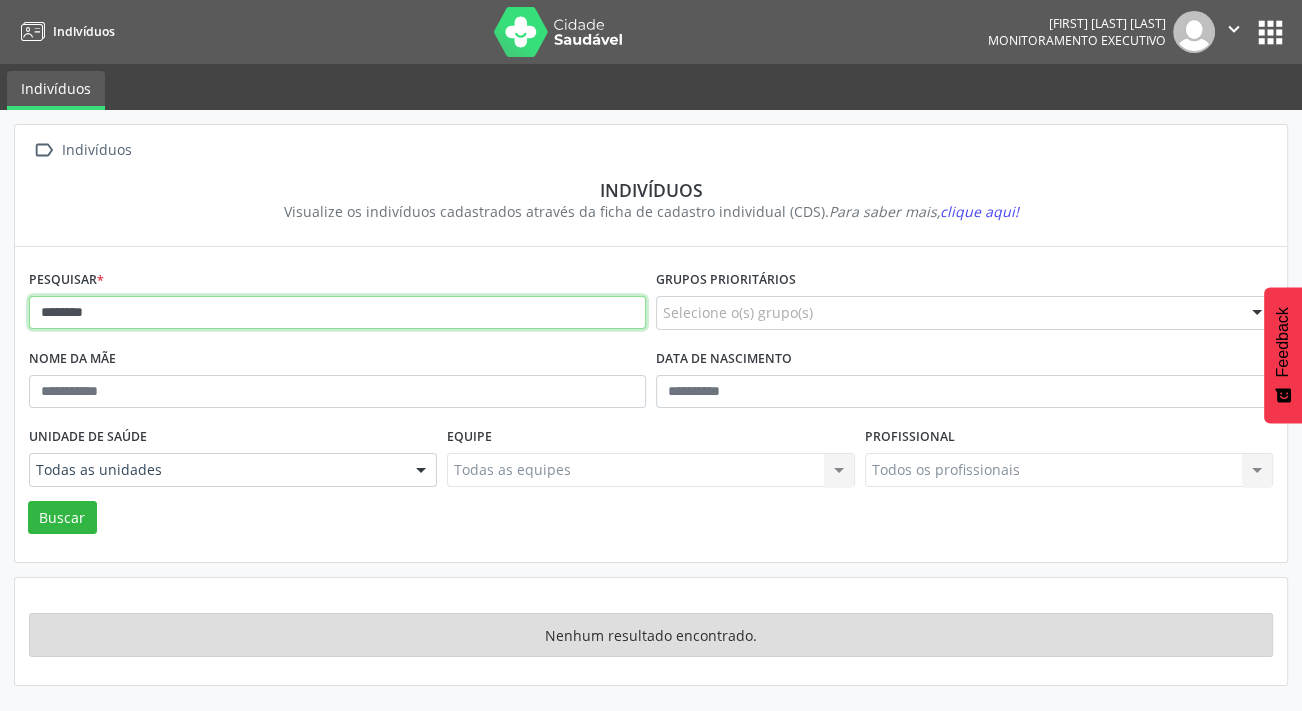 click on "Buscar" at bounding box center (62, 518) 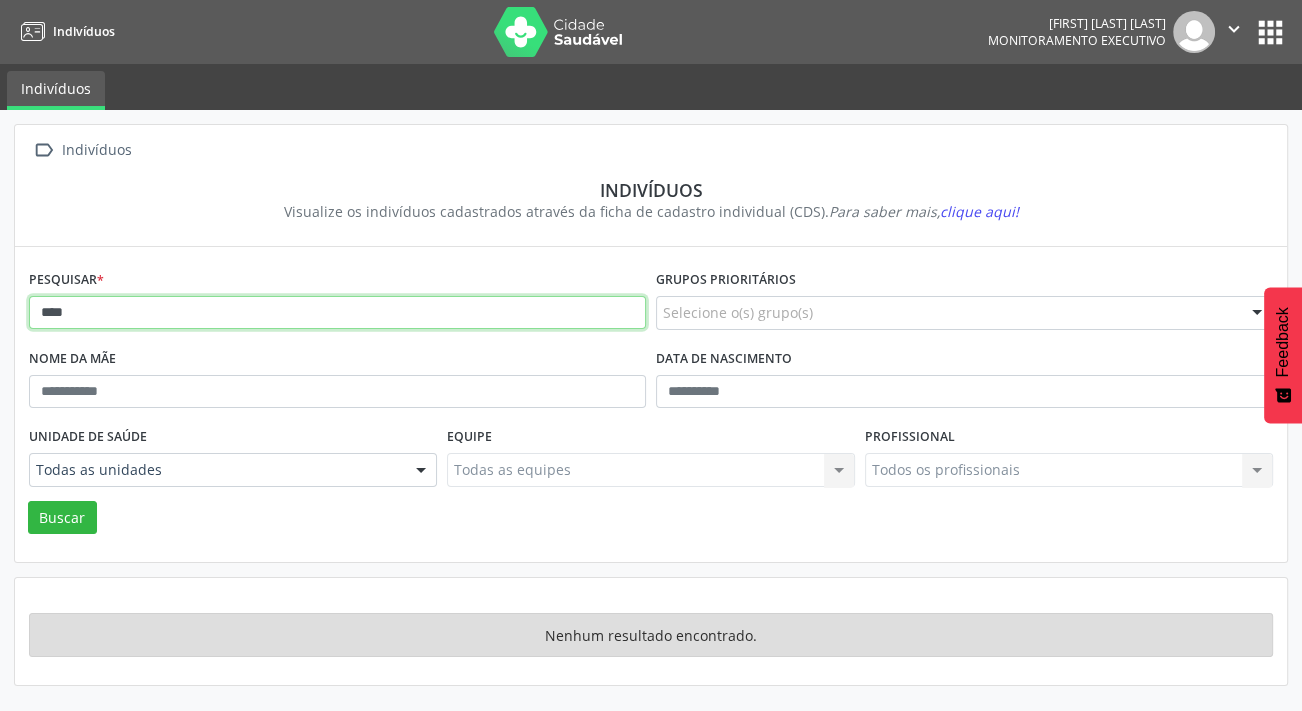 click on "Buscar" at bounding box center [62, 518] 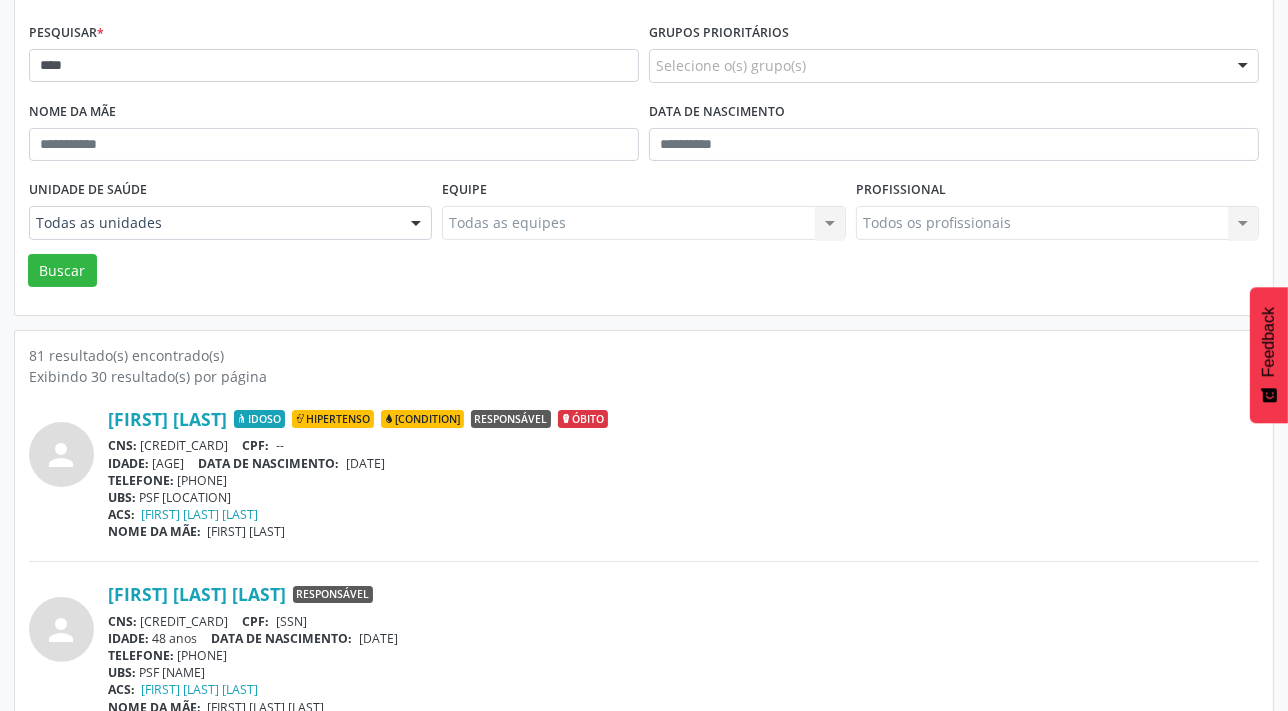 scroll, scrollTop: 90, scrollLeft: 0, axis: vertical 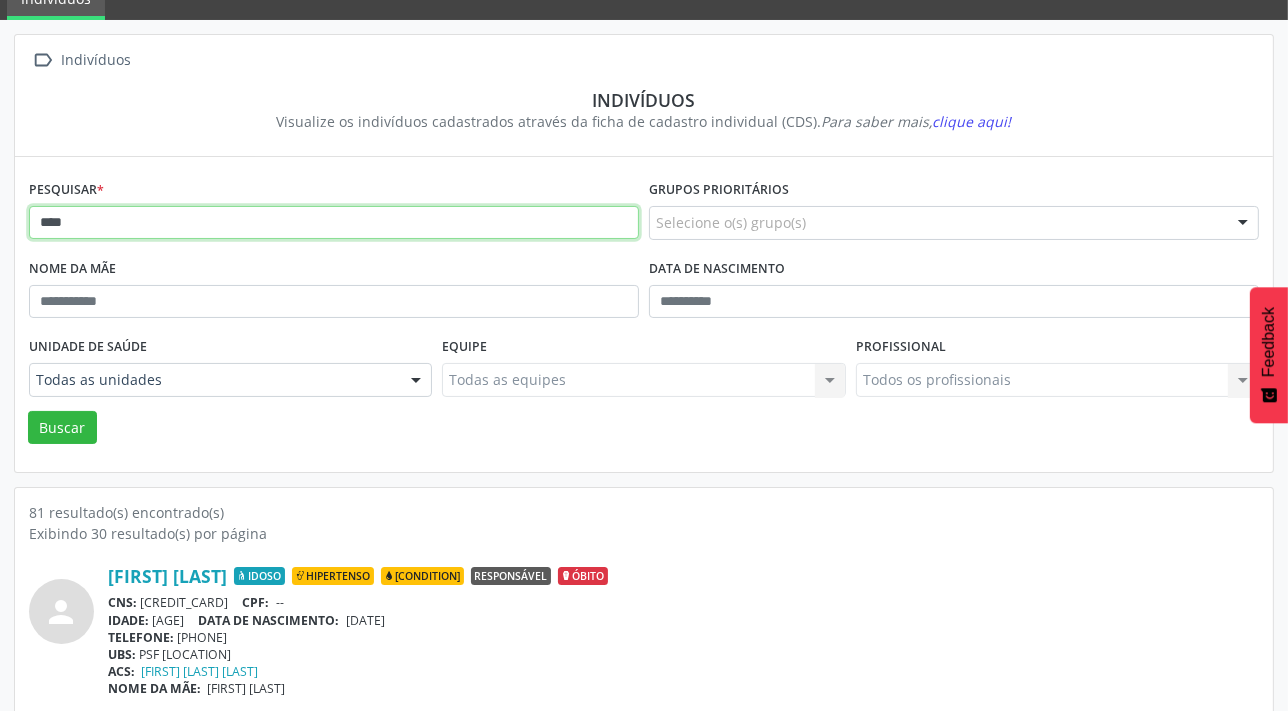 click on "****" at bounding box center [334, 223] 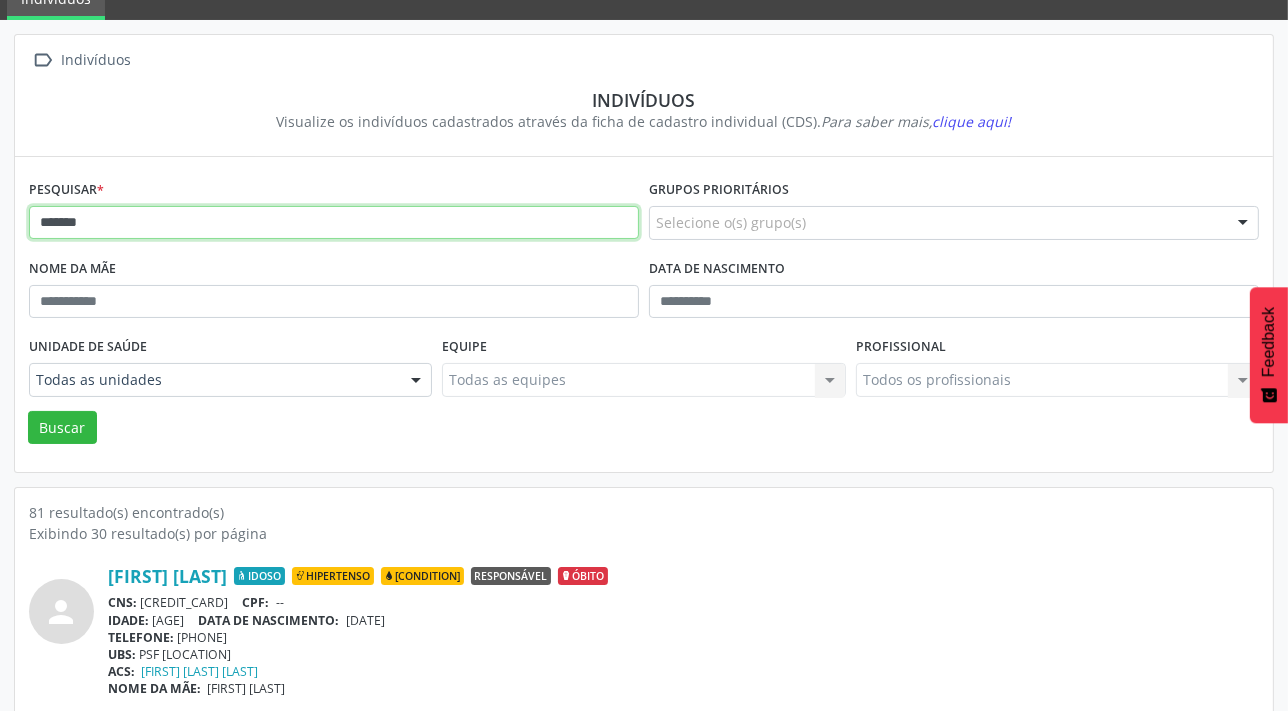 click on "*******" at bounding box center [334, 223] 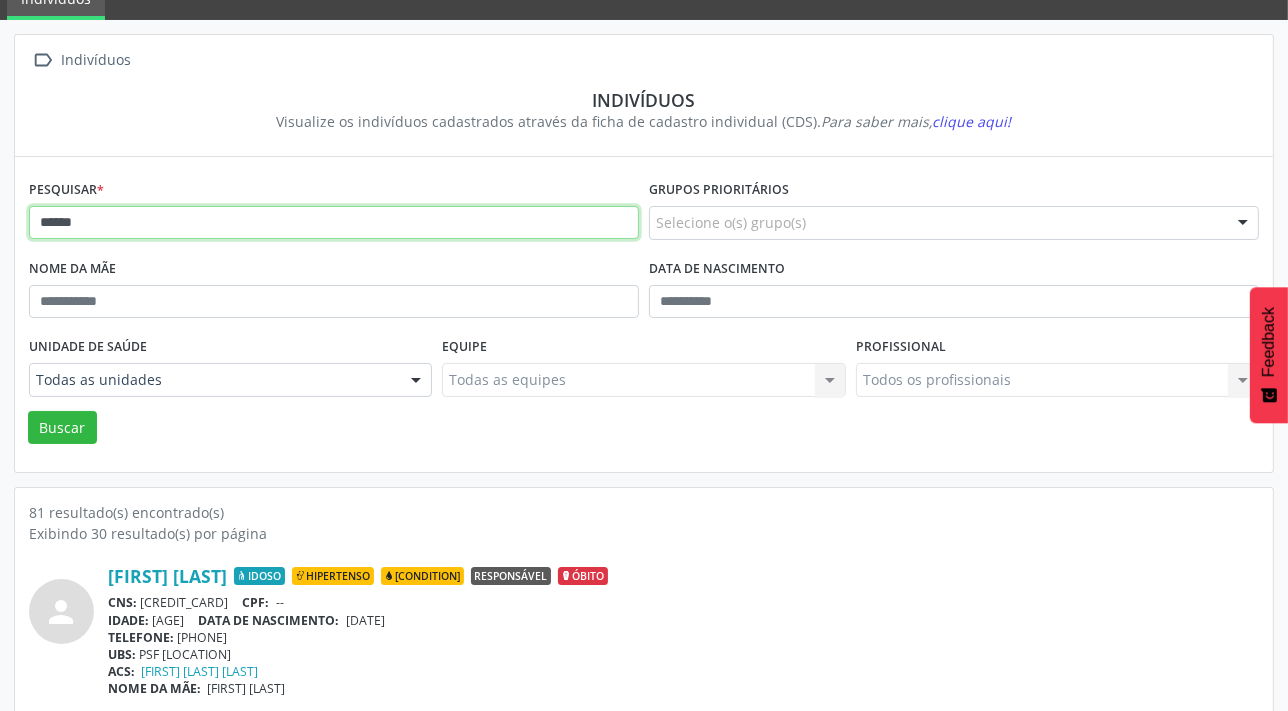 click on "Buscar" at bounding box center [62, 428] 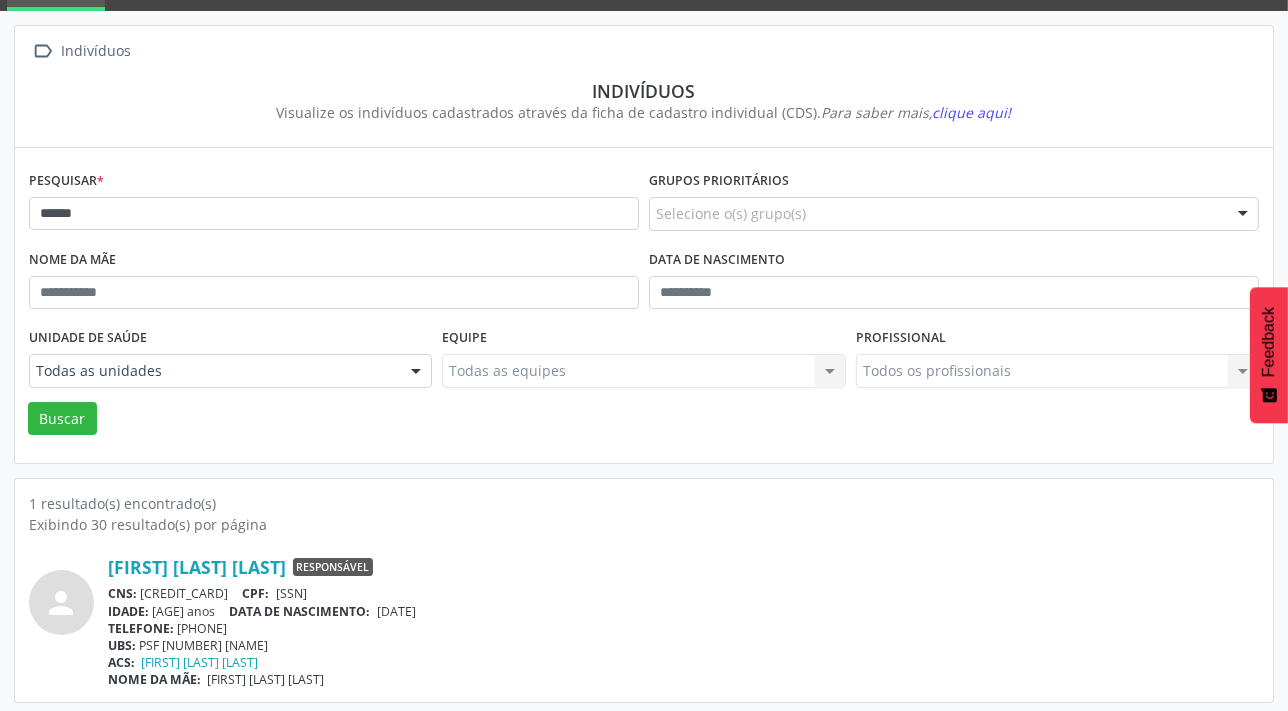 scroll, scrollTop: 103, scrollLeft: 0, axis: vertical 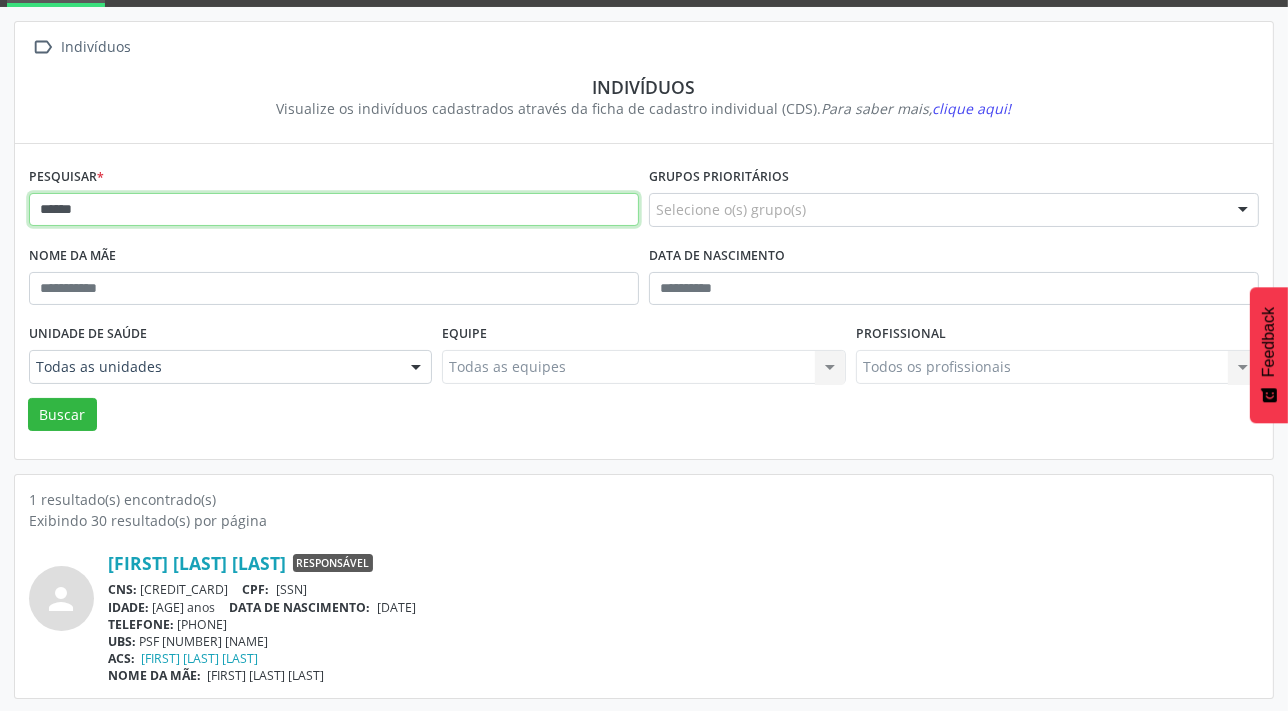 click on "******" at bounding box center [334, 210] 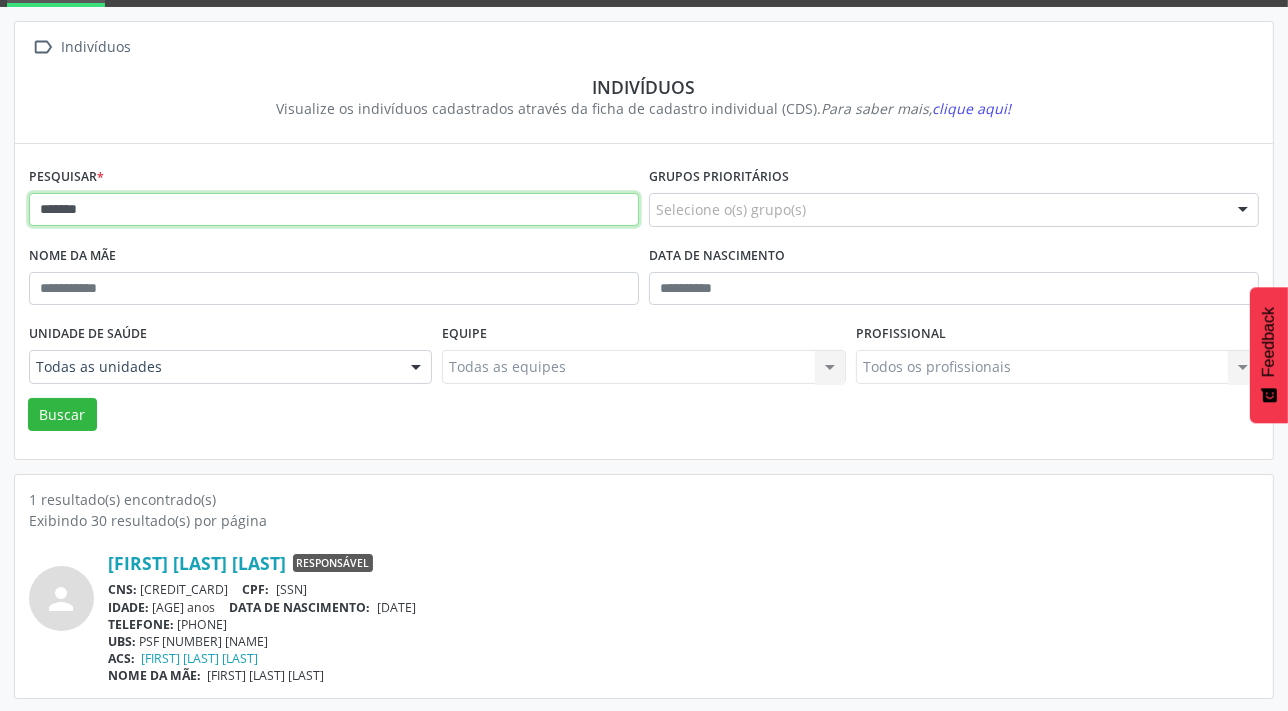 click on "Buscar" at bounding box center [62, 415] 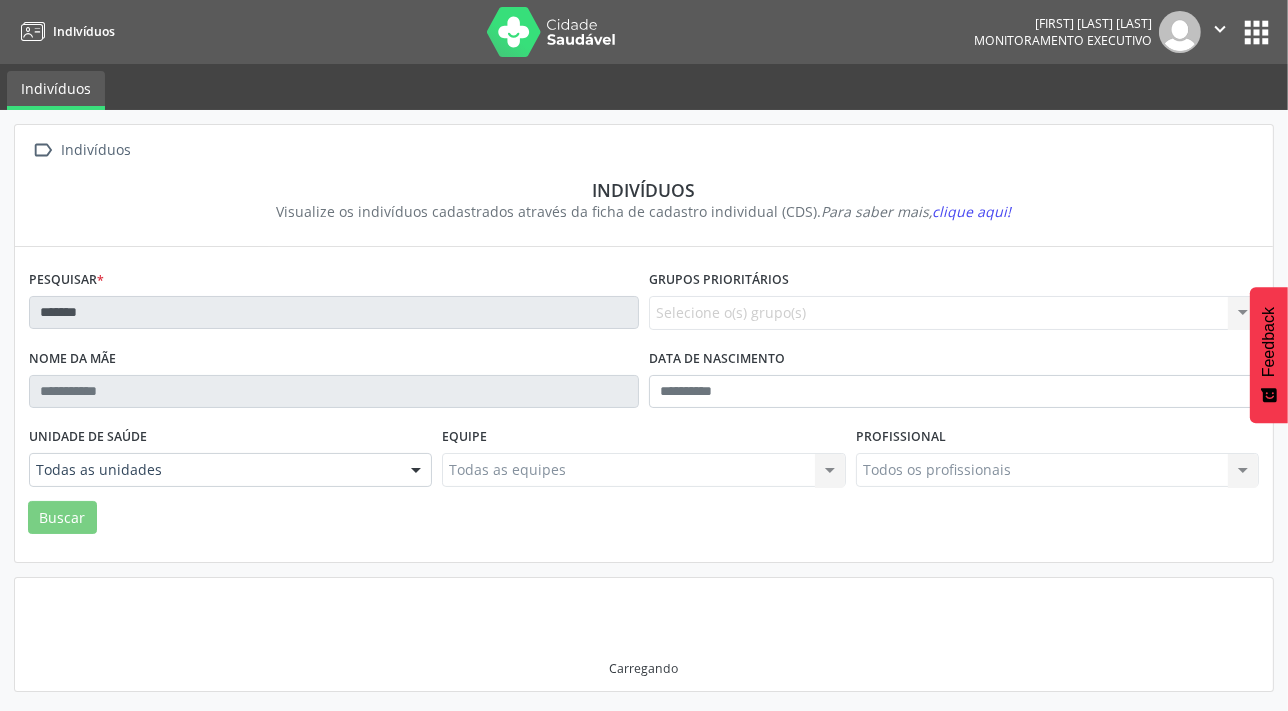scroll, scrollTop: 0, scrollLeft: 0, axis: both 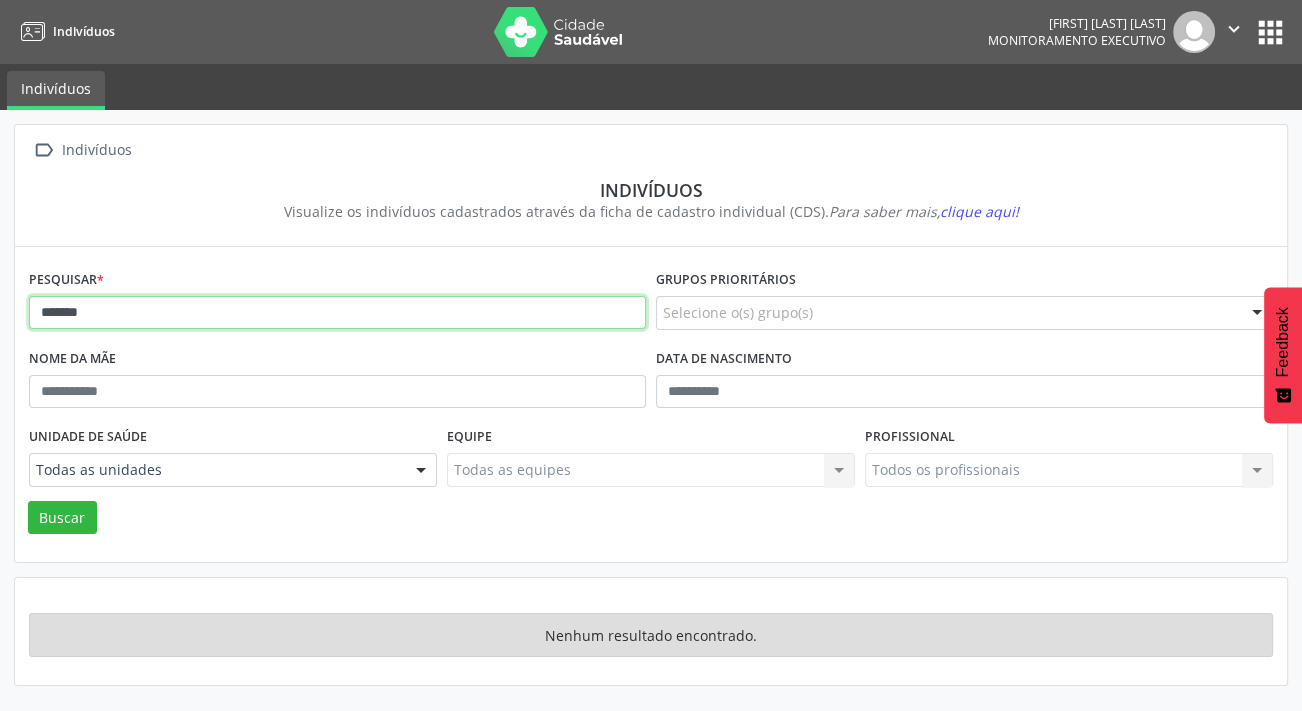 click on "*******" at bounding box center (337, 313) 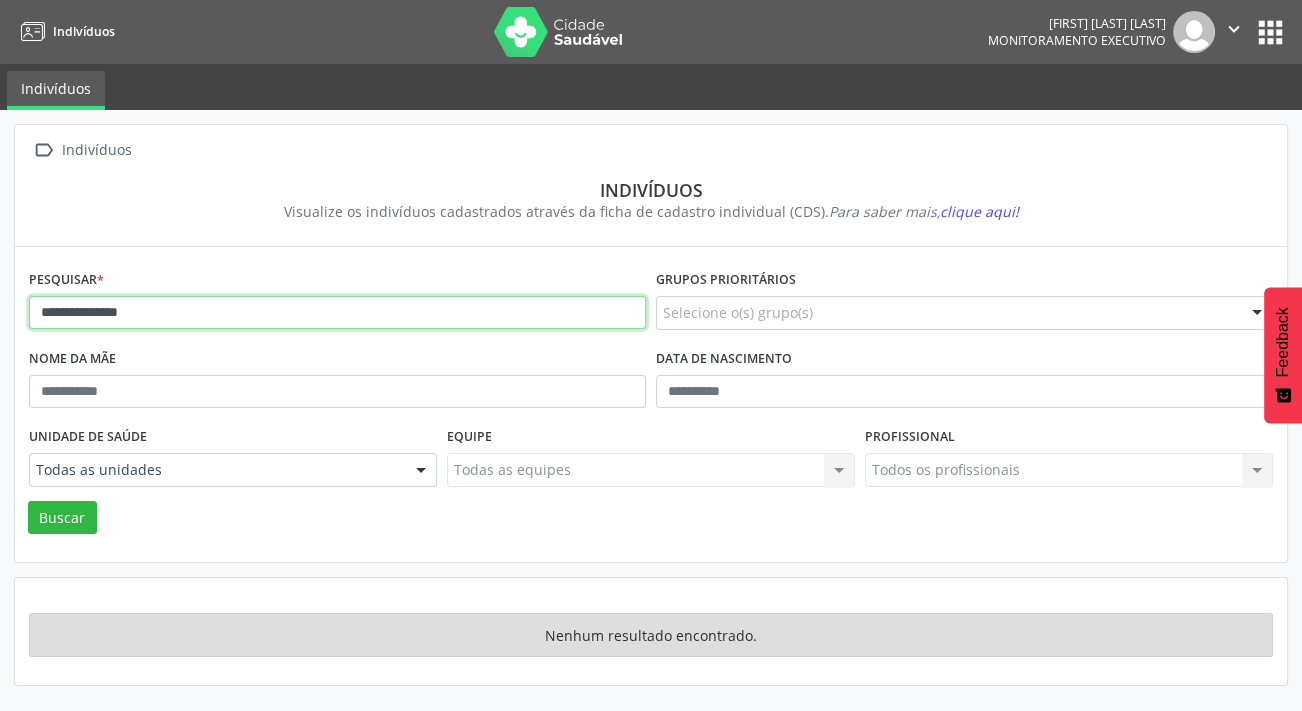 click on "Buscar" at bounding box center [62, 518] 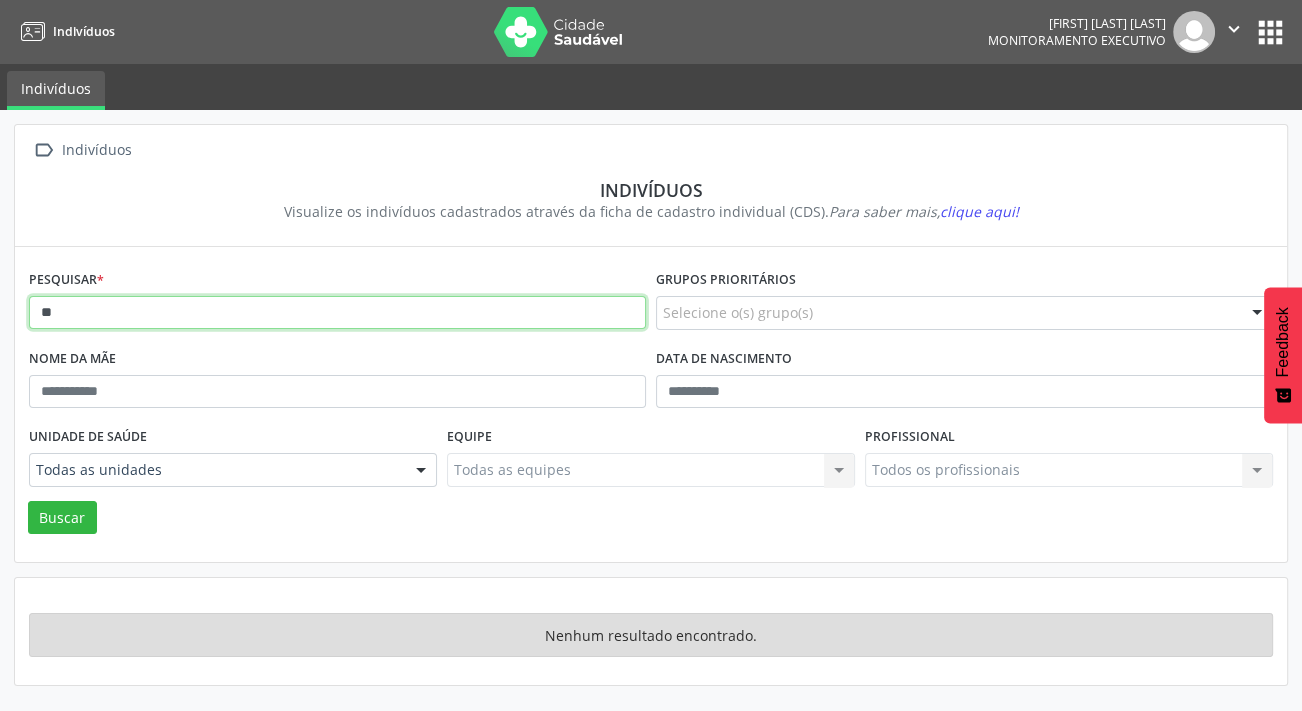 type on "*" 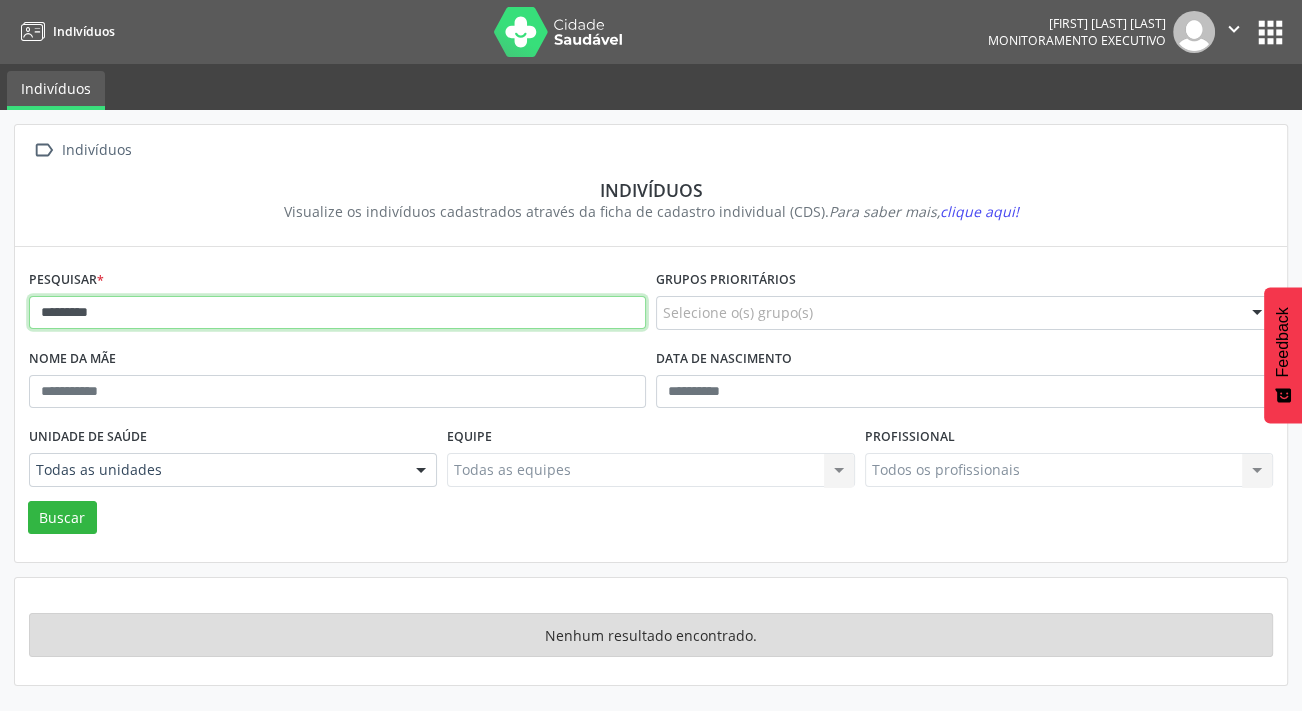 click on "Buscar" at bounding box center [62, 518] 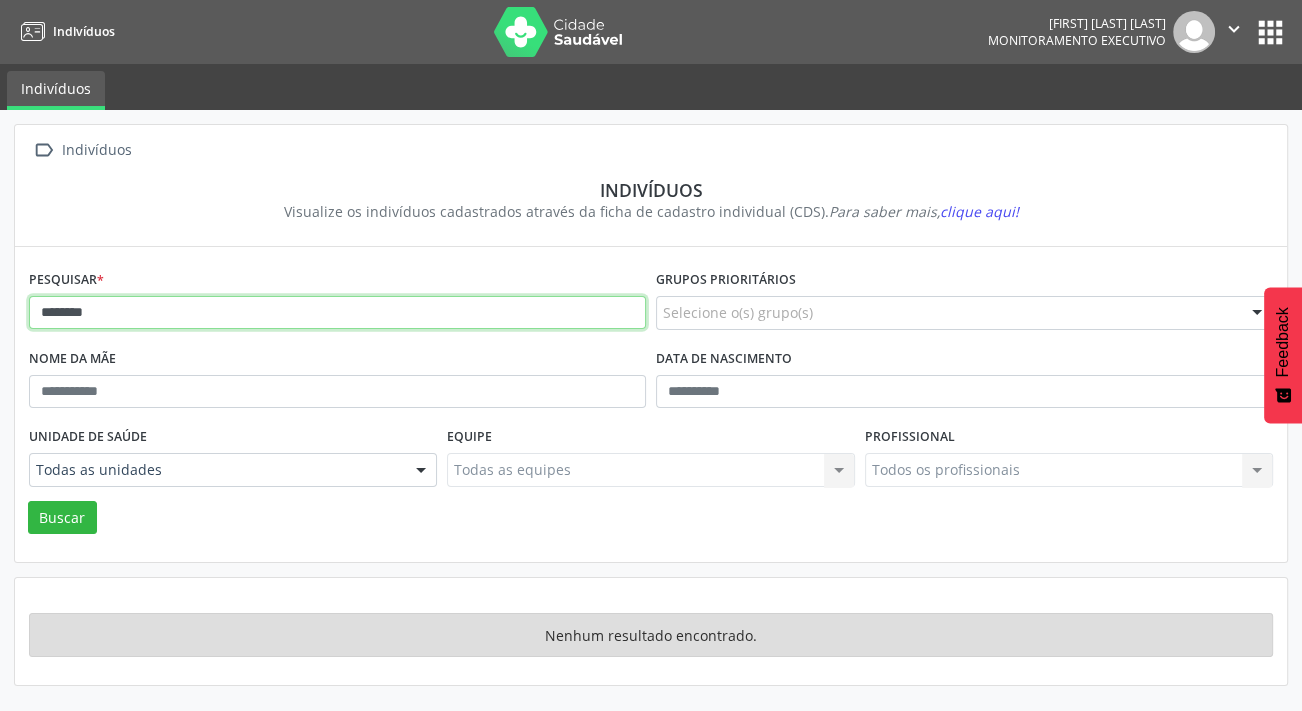 click on "Buscar" at bounding box center (62, 518) 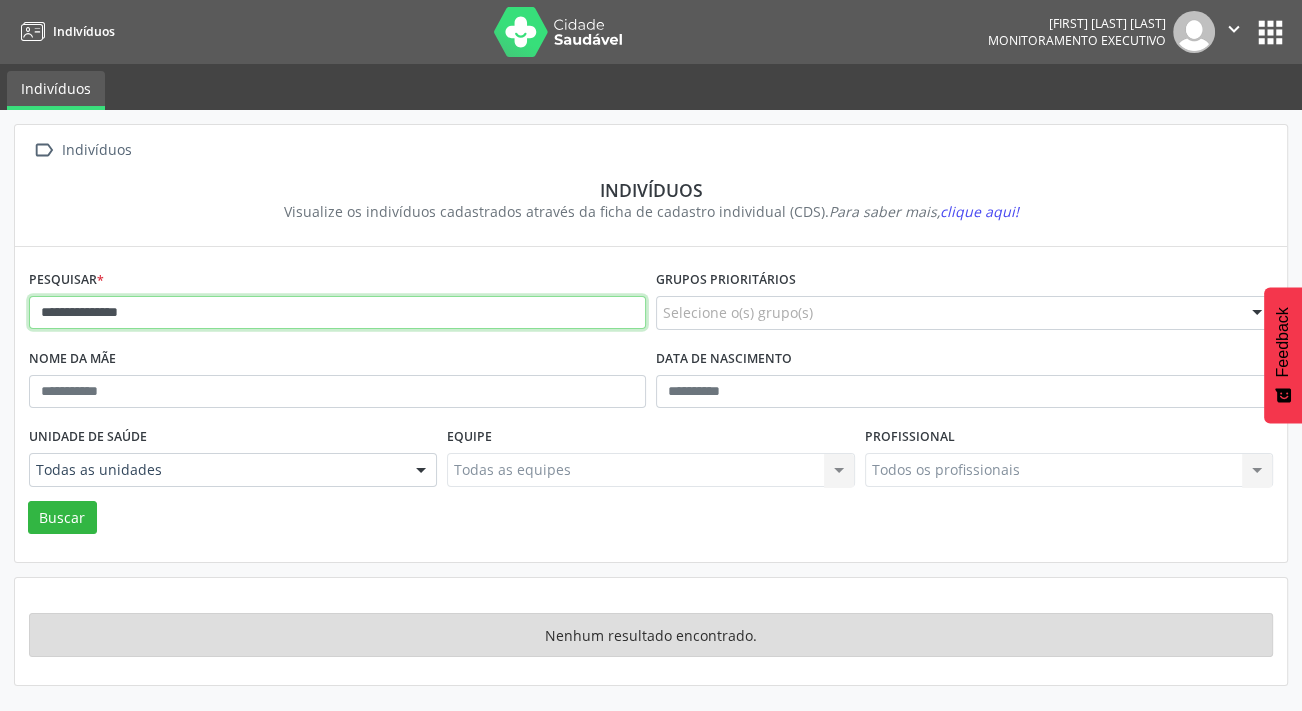 click on "Buscar" at bounding box center (62, 518) 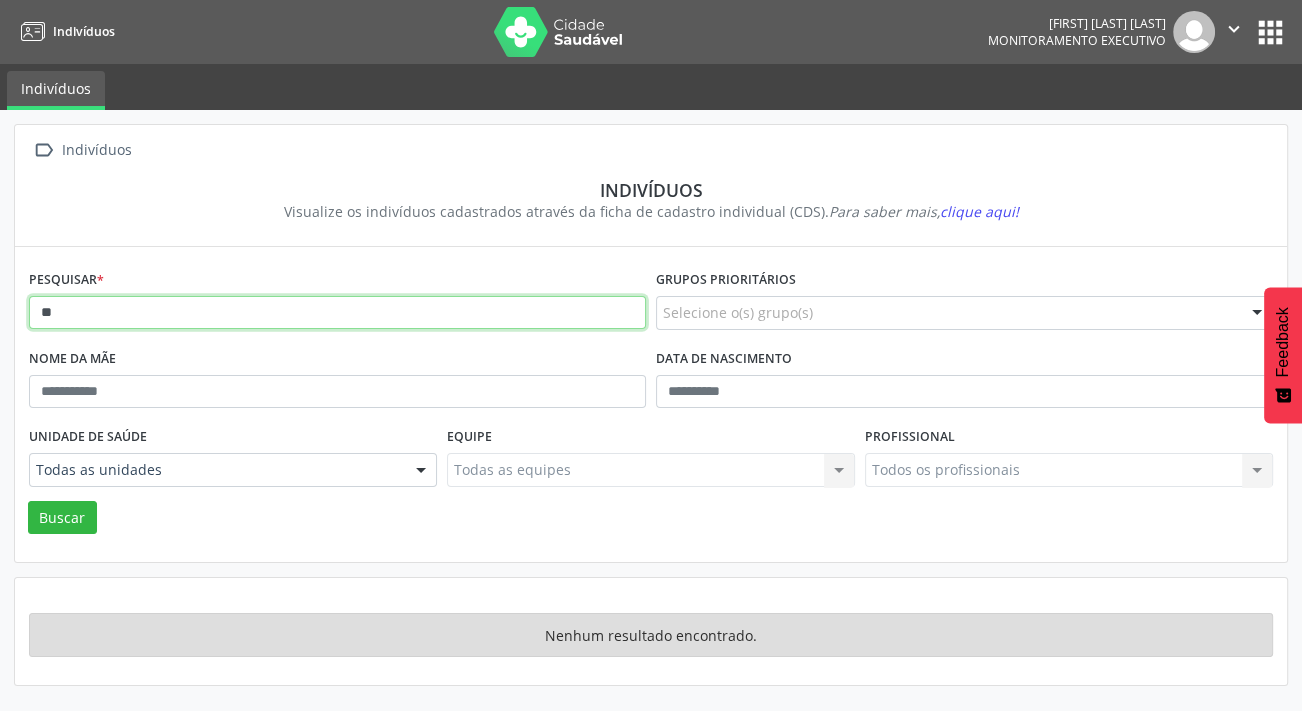 type on "*" 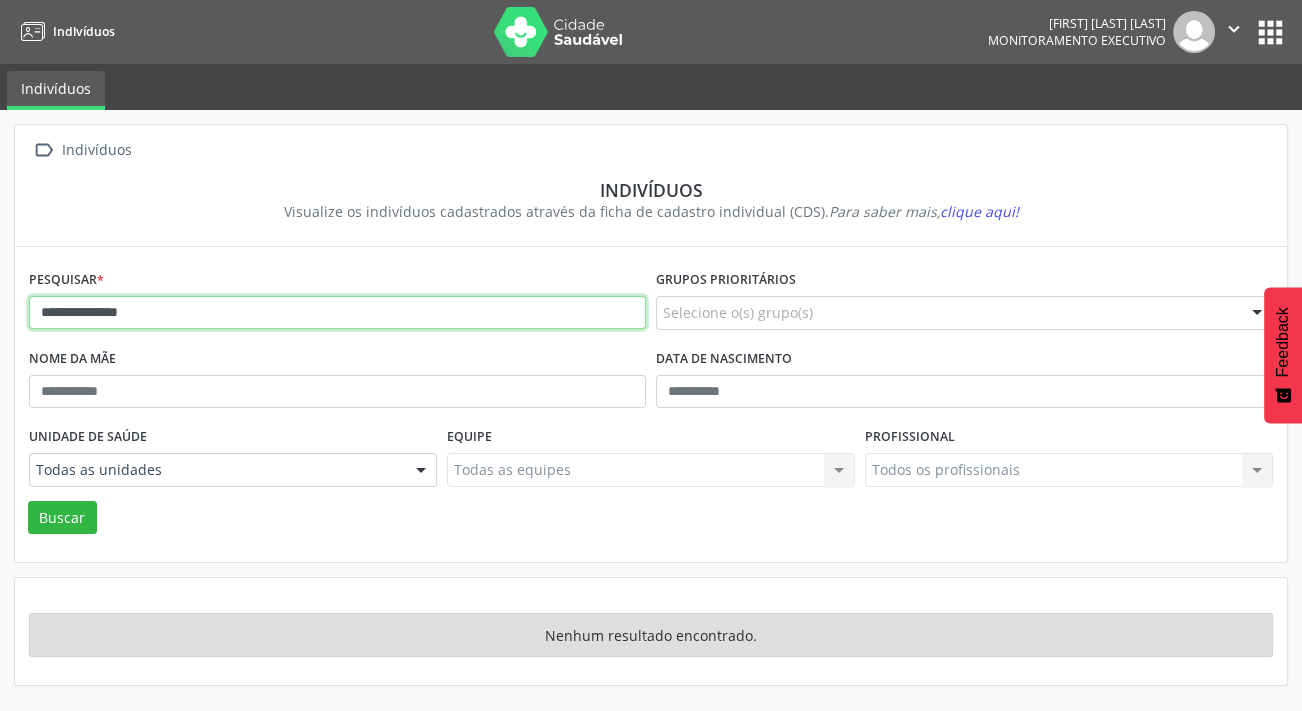 click on "Buscar" at bounding box center (62, 518) 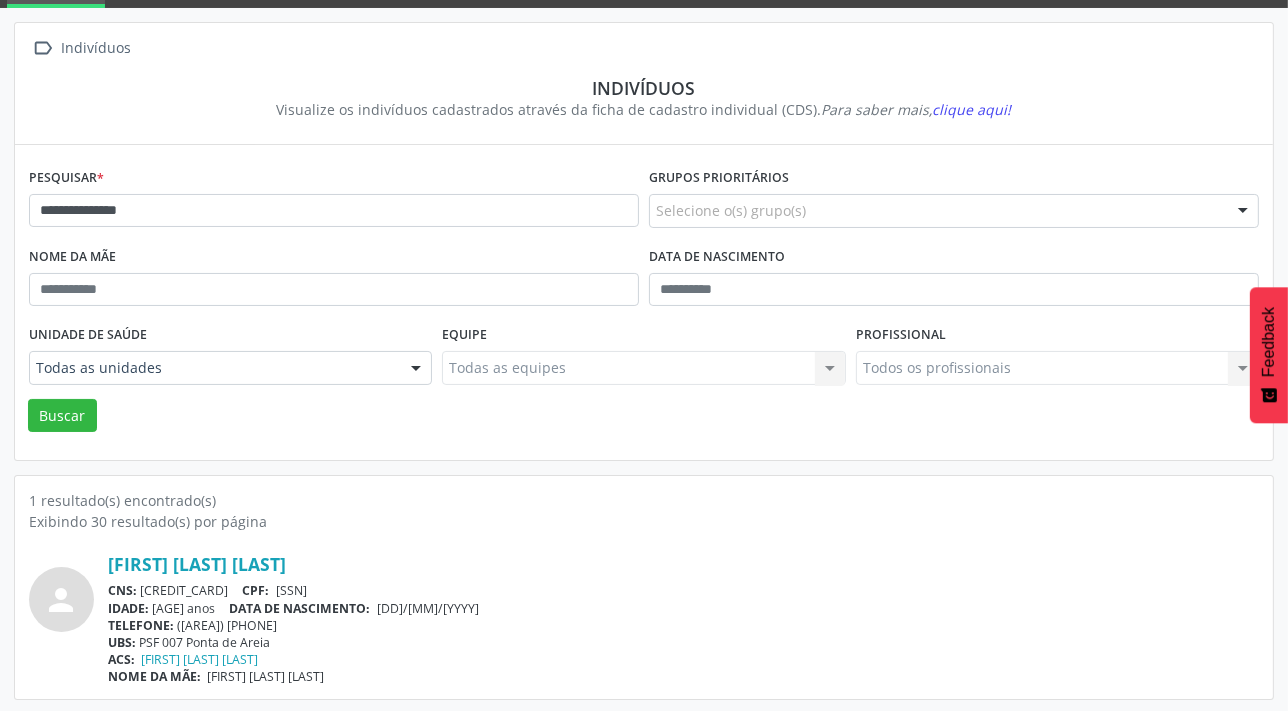 scroll, scrollTop: 103, scrollLeft: 0, axis: vertical 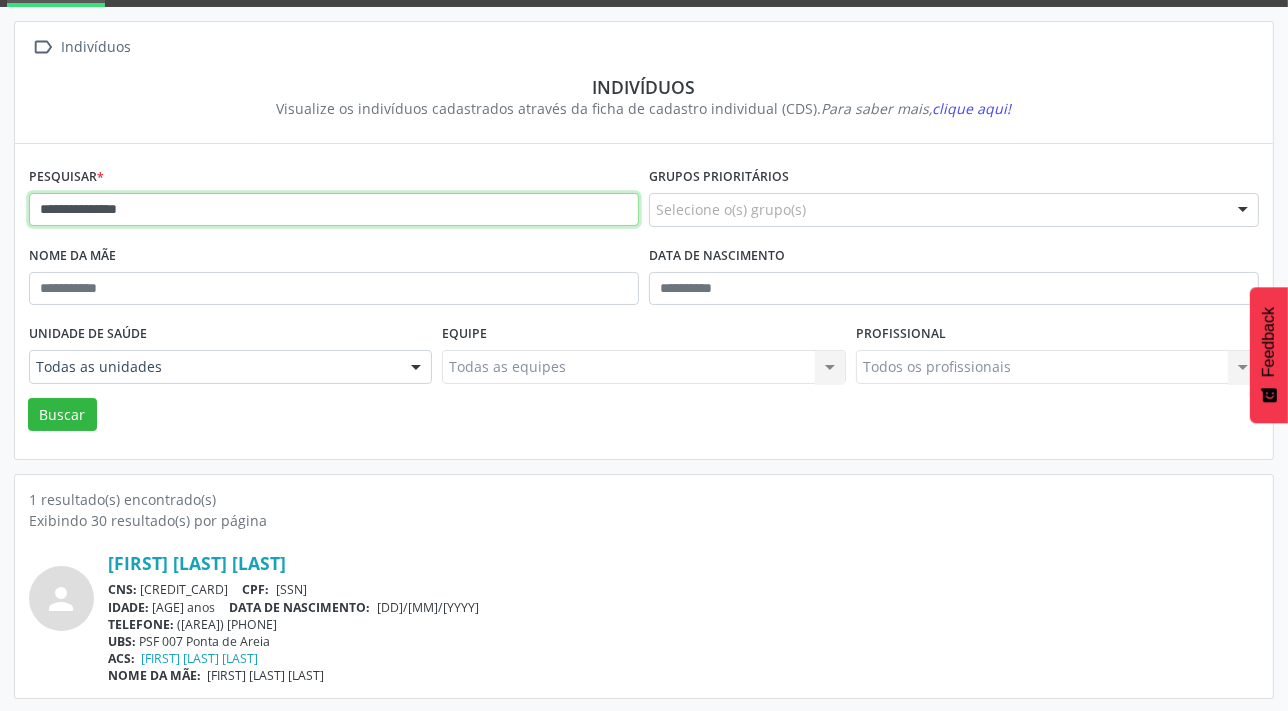 click on "**********" at bounding box center [334, 210] 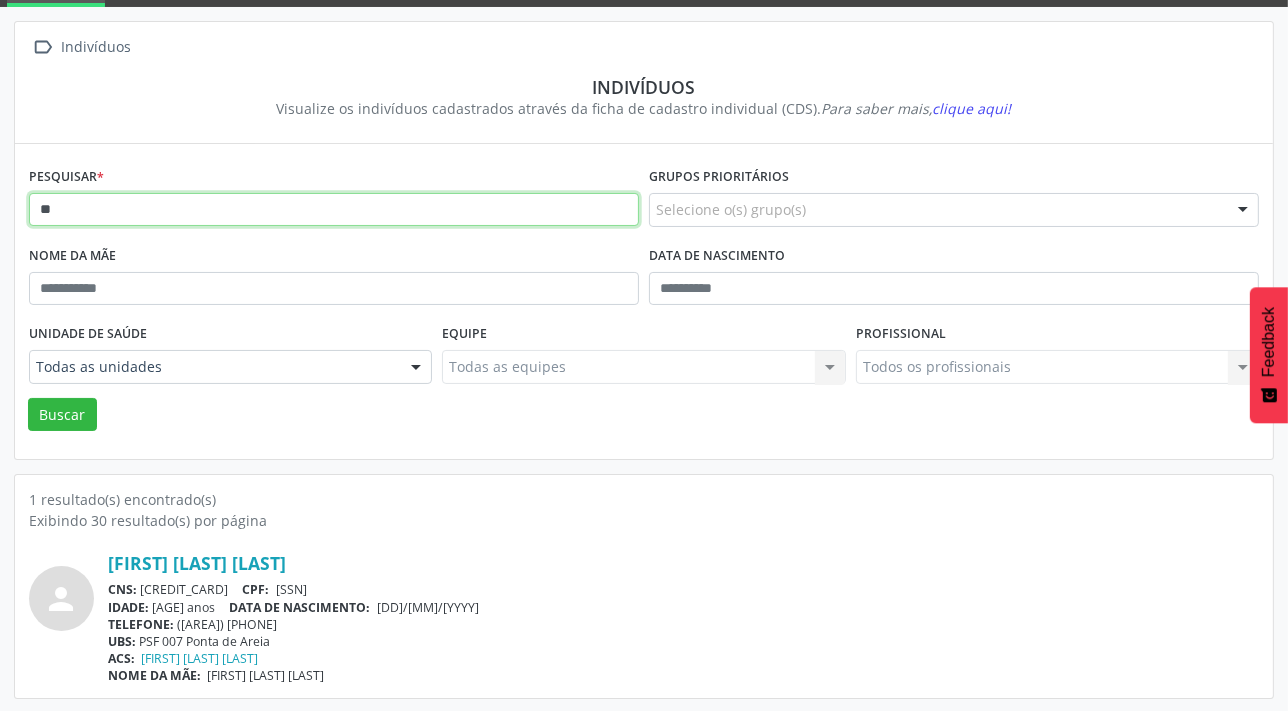 type on "*" 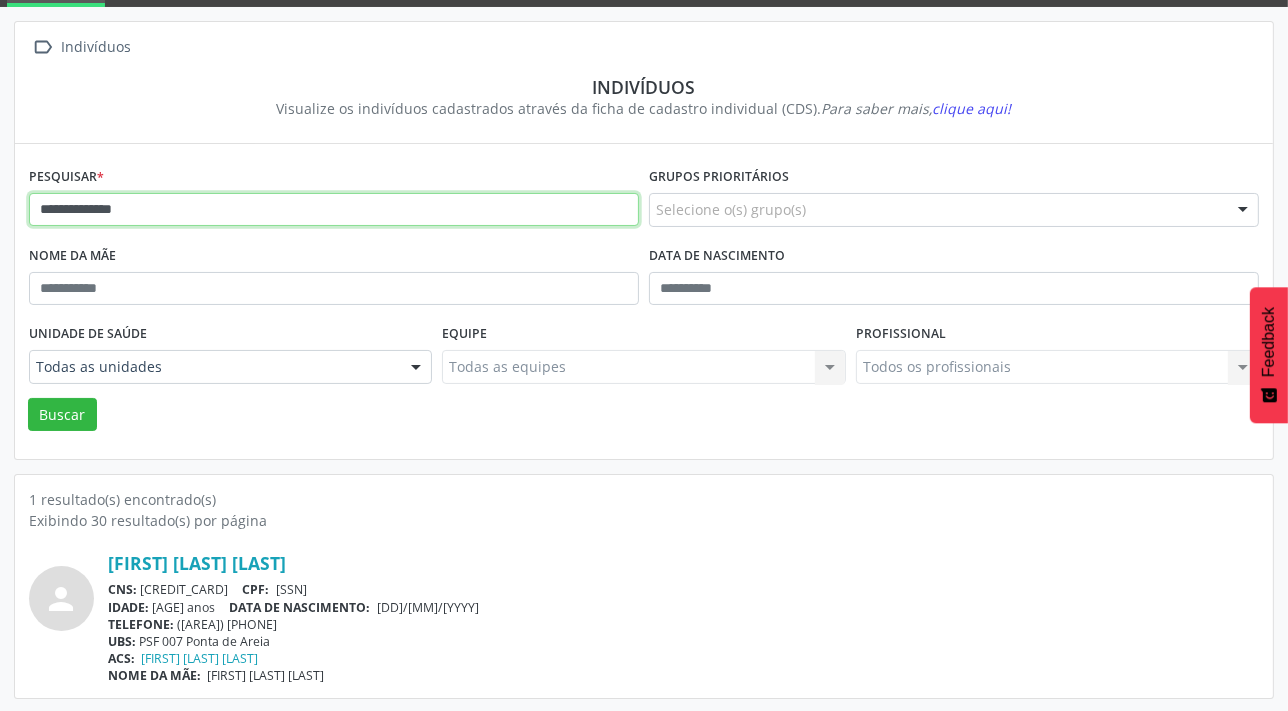 click on "Buscar" at bounding box center (62, 415) 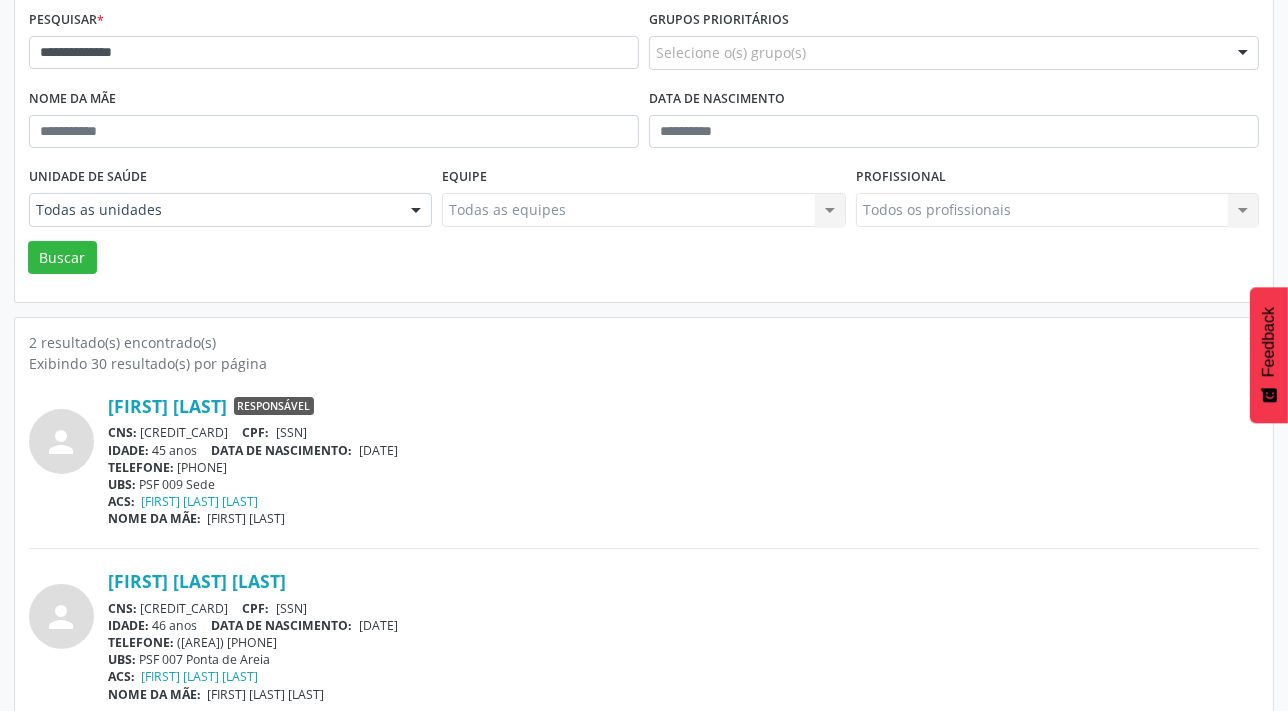 scroll, scrollTop: 279, scrollLeft: 0, axis: vertical 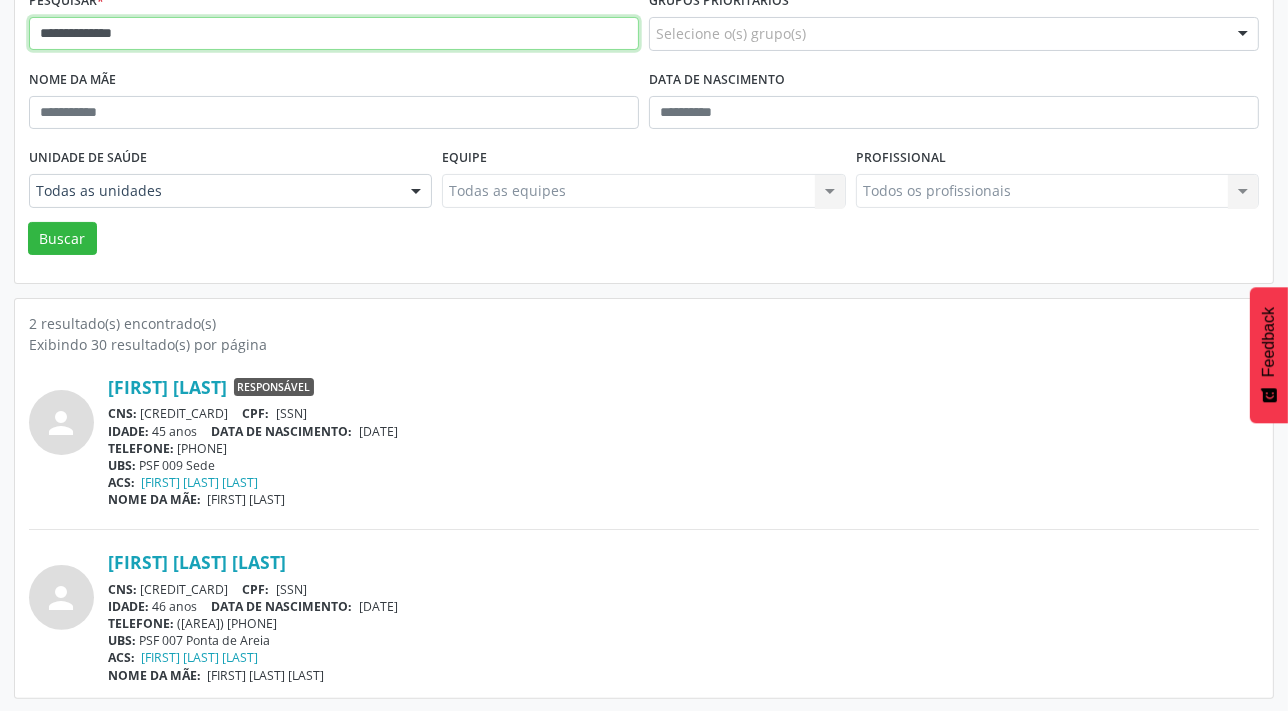 click on "**********" at bounding box center [334, 34] 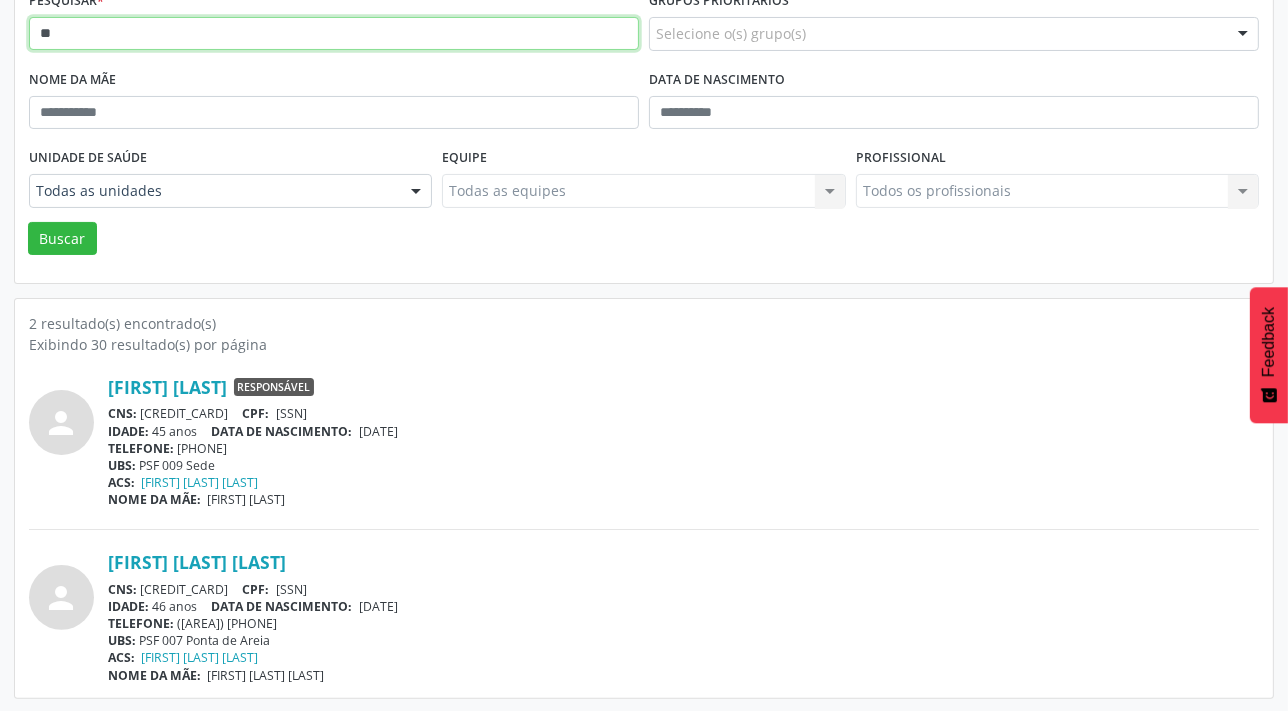 type on "*" 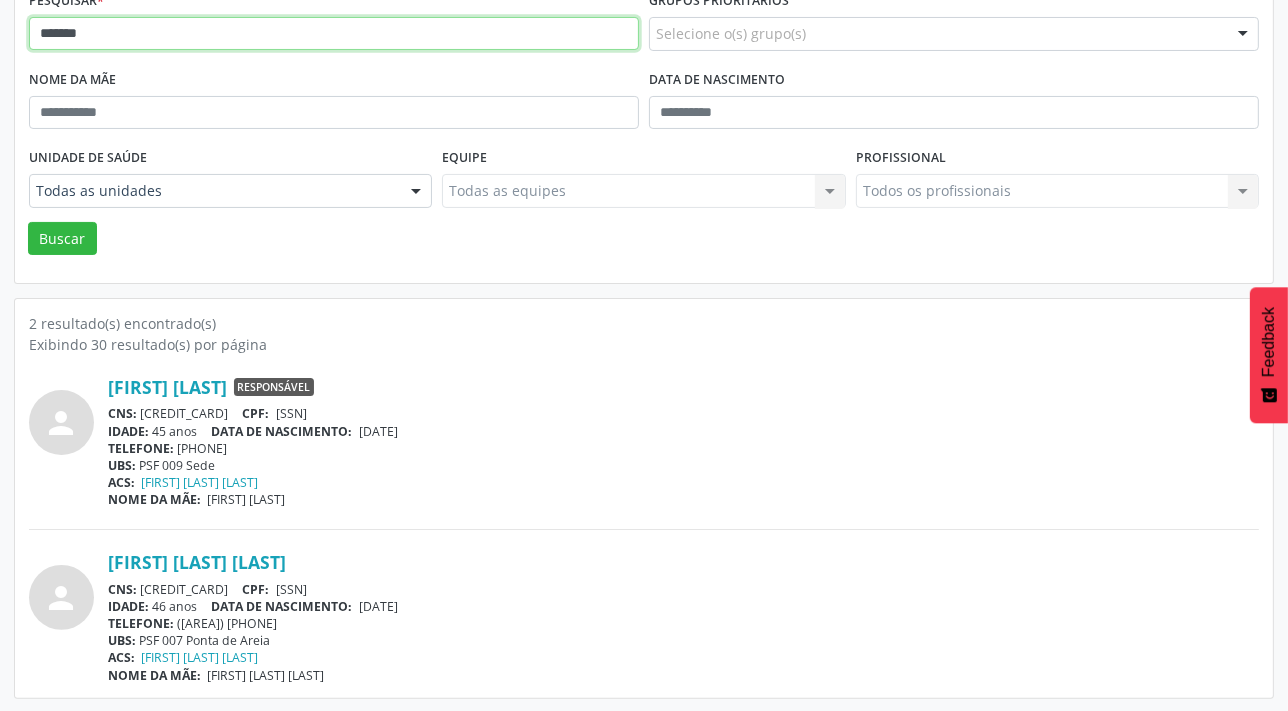click on "Buscar" at bounding box center (62, 239) 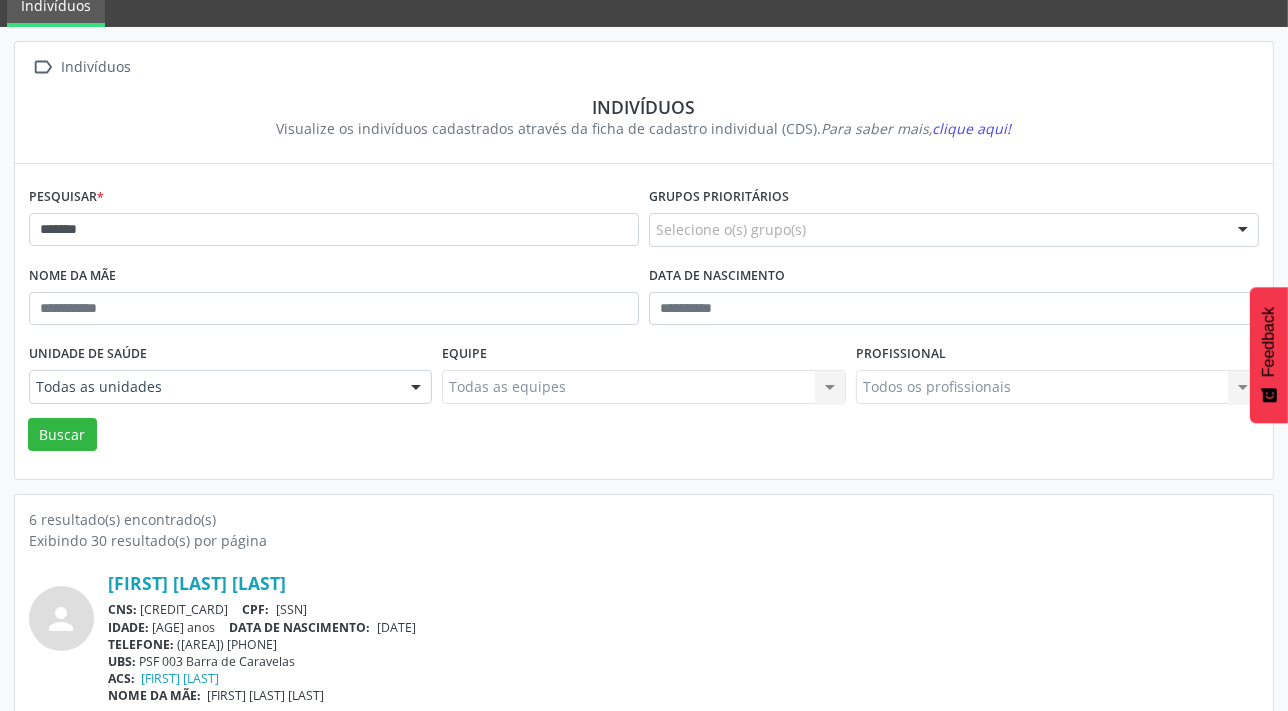 scroll, scrollTop: 0, scrollLeft: 0, axis: both 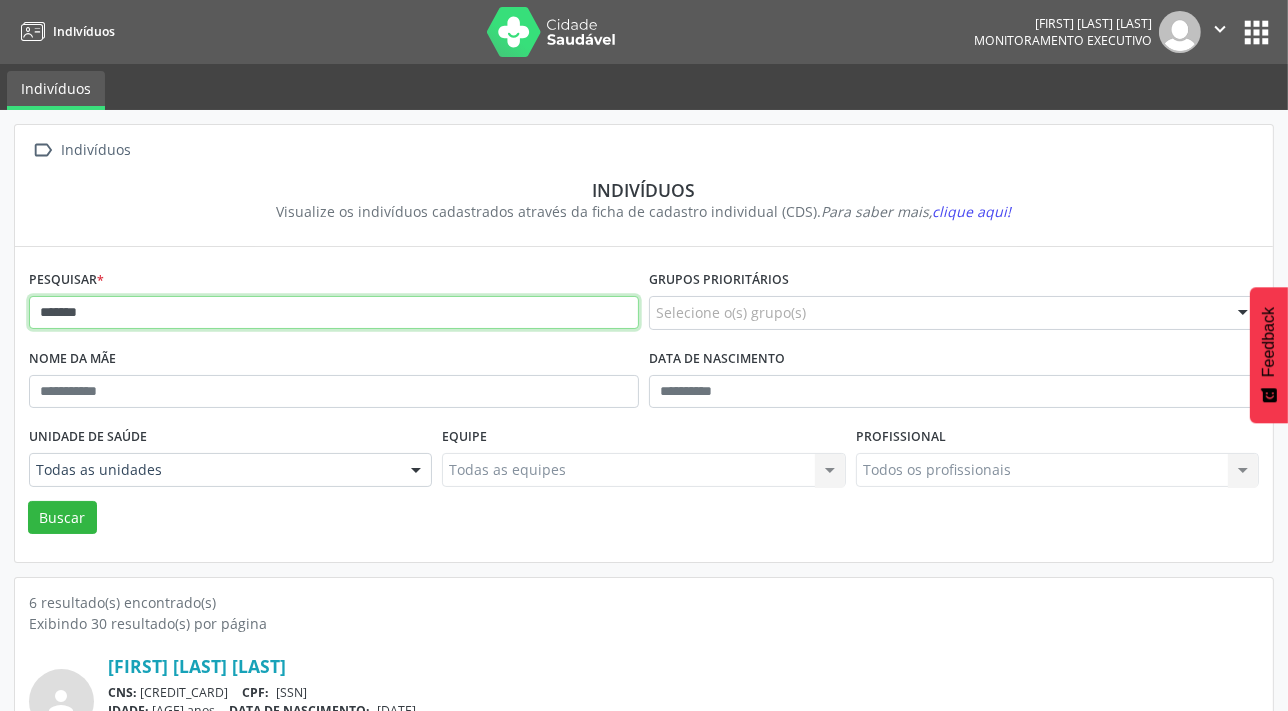 click on "******" at bounding box center [334, 313] 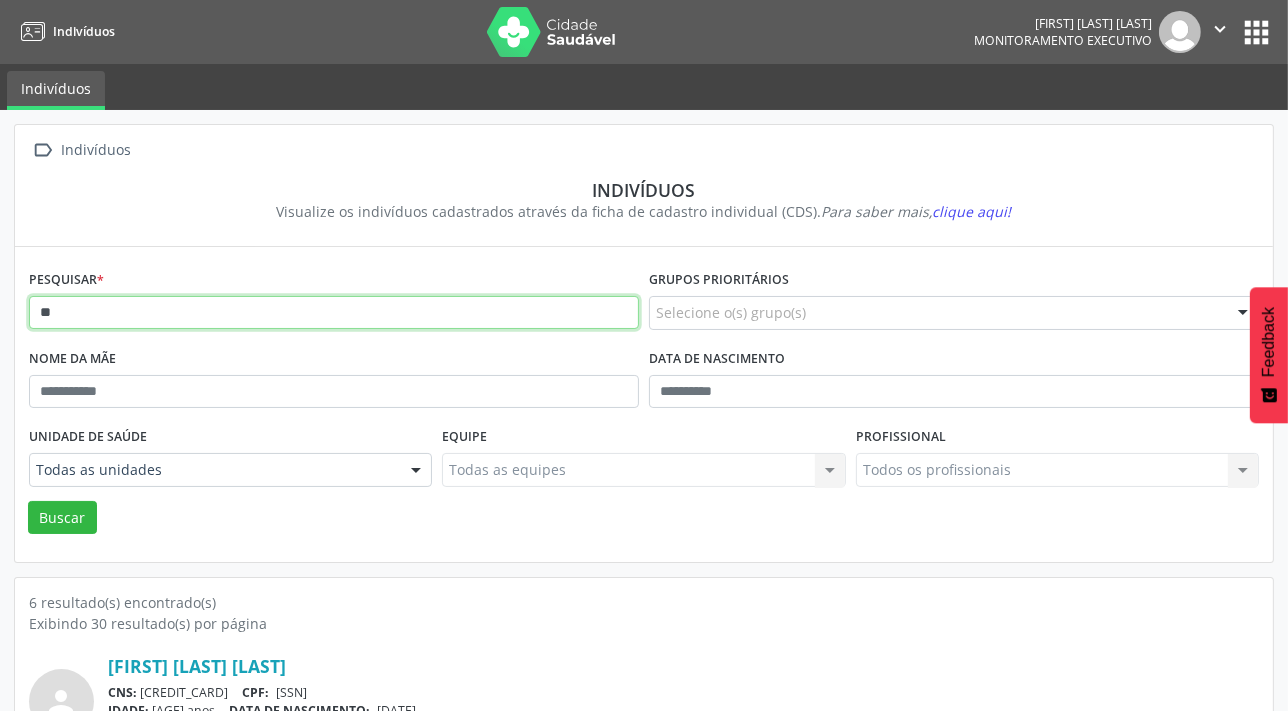 type on "*" 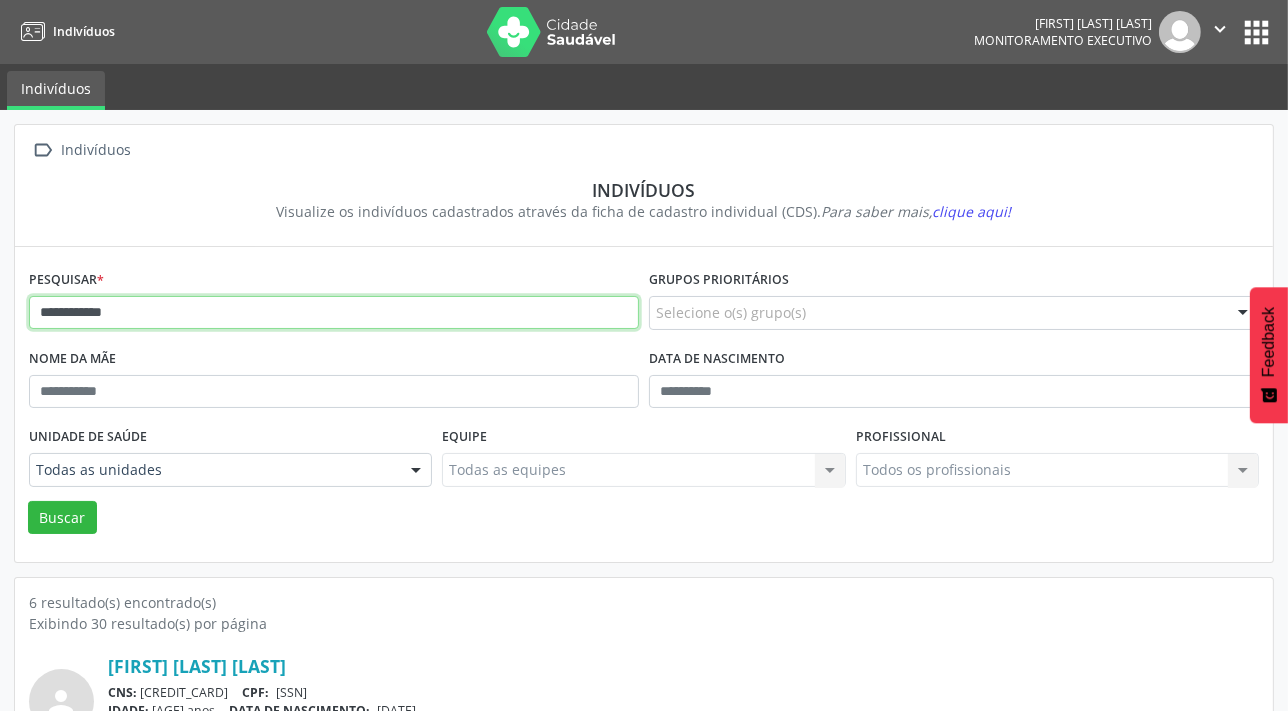 click on "Buscar" at bounding box center [62, 518] 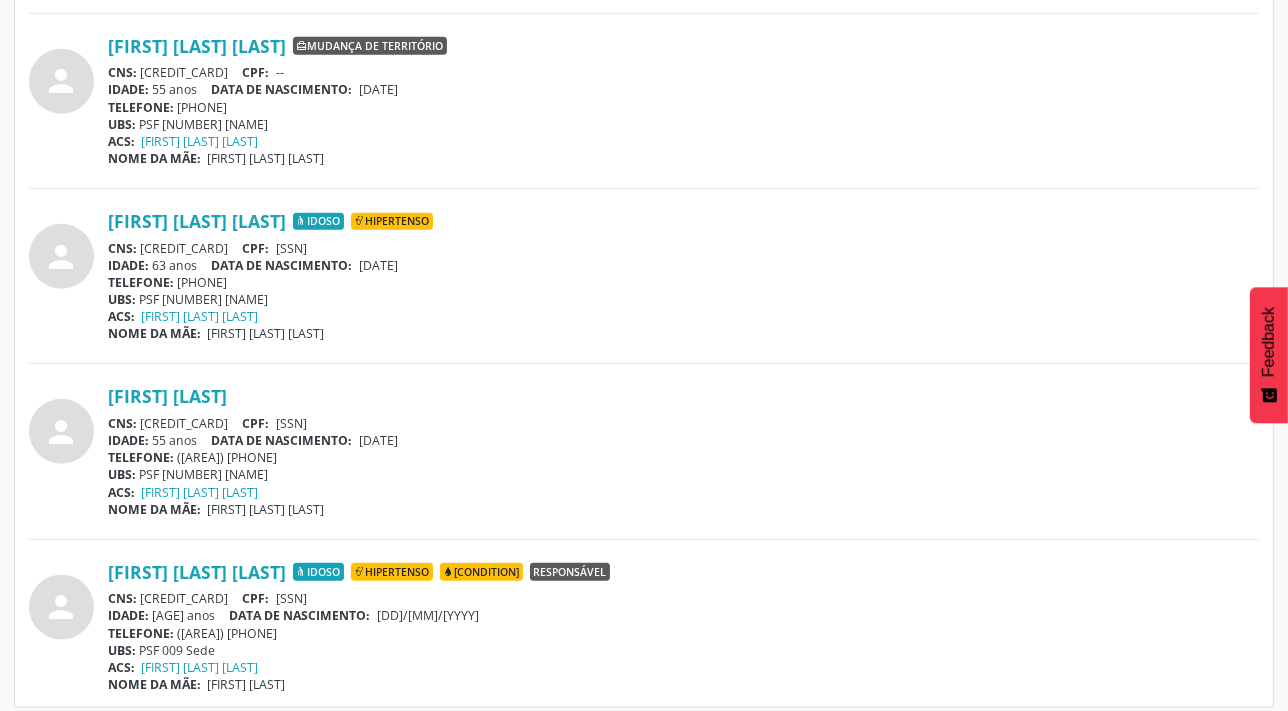 scroll, scrollTop: 2030, scrollLeft: 0, axis: vertical 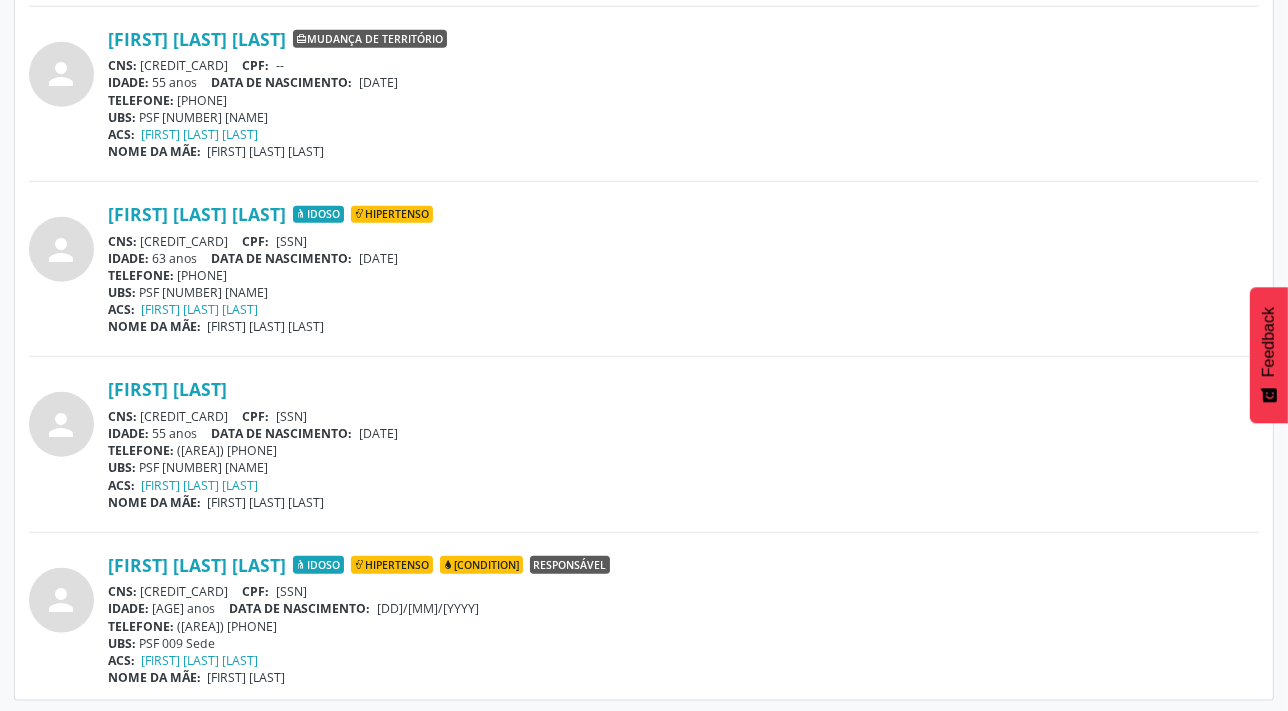 drag, startPoint x: 141, startPoint y: 586, endPoint x: 260, endPoint y: 579, distance: 119.2057 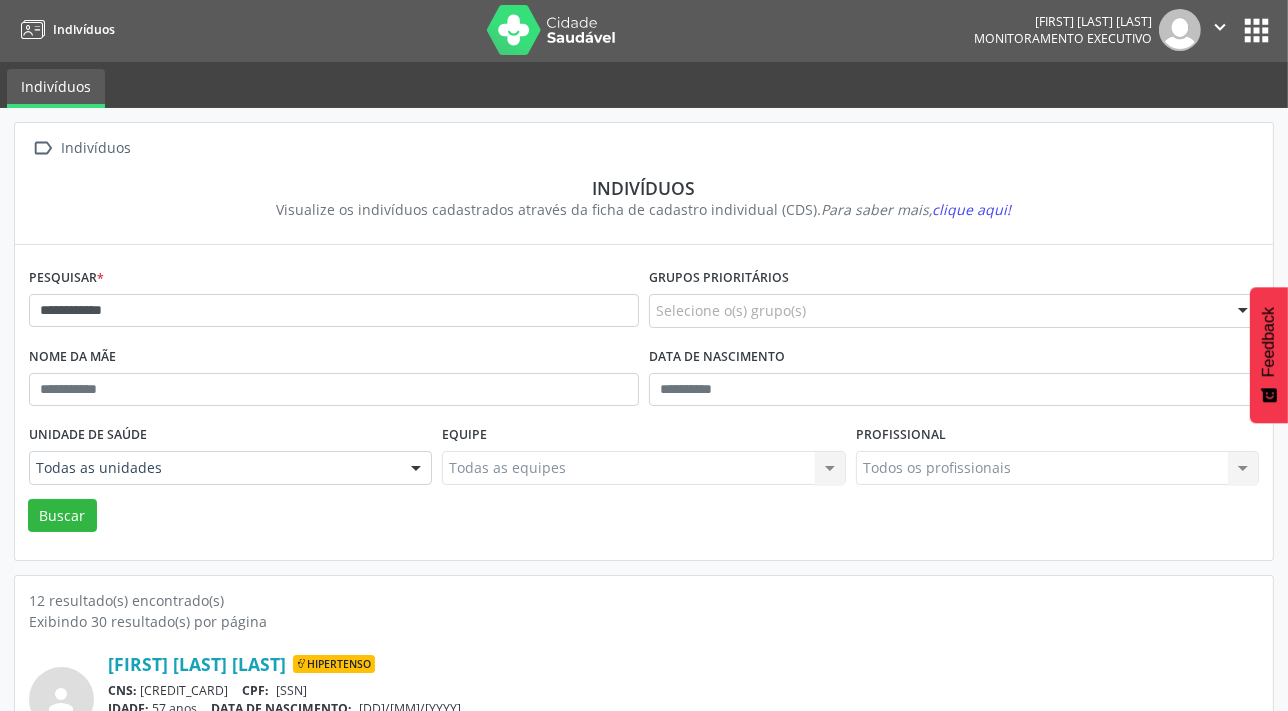 scroll, scrollTop: 0, scrollLeft: 0, axis: both 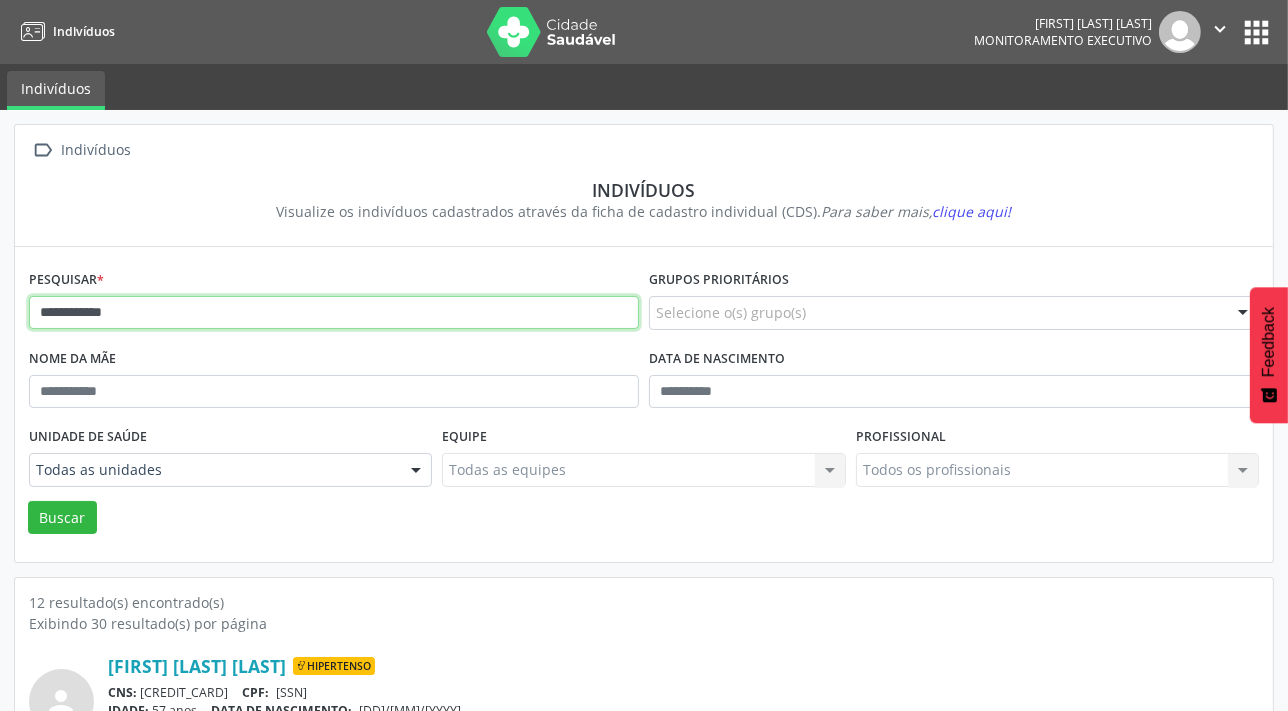 drag, startPoint x: 384, startPoint y: 309, endPoint x: 434, endPoint y: 285, distance: 55.461697 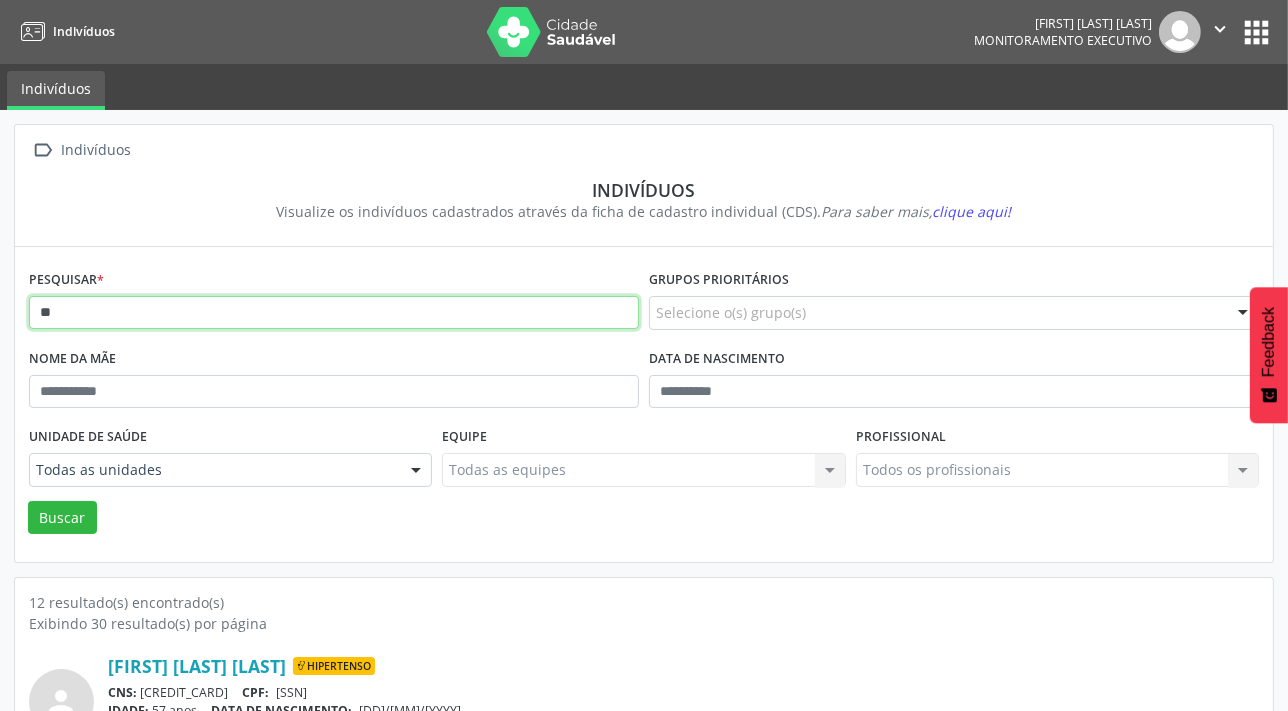 type on "*" 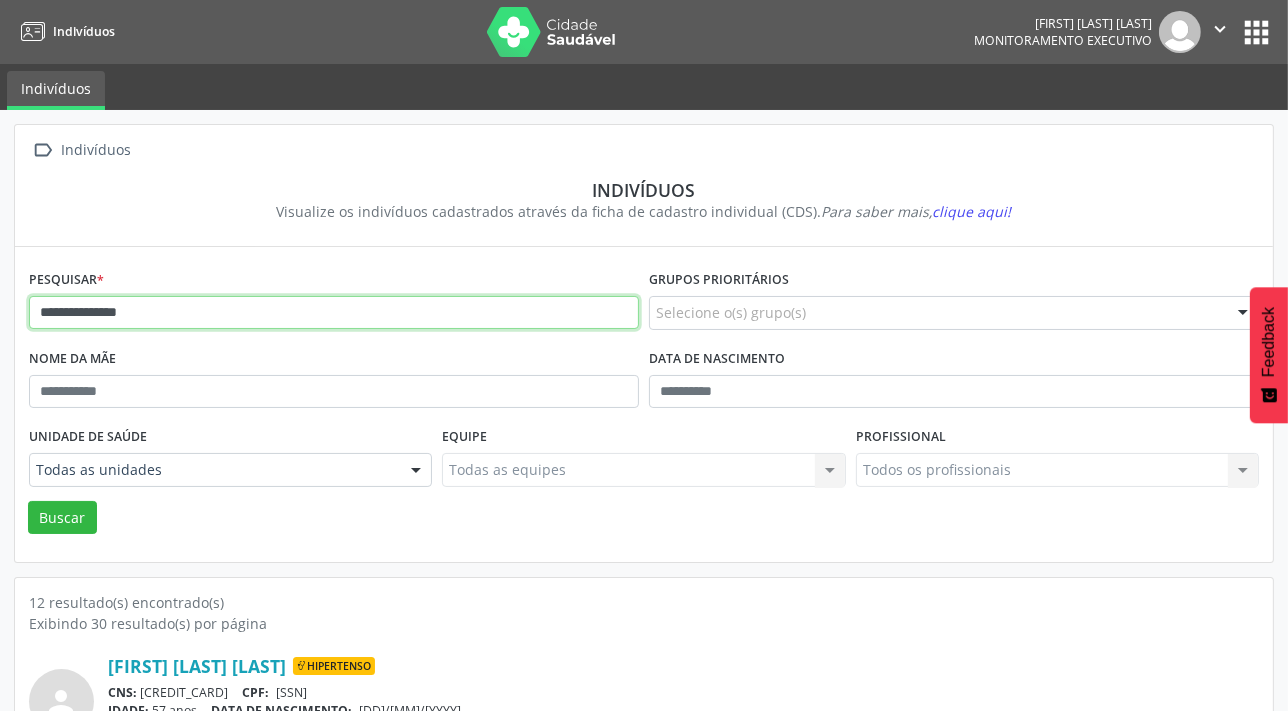 click on "Buscar" at bounding box center [62, 518] 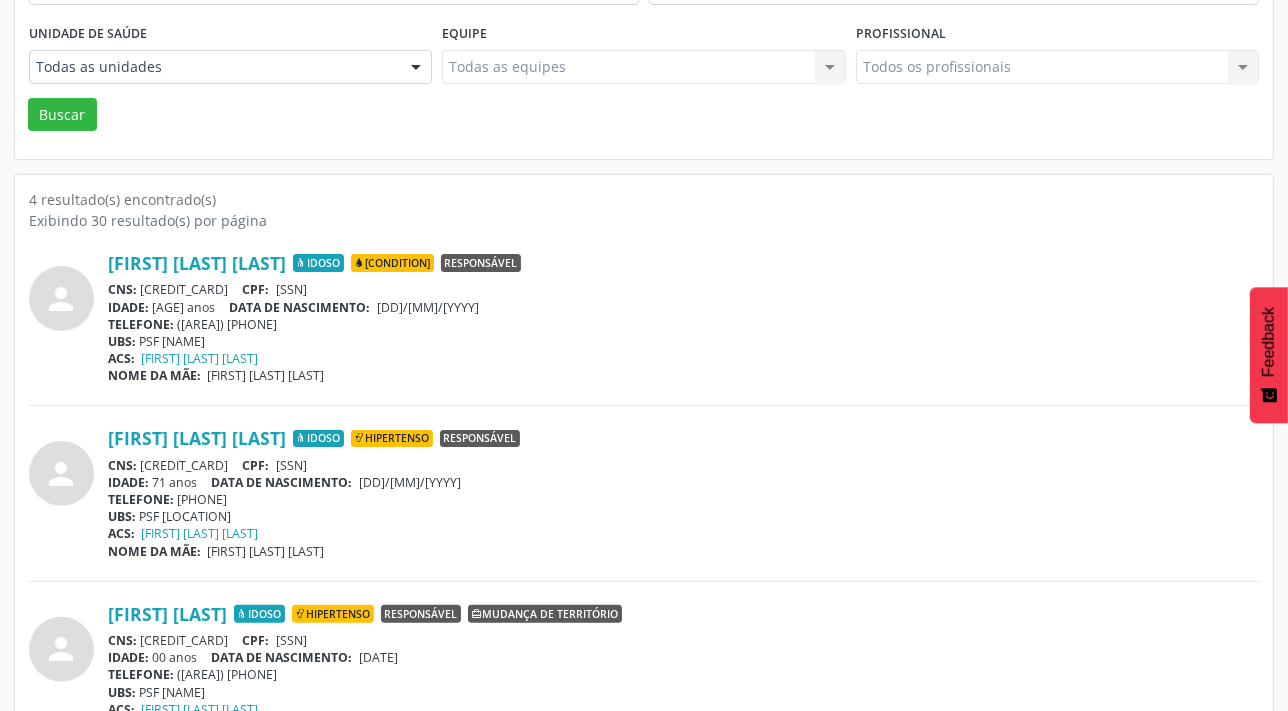 scroll, scrollTop: 454, scrollLeft: 0, axis: vertical 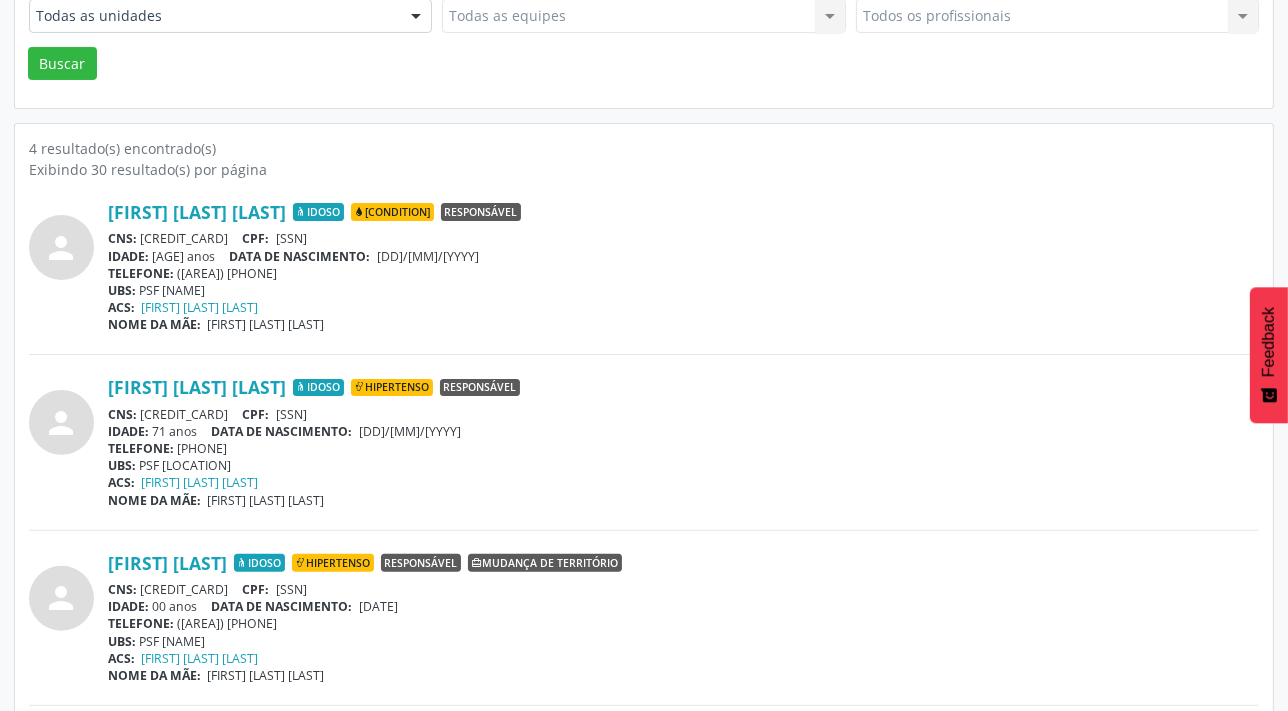 drag, startPoint x: 136, startPoint y: 410, endPoint x: 215, endPoint y: 412, distance: 79.025314 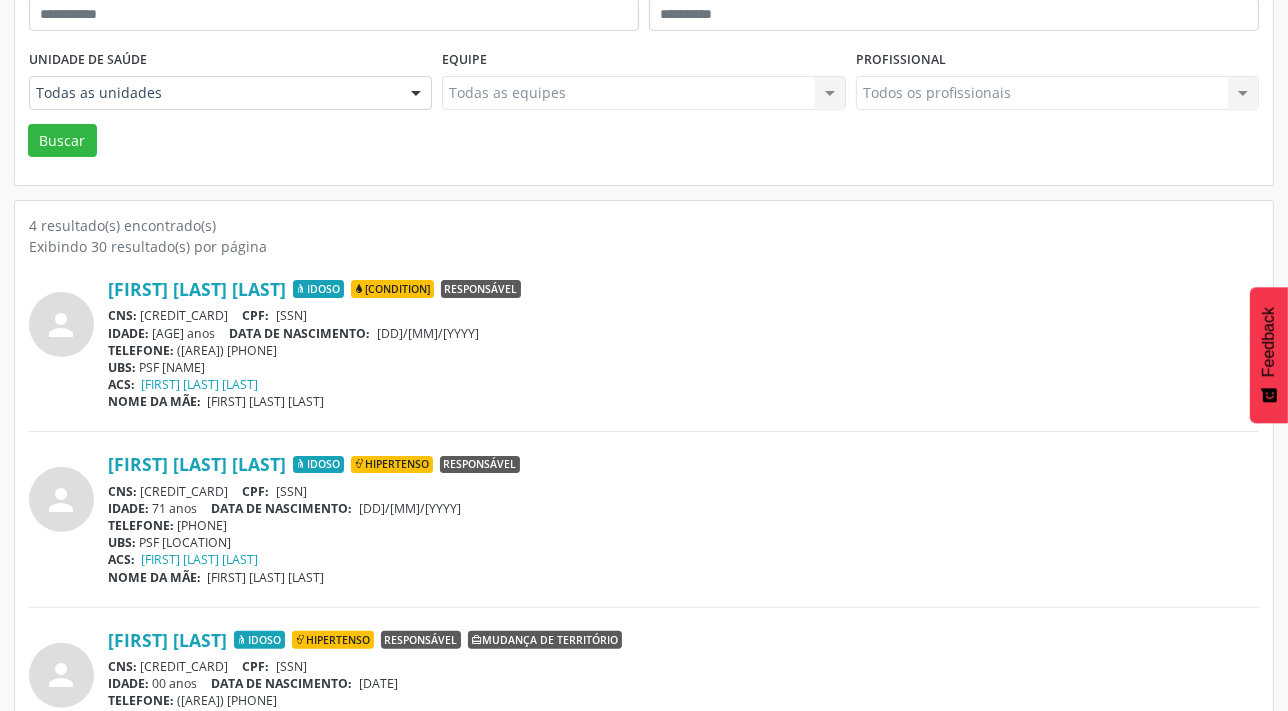 scroll, scrollTop: 272, scrollLeft: 0, axis: vertical 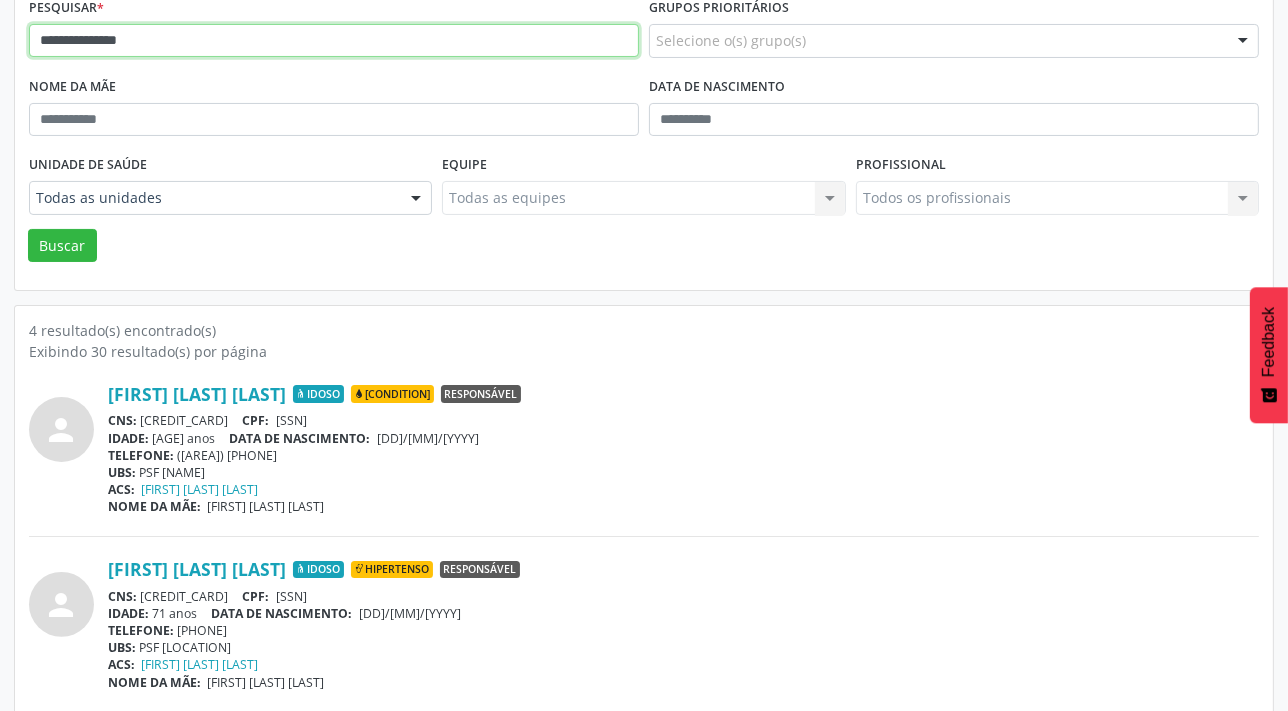 click on "**********" at bounding box center [334, 41] 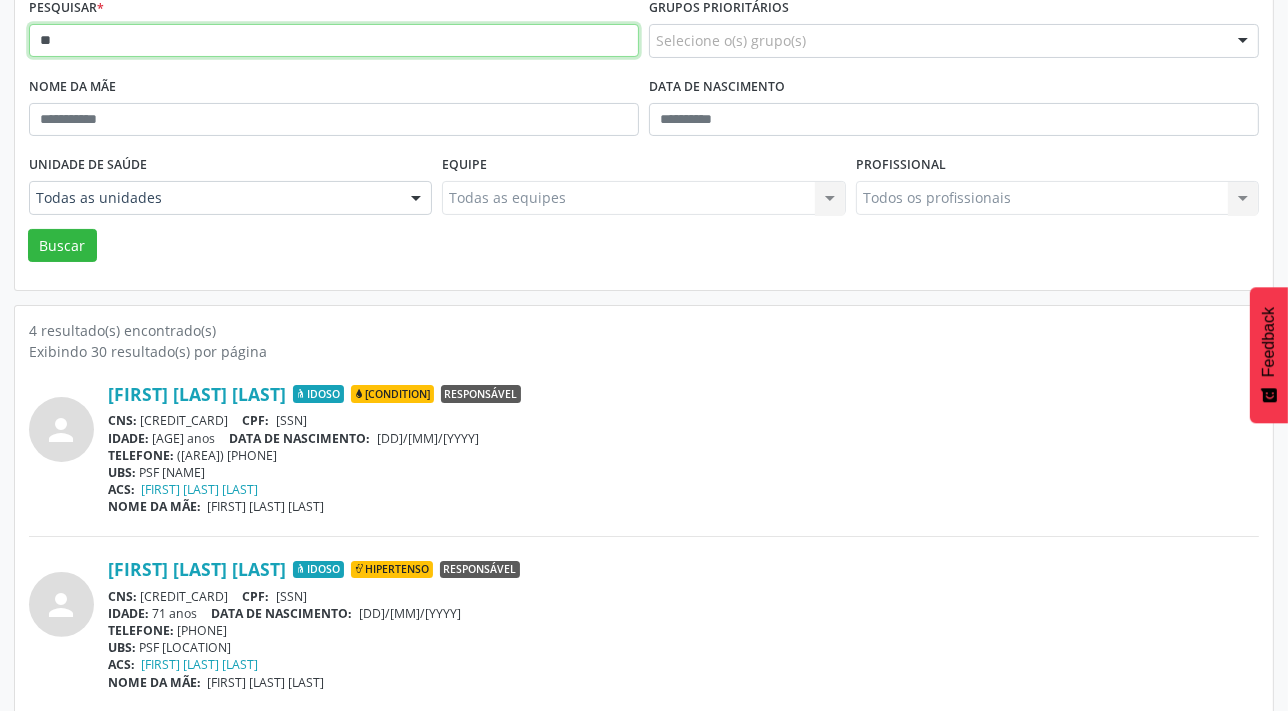 type on "*" 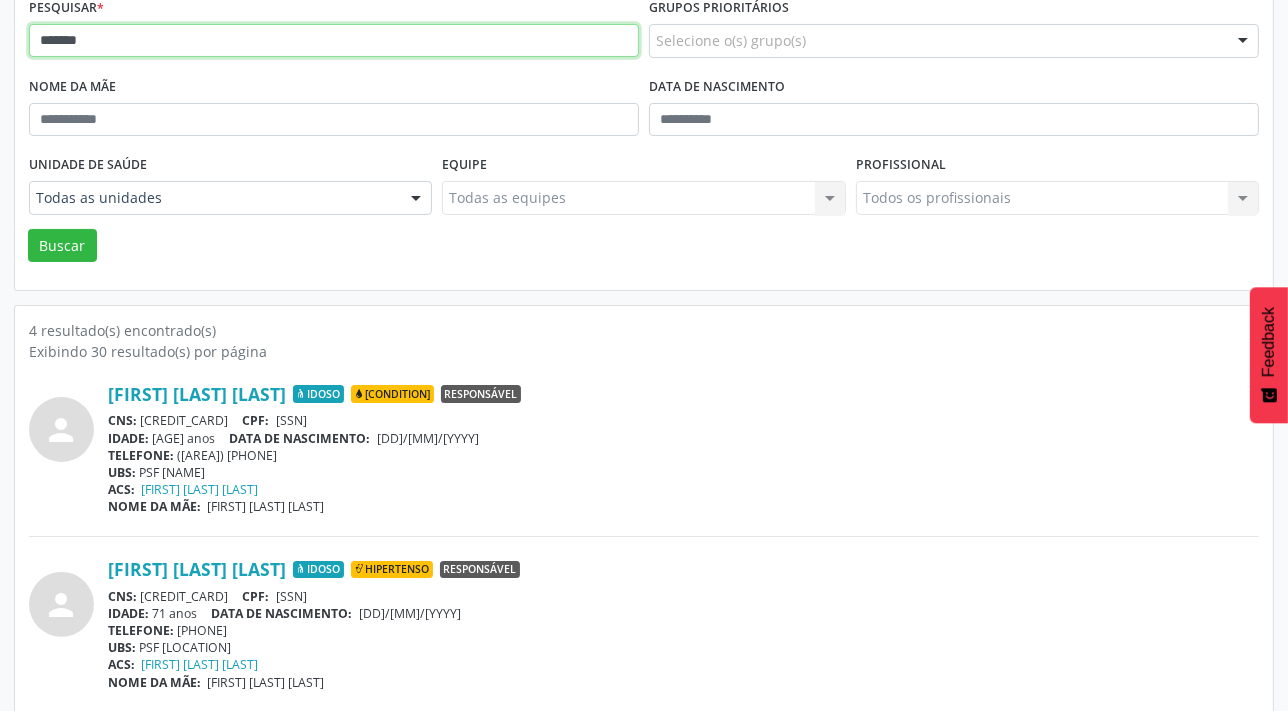click on "Buscar" at bounding box center [62, 246] 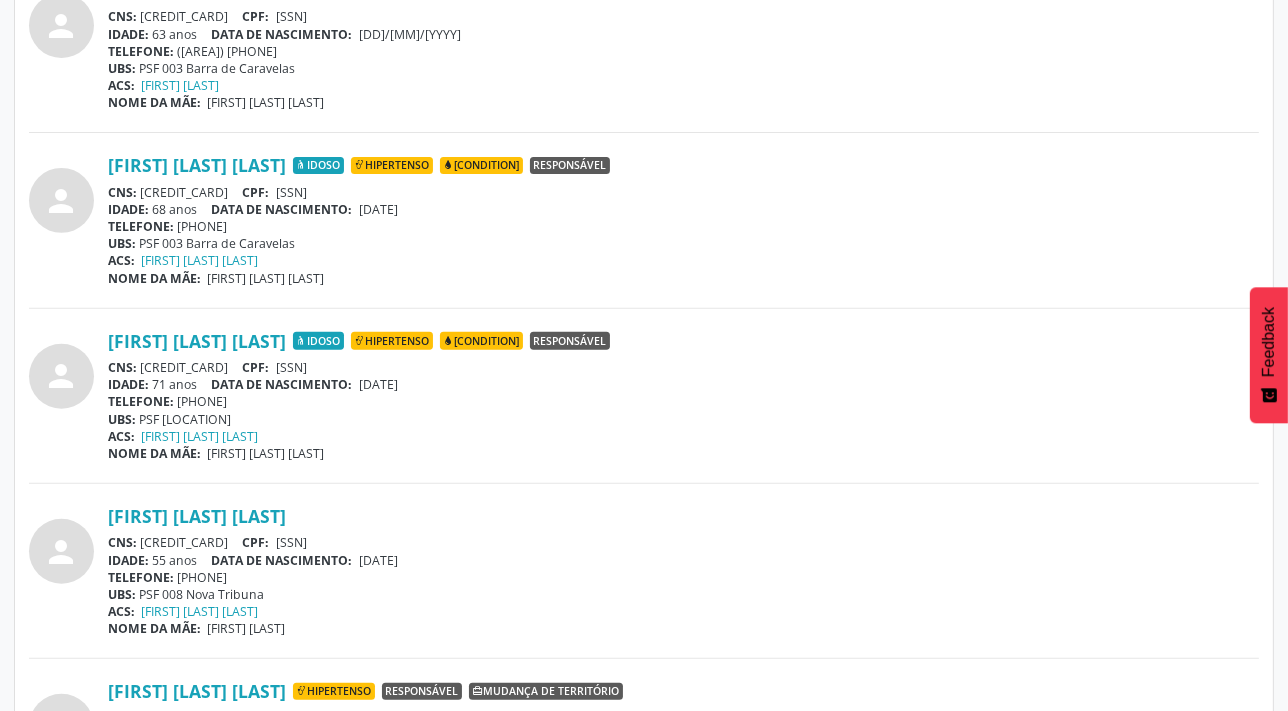 scroll, scrollTop: 636, scrollLeft: 0, axis: vertical 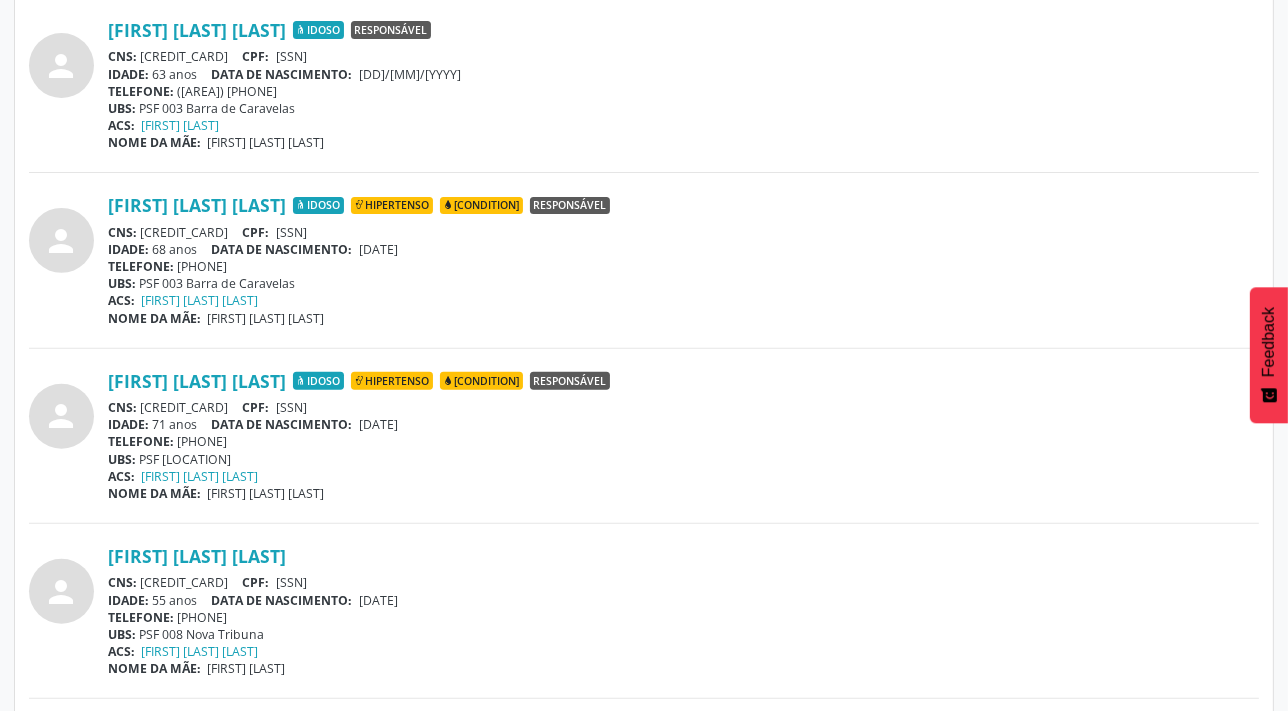 drag, startPoint x: 142, startPoint y: 227, endPoint x: 262, endPoint y: 219, distance: 120.26637 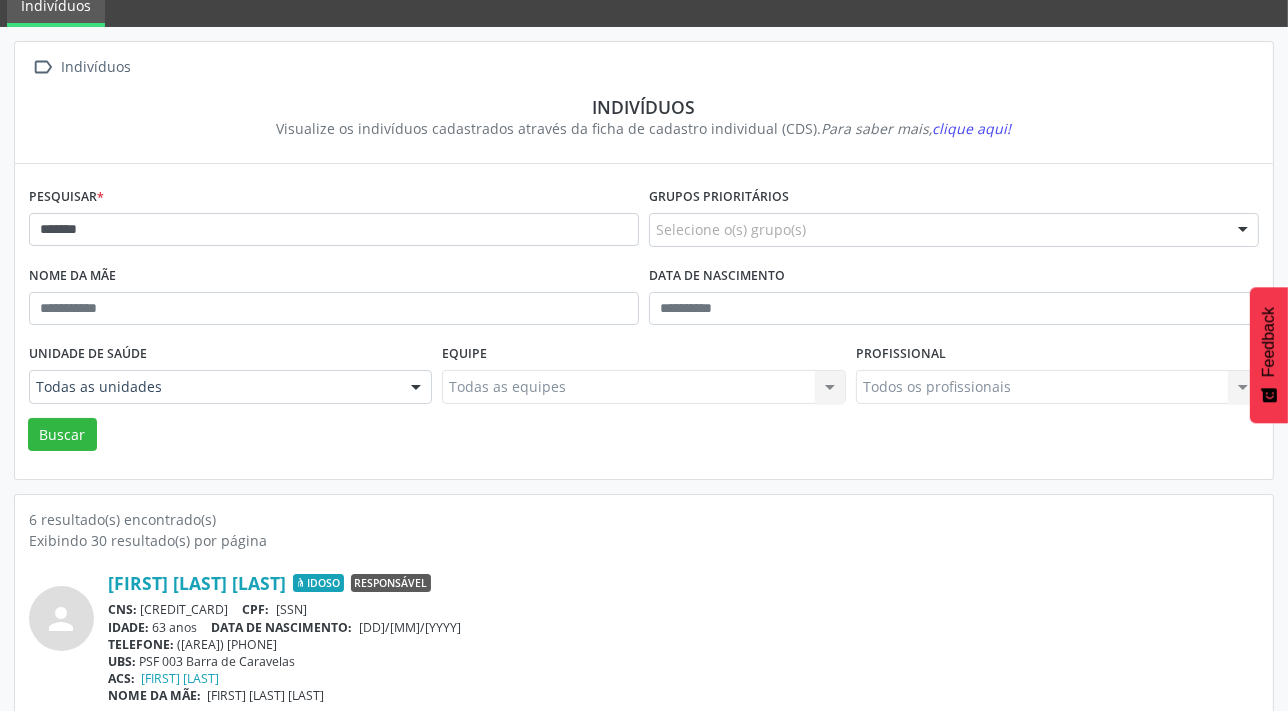 scroll, scrollTop: 0, scrollLeft: 0, axis: both 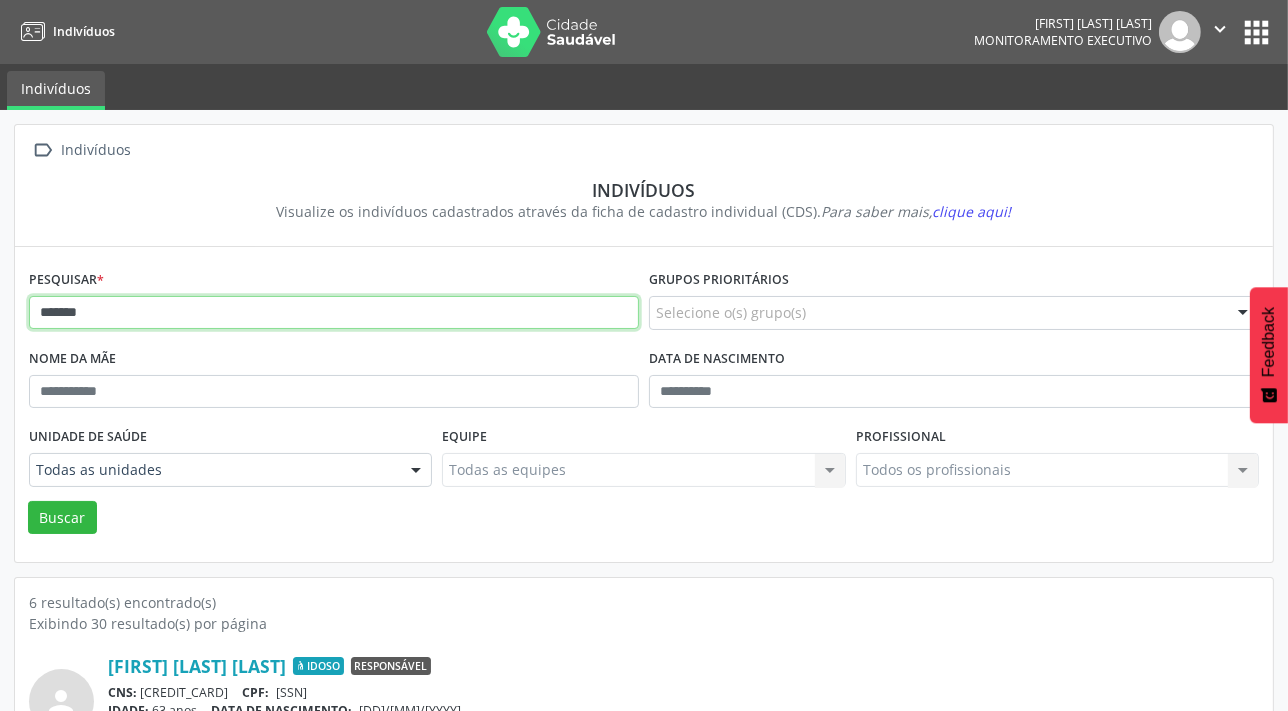 click on "*******" at bounding box center [334, 313] 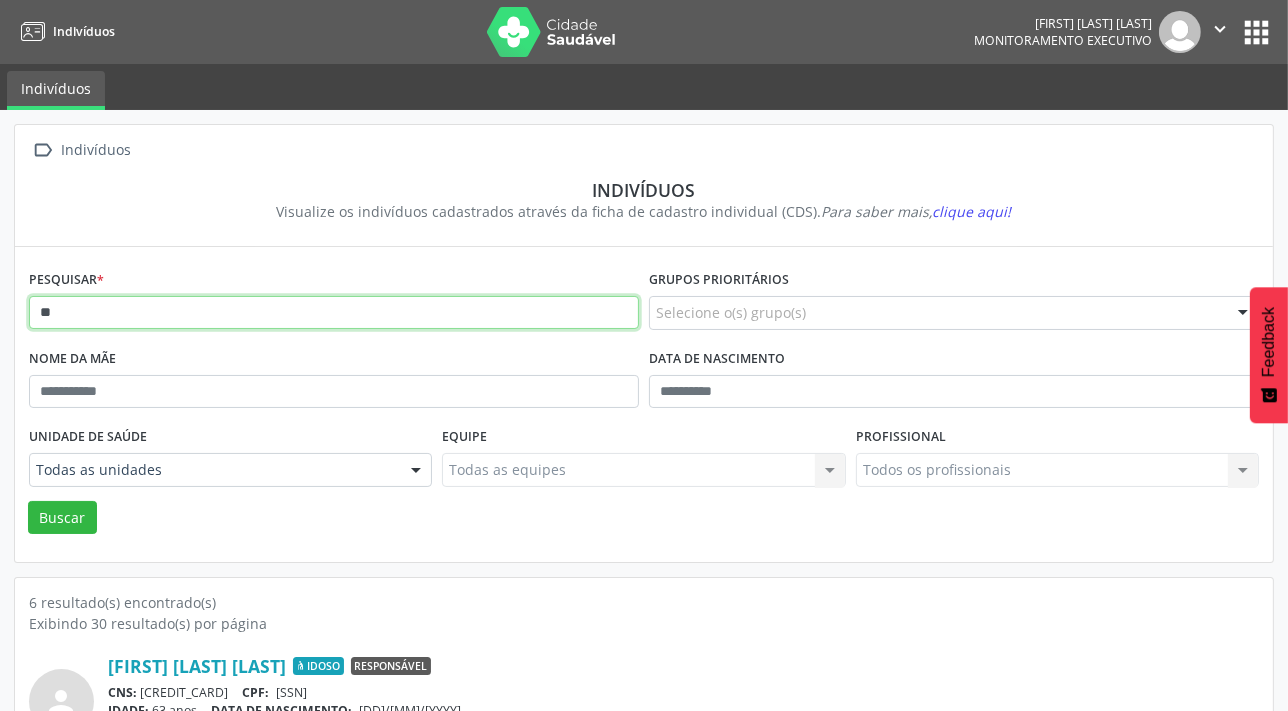 type on "*" 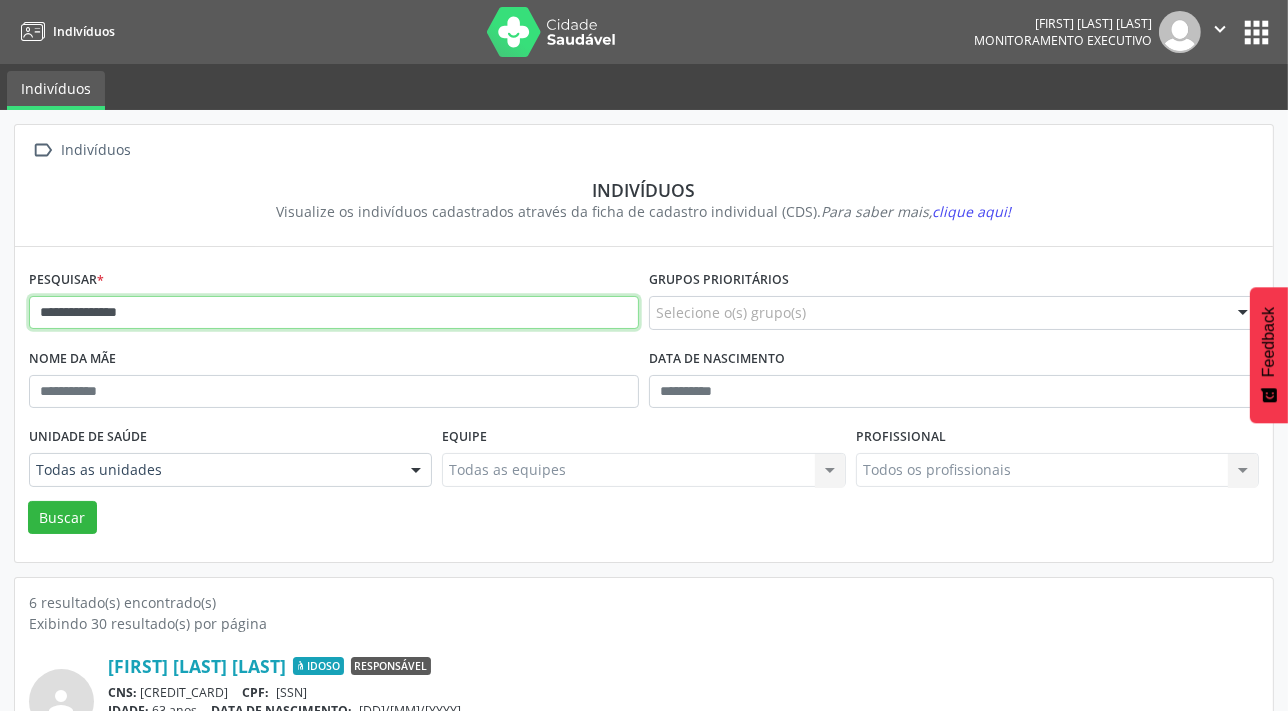 click on "Buscar" at bounding box center [62, 518] 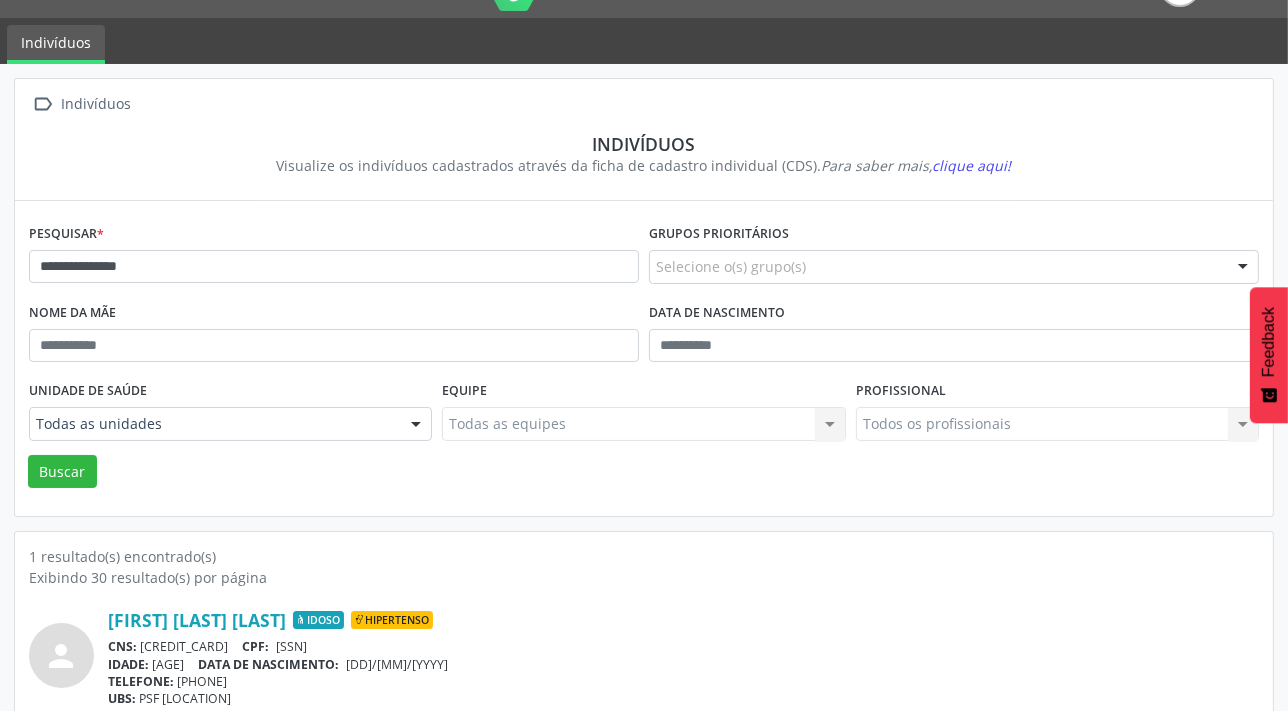 scroll, scrollTop: 103, scrollLeft: 0, axis: vertical 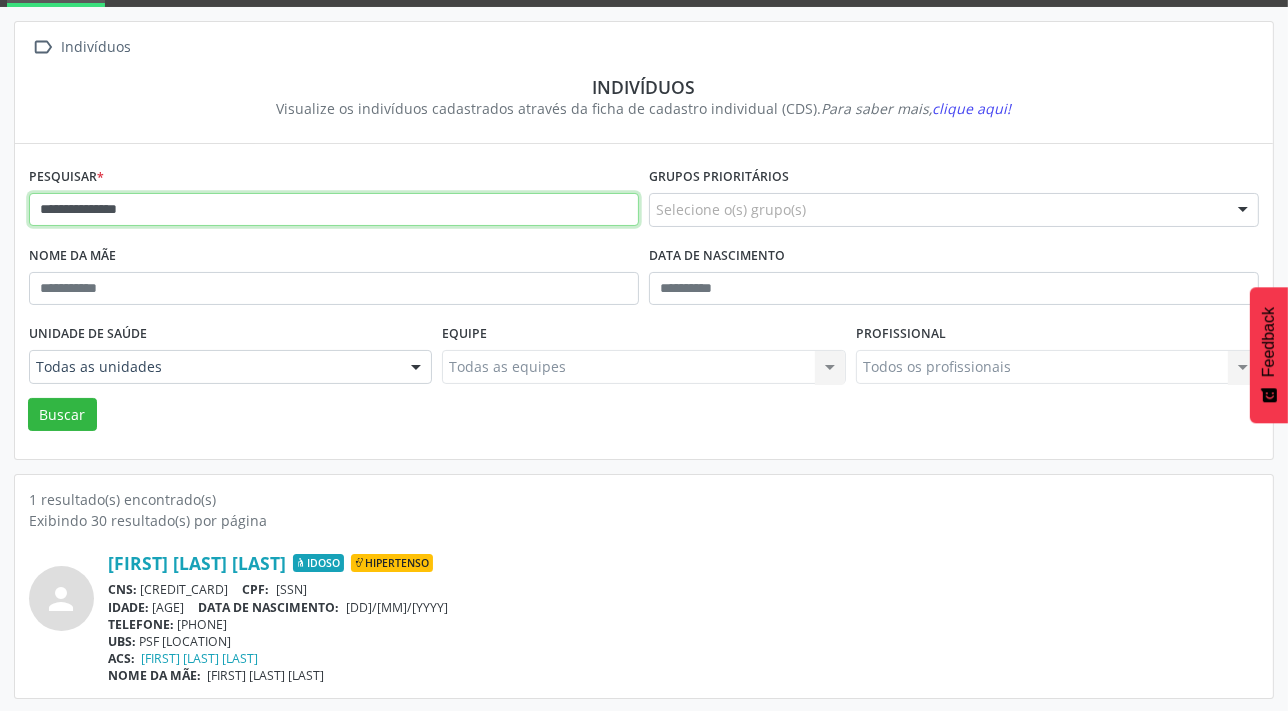 click on "**********" at bounding box center (334, 210) 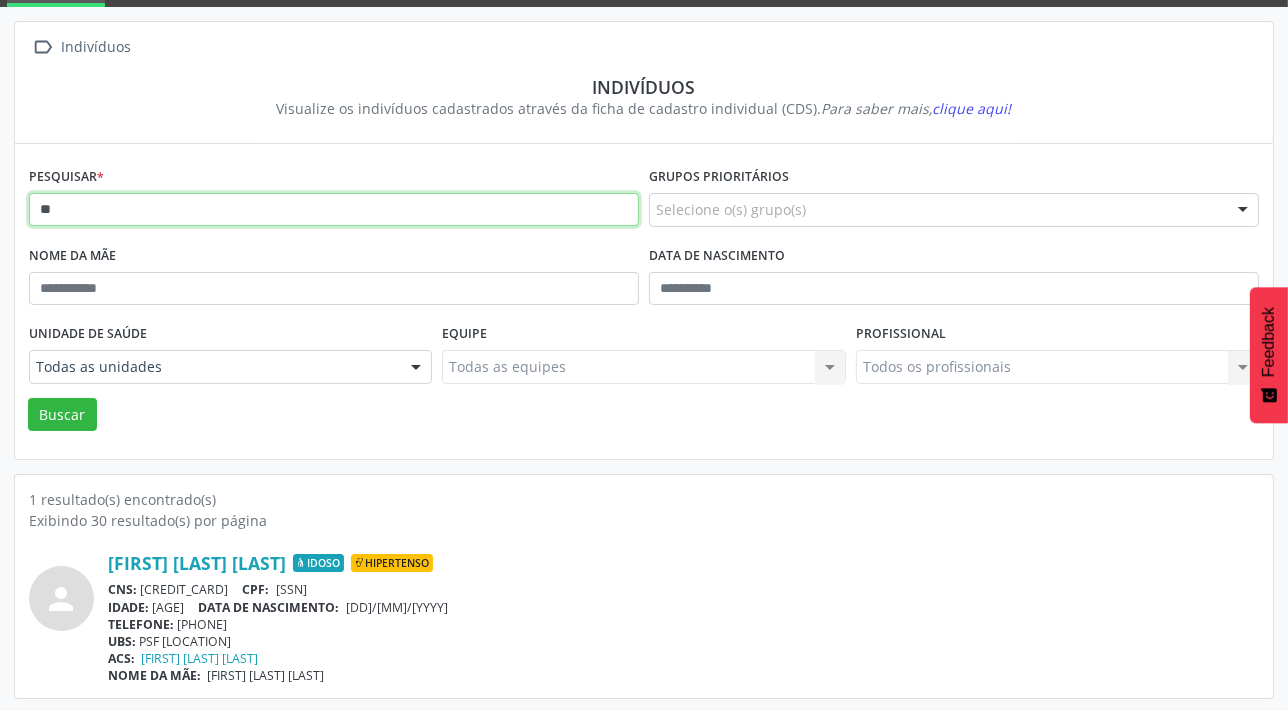 type on "*" 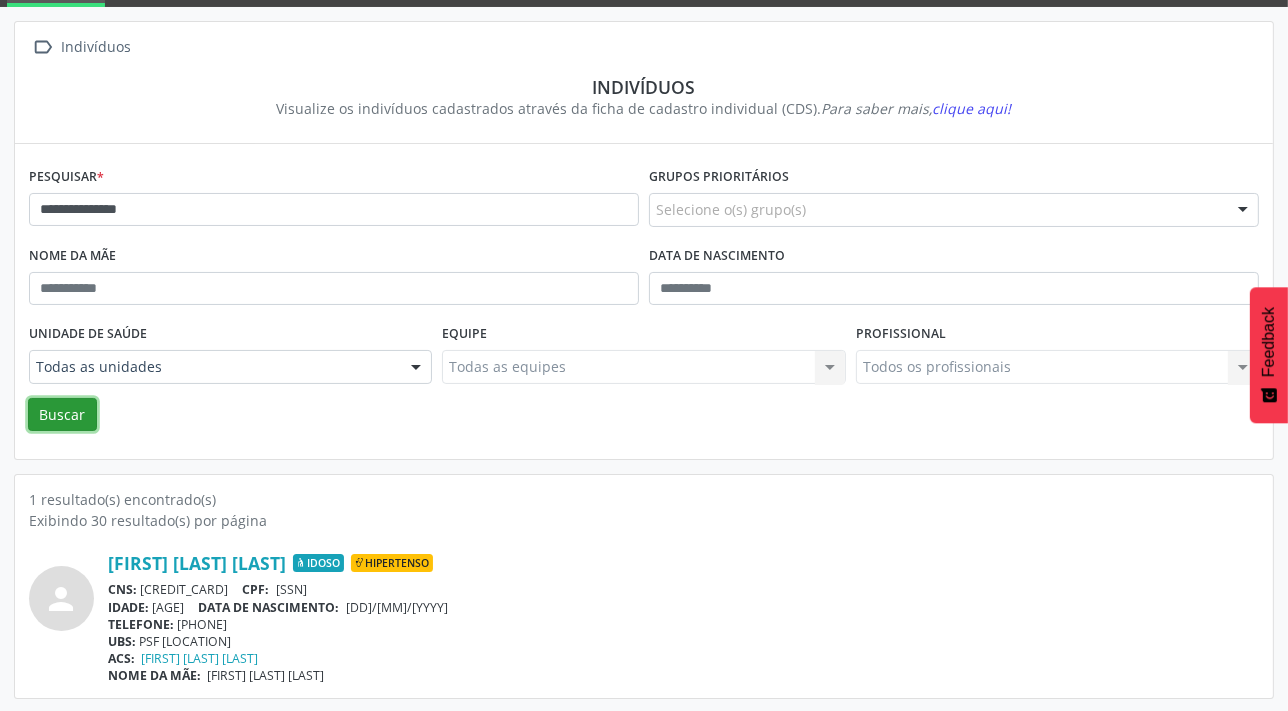 click on "Buscar" at bounding box center (62, 415) 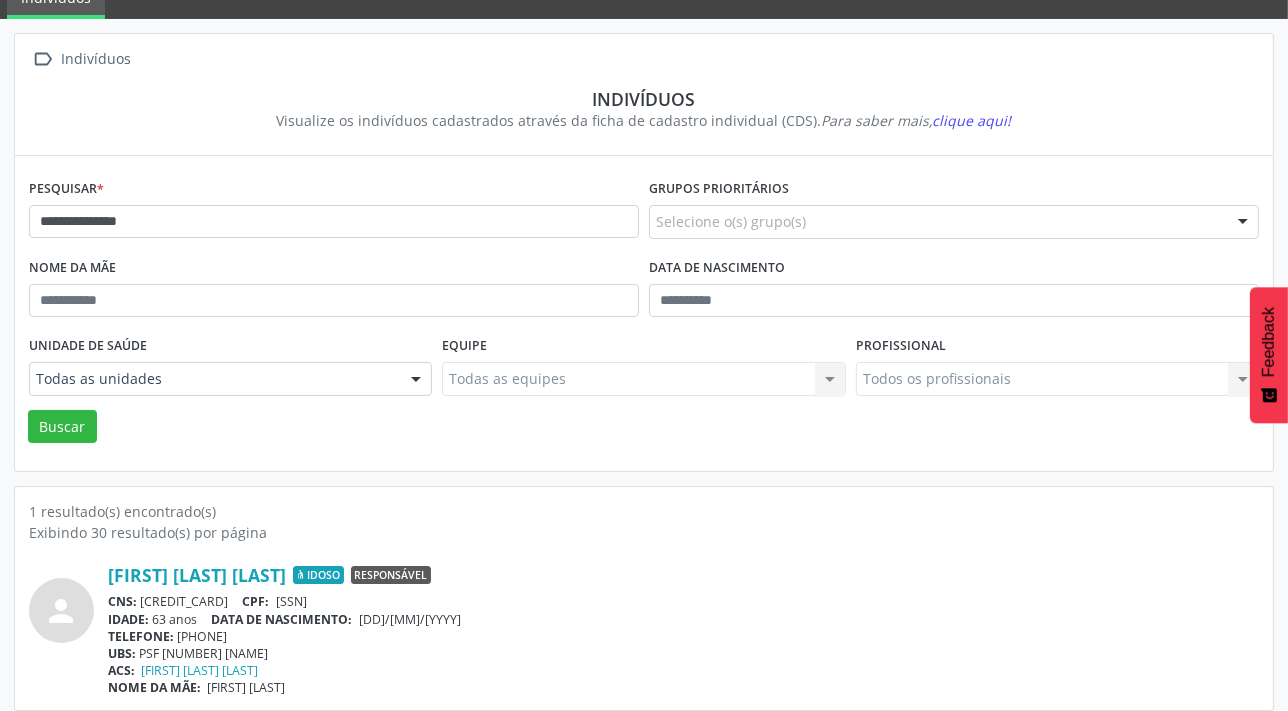 scroll, scrollTop: 103, scrollLeft: 0, axis: vertical 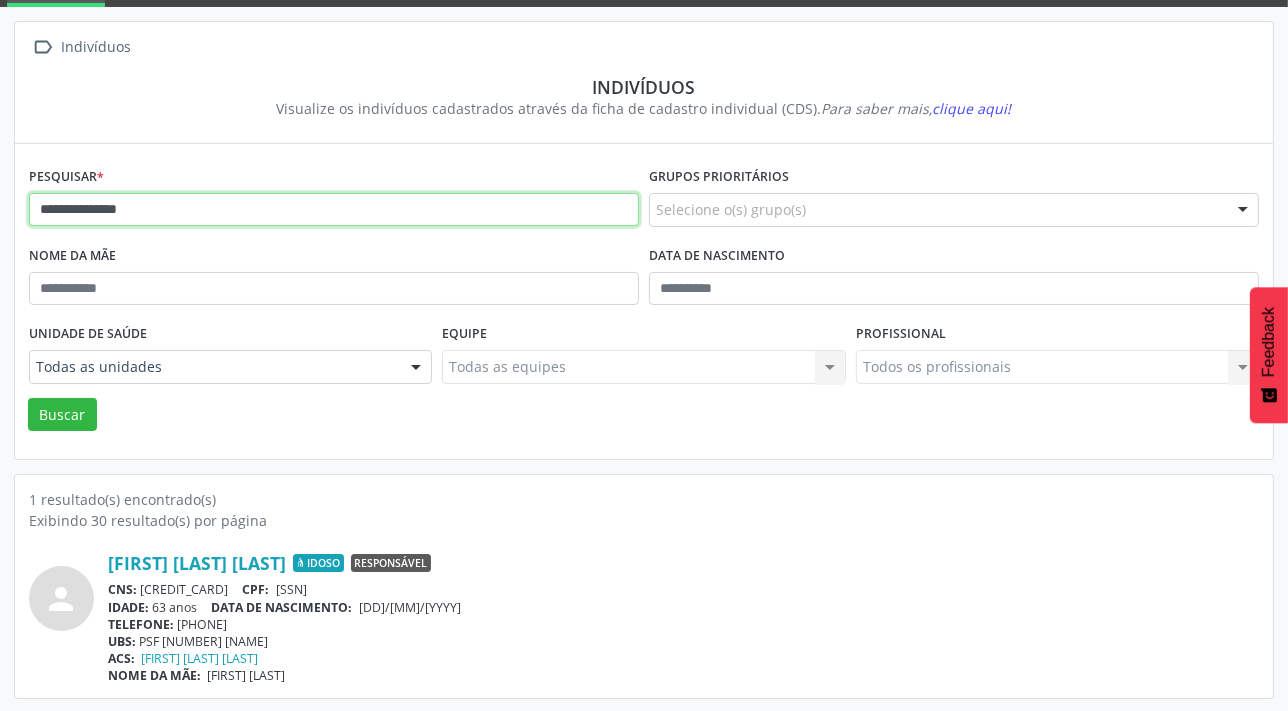 click on "**********" at bounding box center [334, 210] 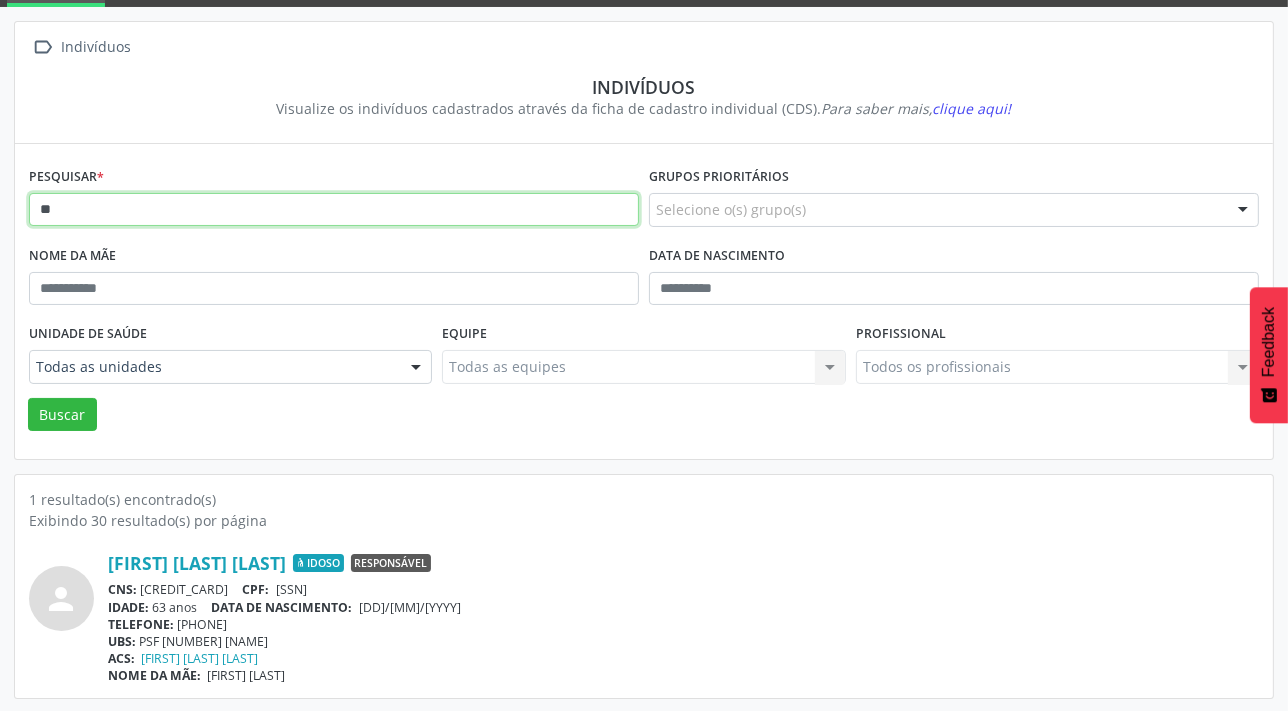 type on "*" 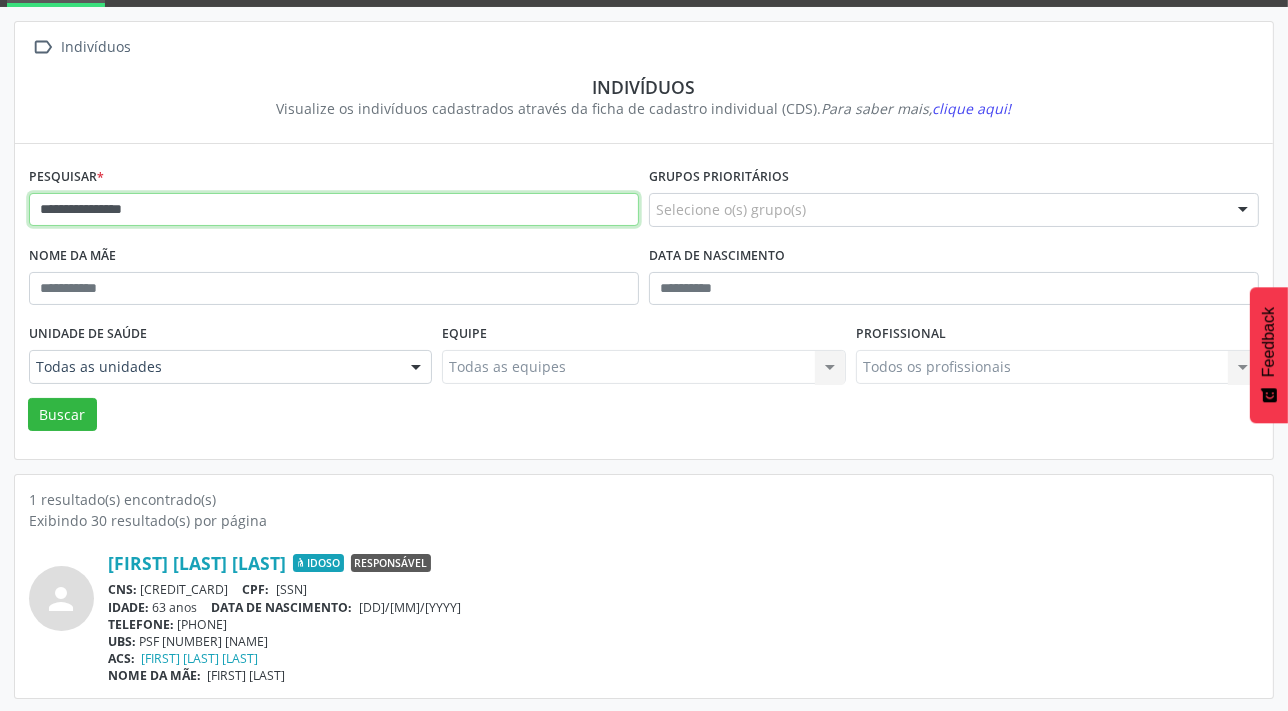 click on "Buscar" at bounding box center [62, 415] 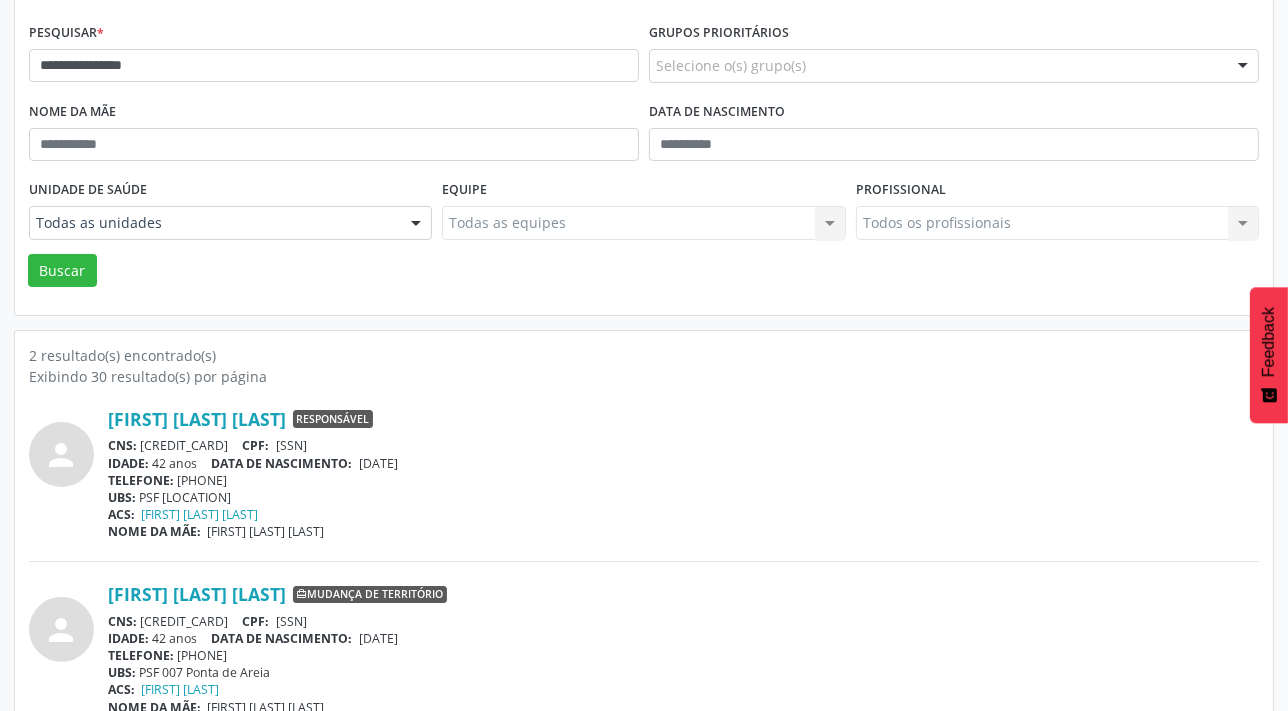 scroll, scrollTop: 272, scrollLeft: 0, axis: vertical 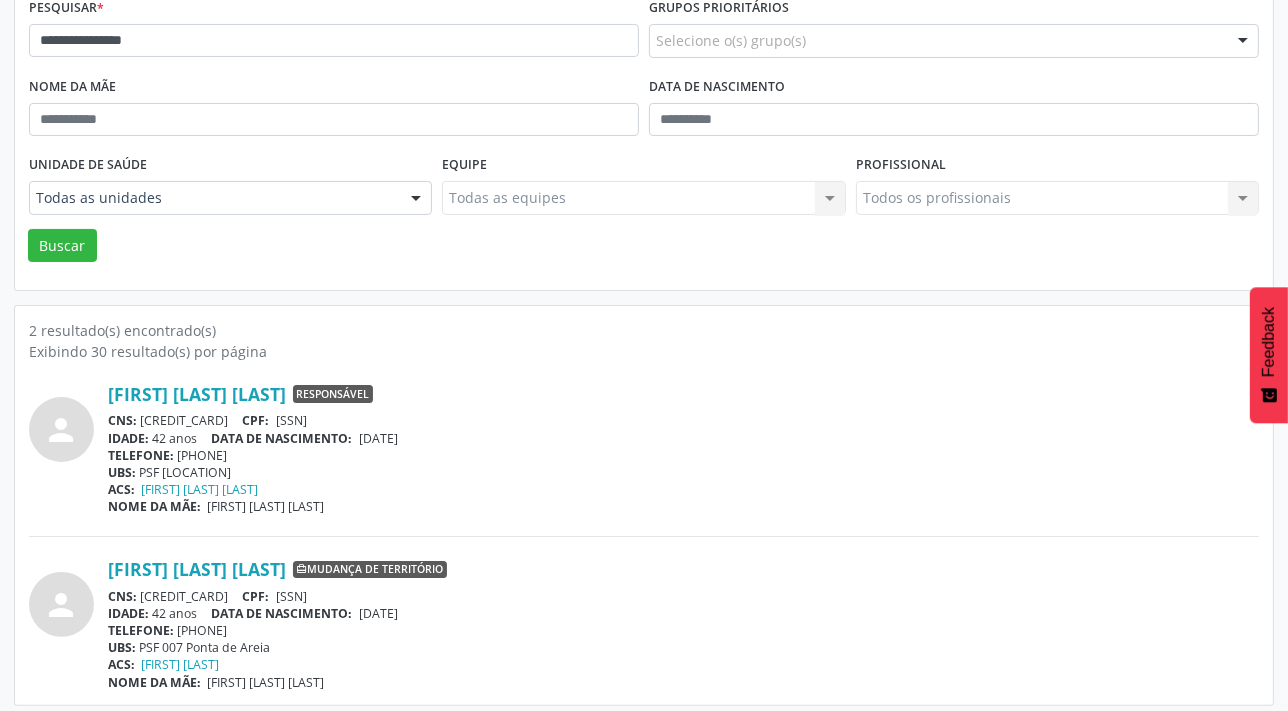 drag, startPoint x: 145, startPoint y: 418, endPoint x: 260, endPoint y: 419, distance: 115.00435 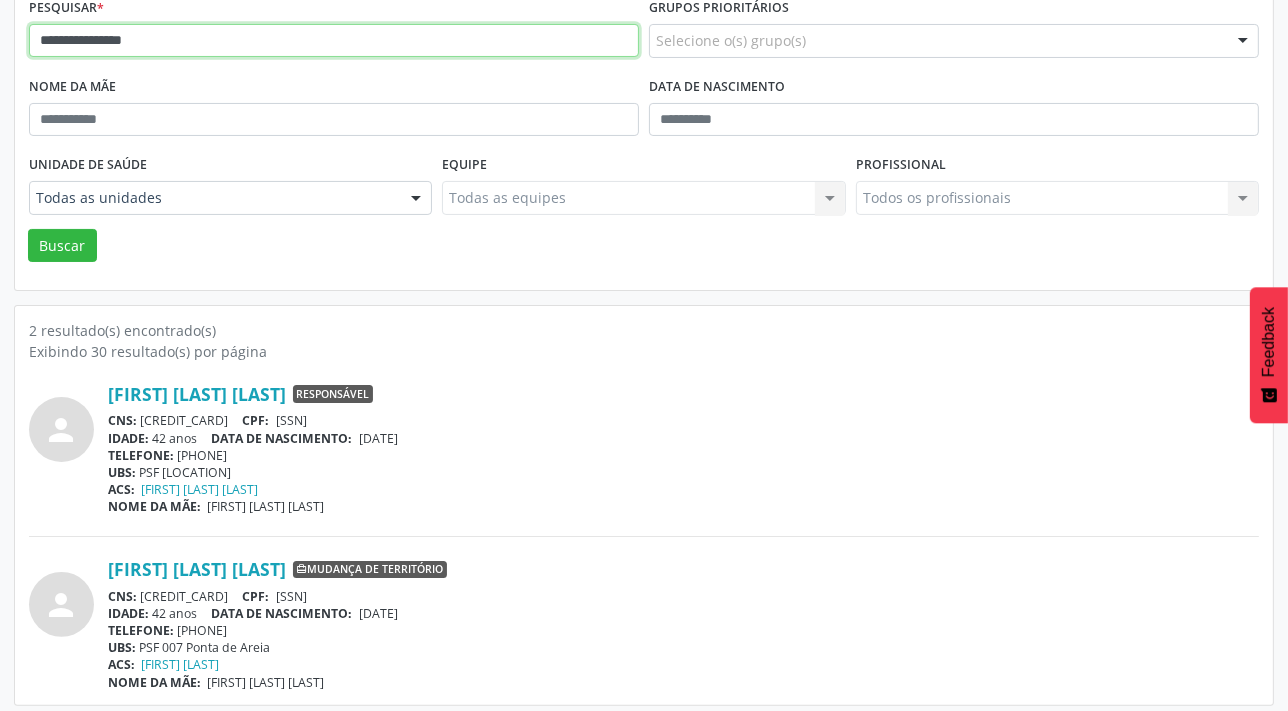 click on "**********" at bounding box center (334, 41) 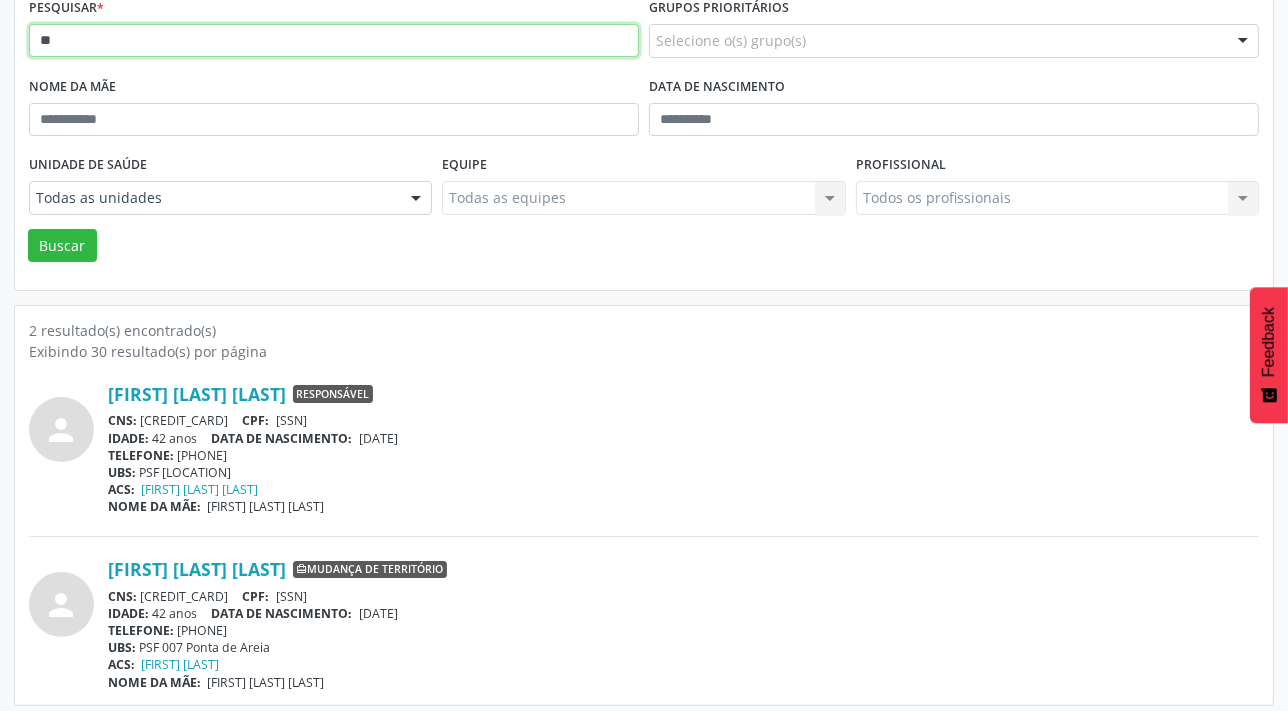 type on "*" 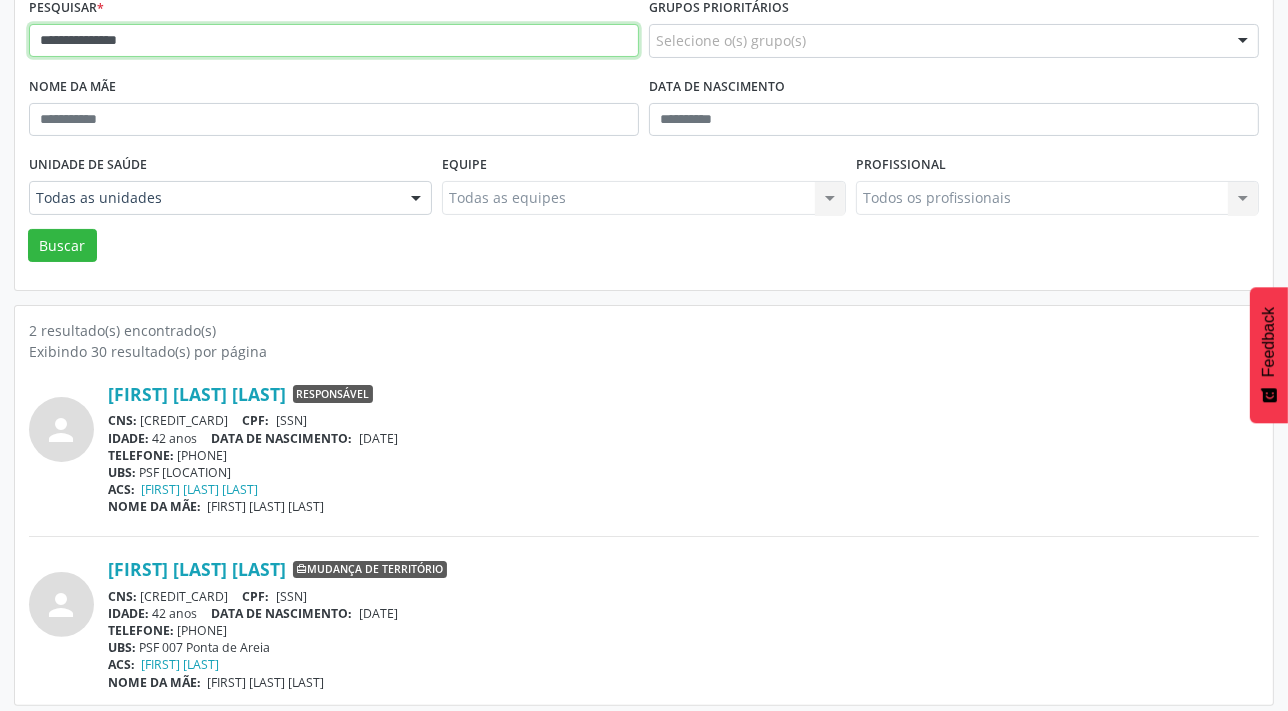 click on "Buscar" at bounding box center [62, 246] 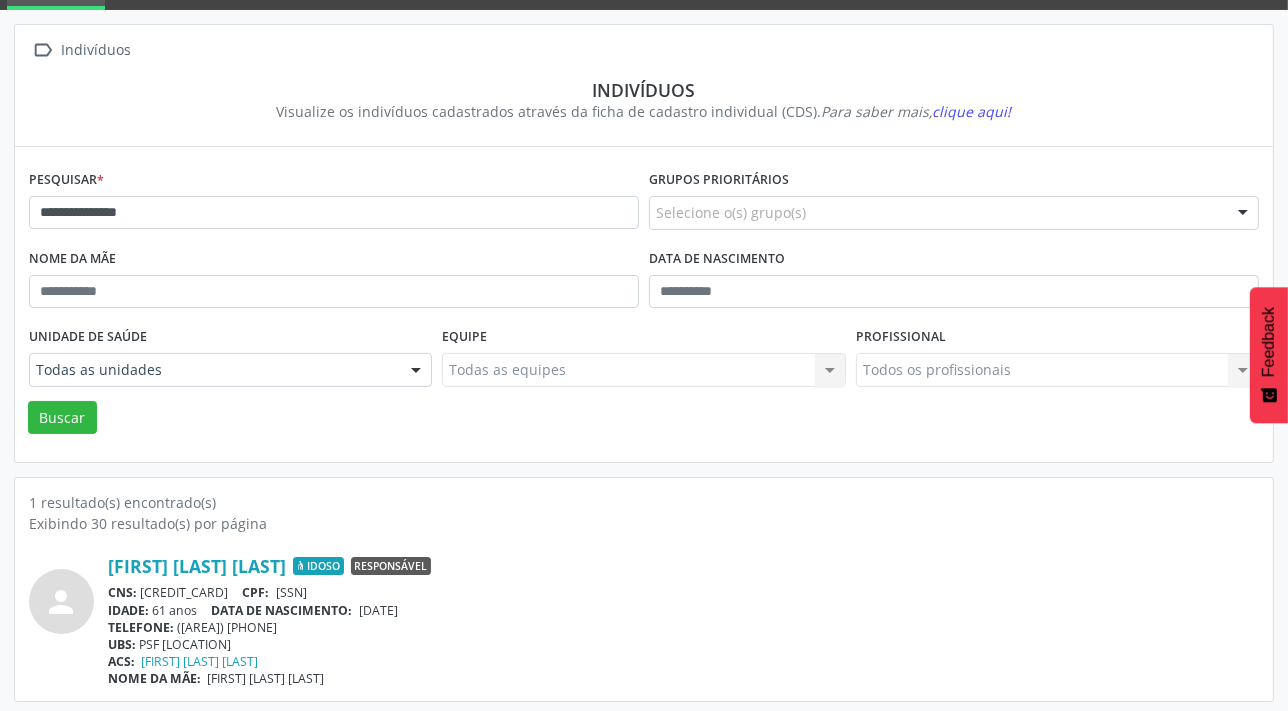 scroll, scrollTop: 103, scrollLeft: 0, axis: vertical 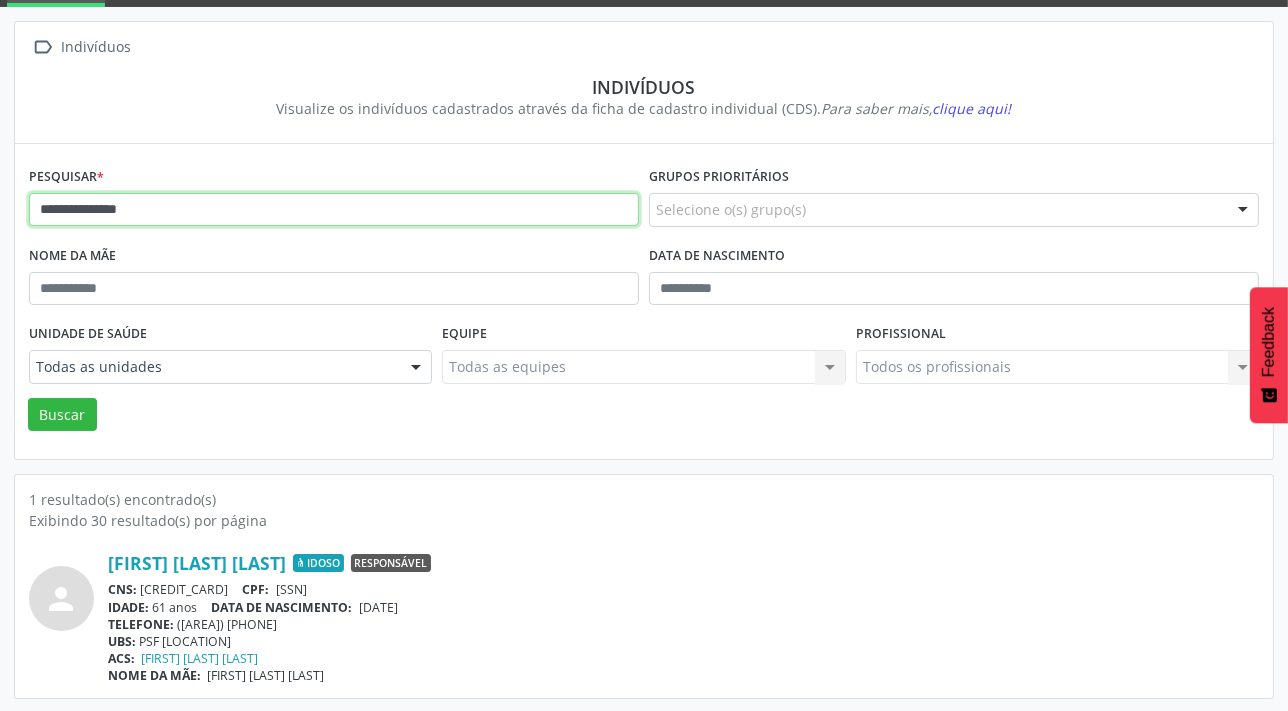 click on "**********" at bounding box center (334, 210) 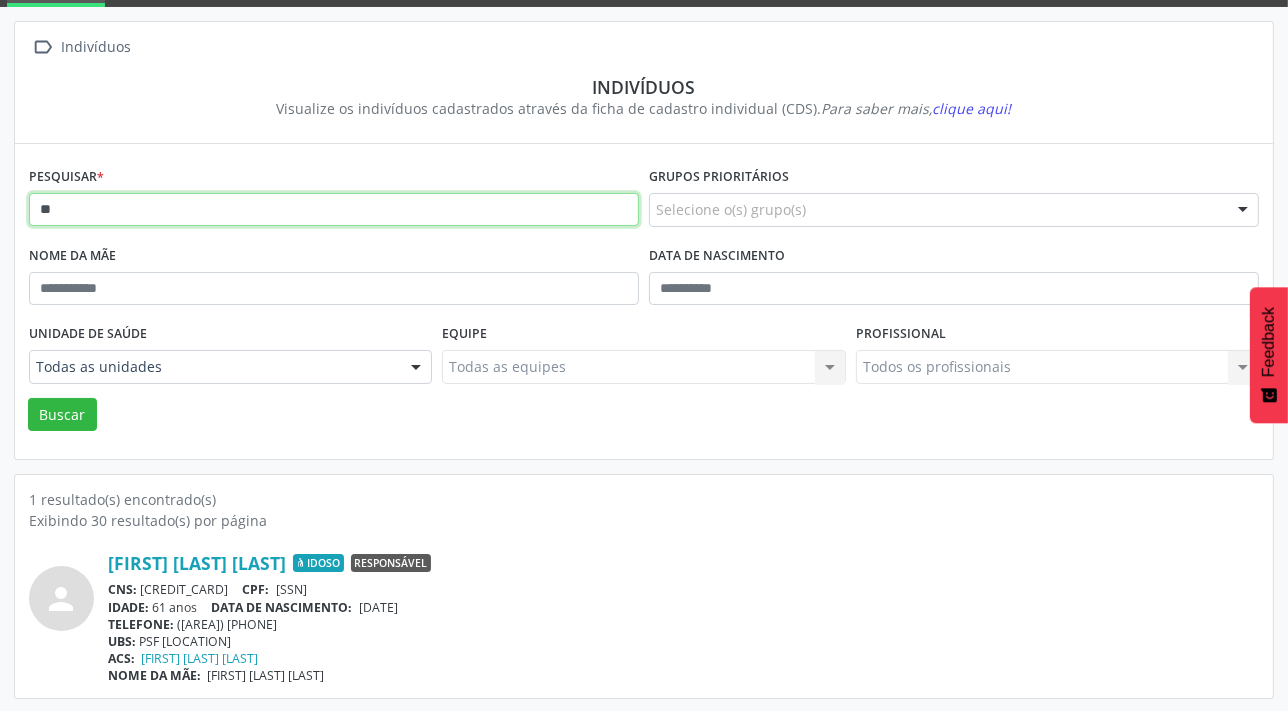 type on "*" 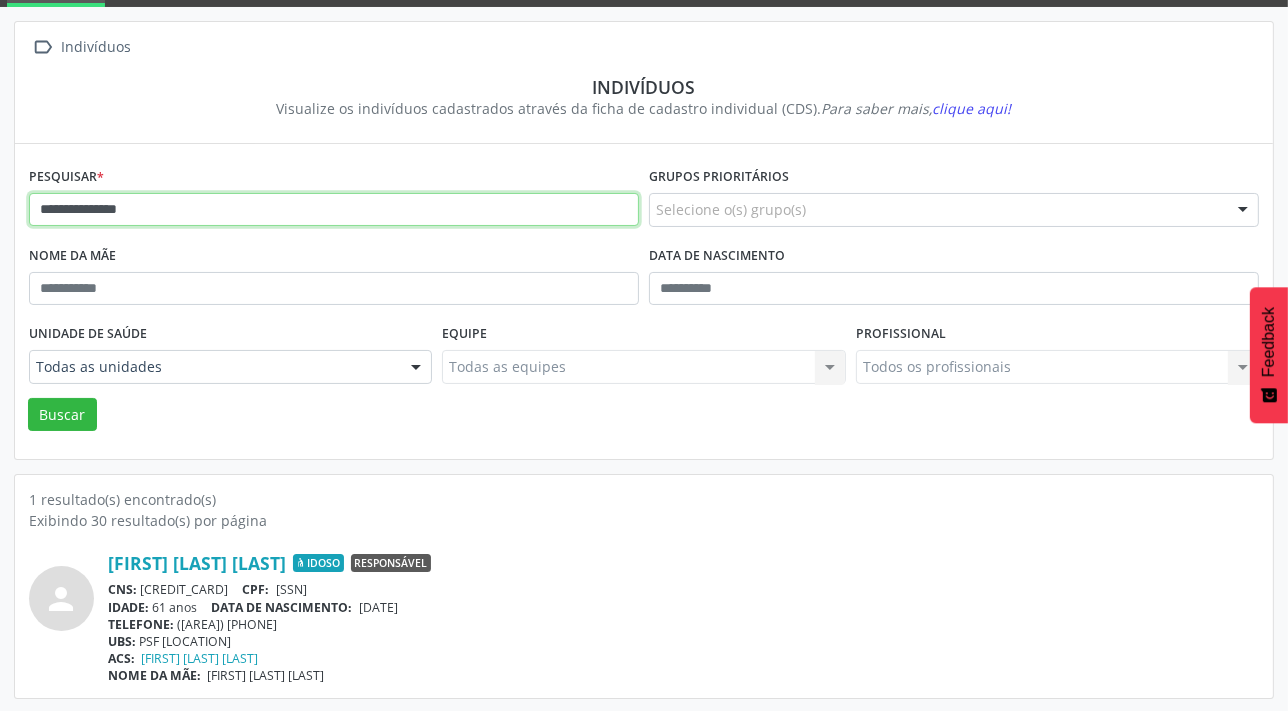 click on "Buscar" at bounding box center [62, 415] 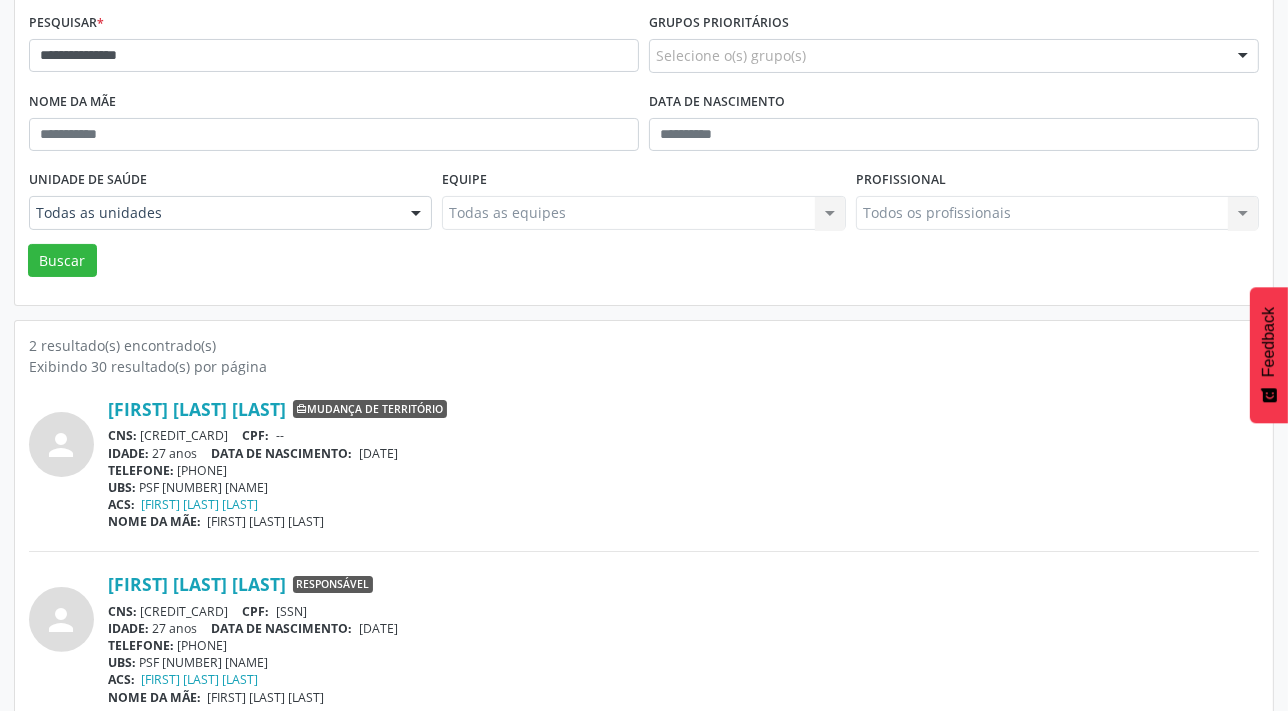 scroll, scrollTop: 279, scrollLeft: 0, axis: vertical 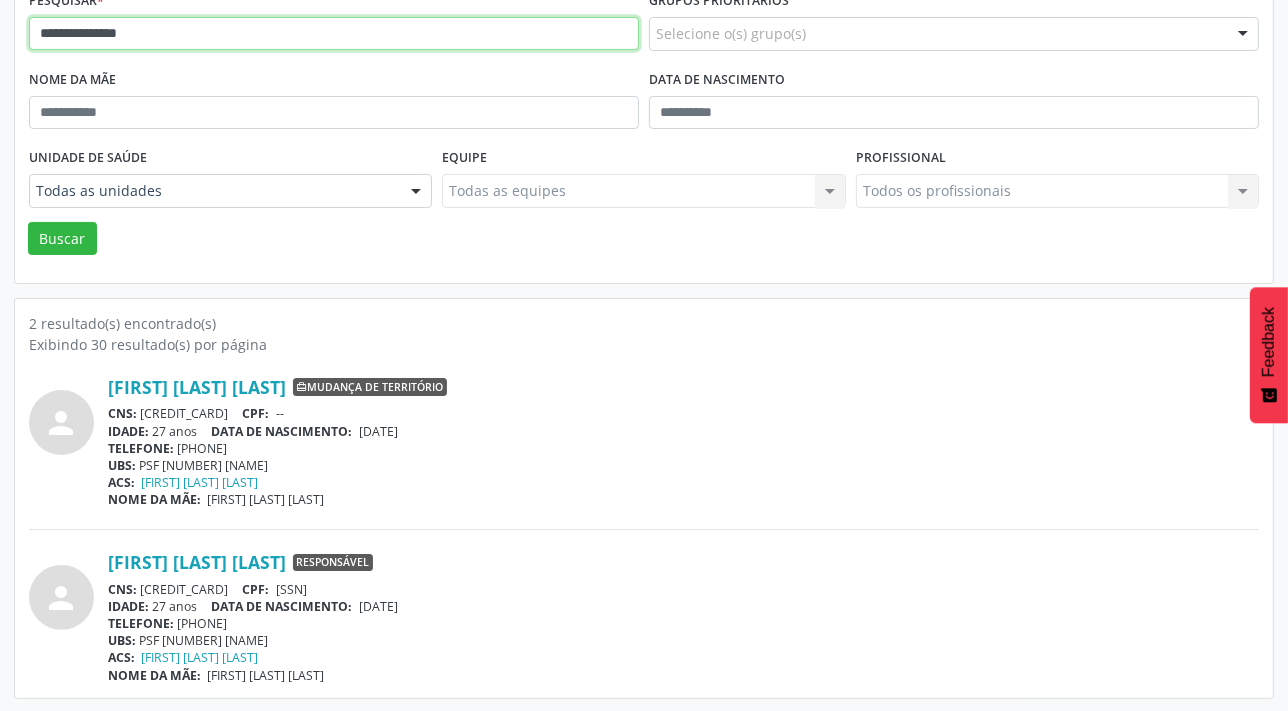 click on "**********" at bounding box center (334, 34) 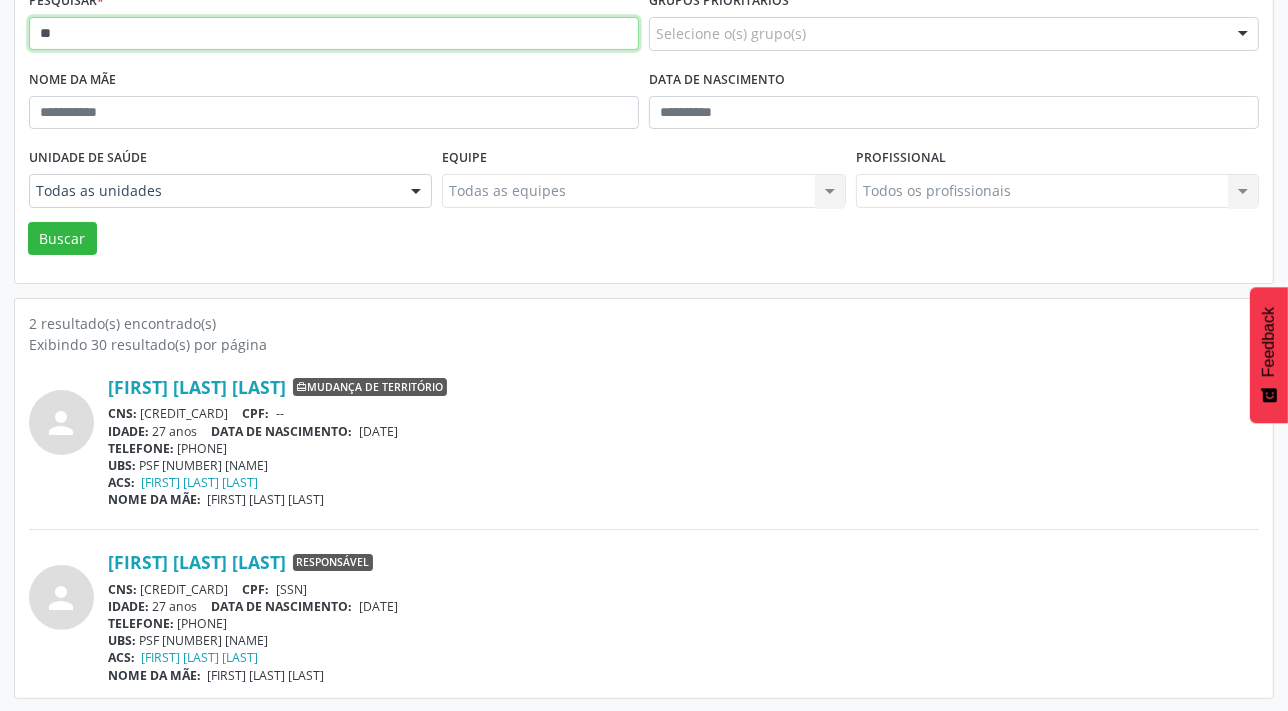 type on "*" 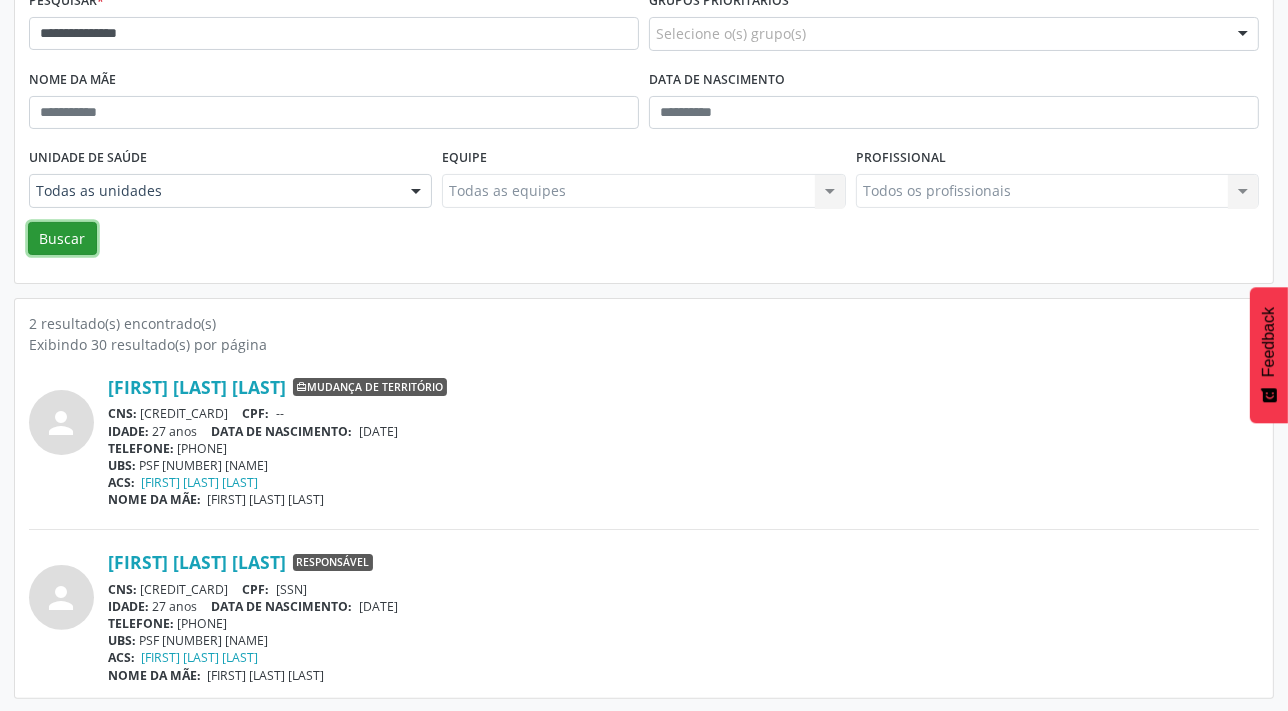 click on "Buscar" at bounding box center (62, 239) 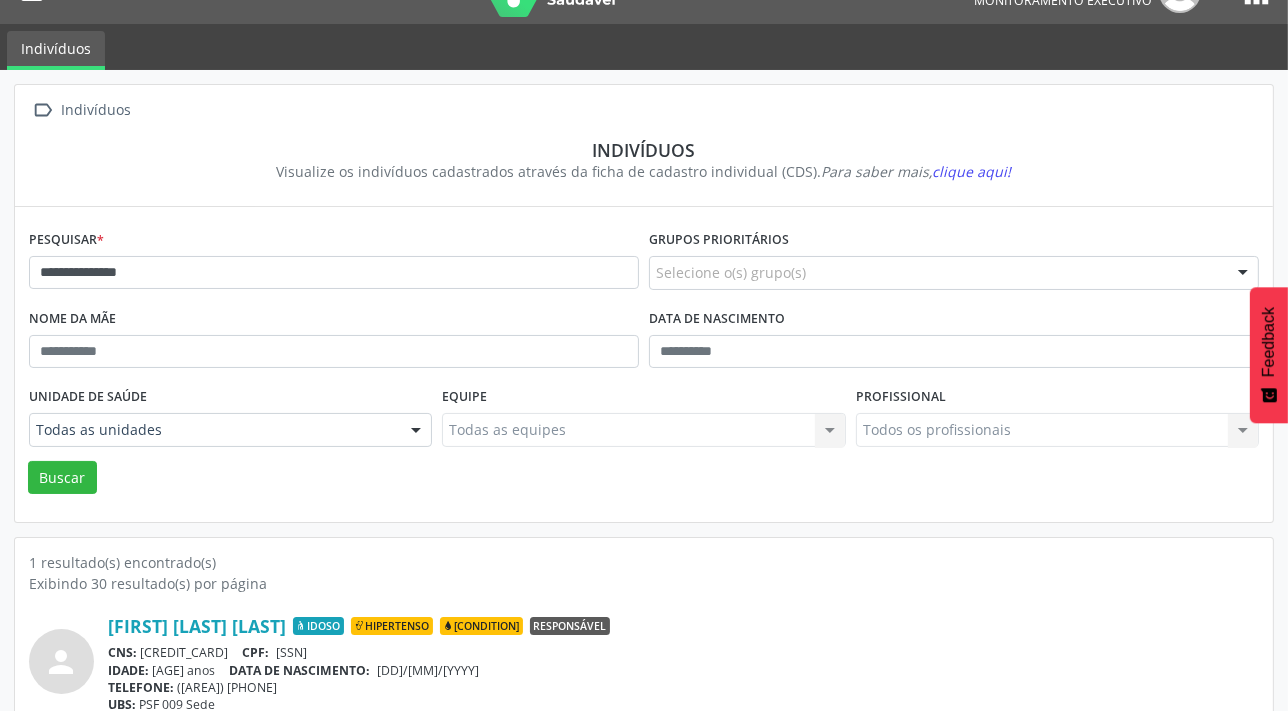 scroll, scrollTop: 103, scrollLeft: 0, axis: vertical 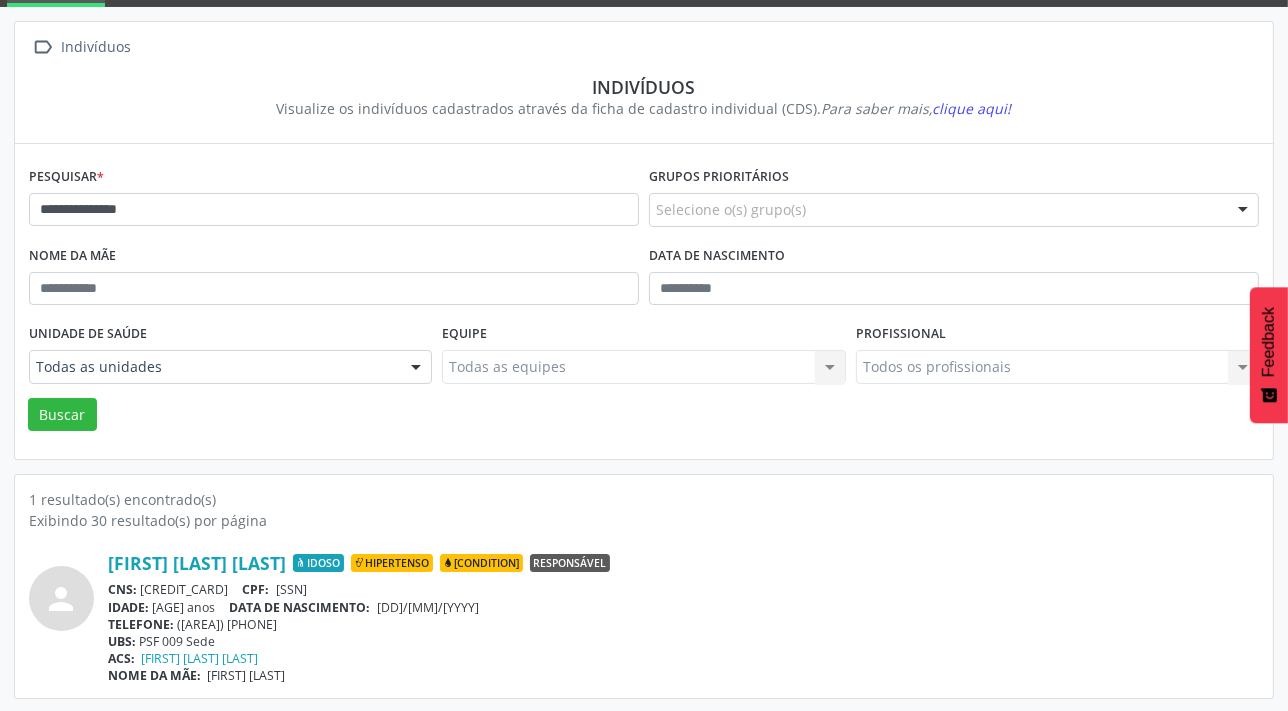 drag, startPoint x: 407, startPoint y: 228, endPoint x: 420, endPoint y: 223, distance: 13.928389 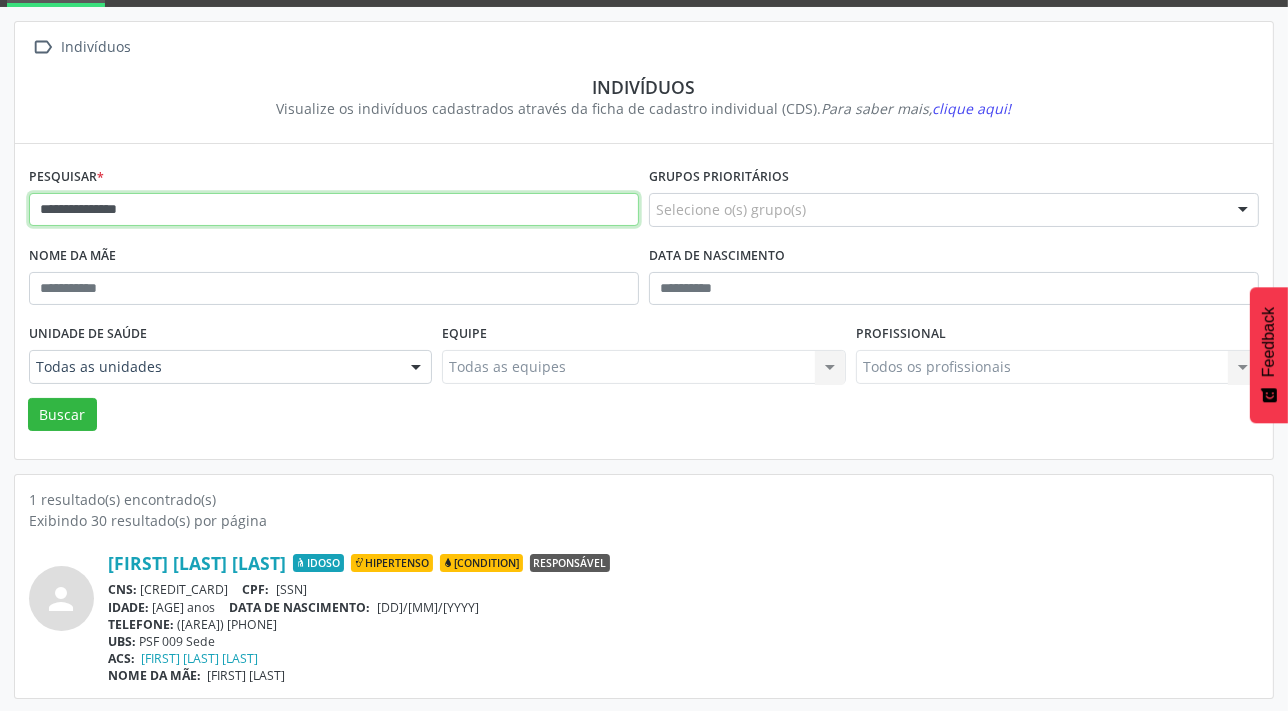 click on "**********" at bounding box center (334, 210) 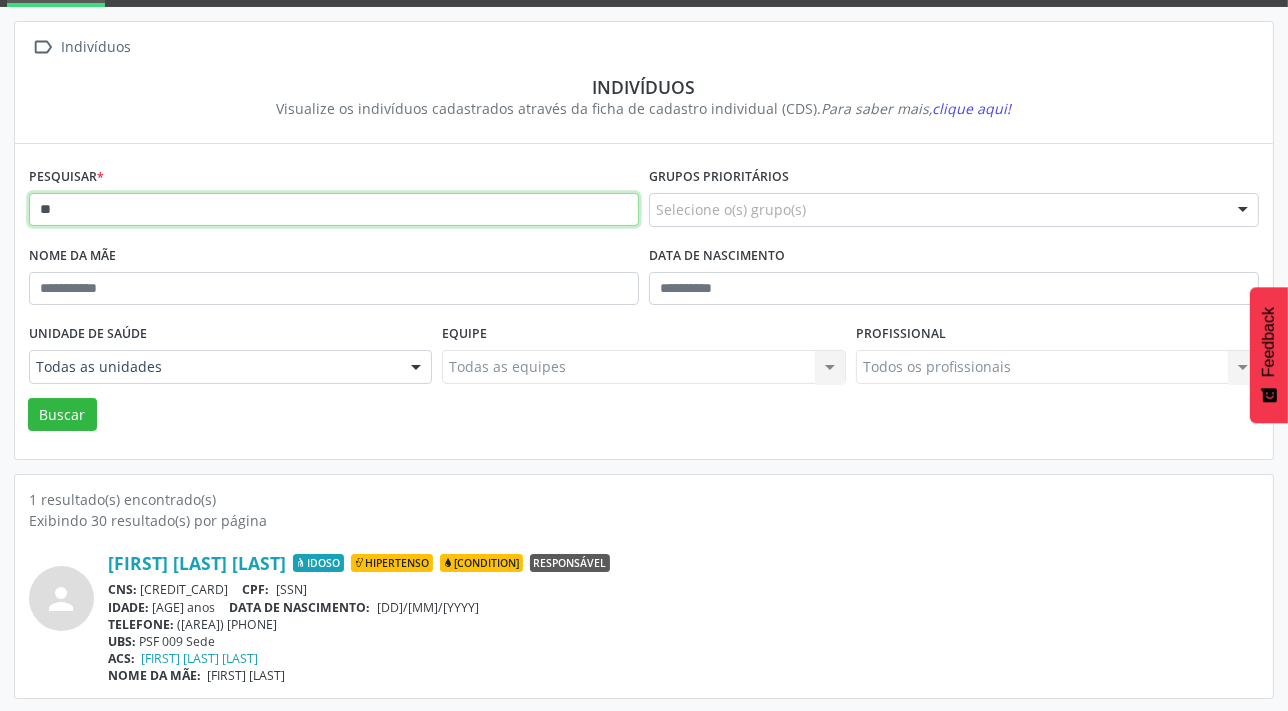 type on "*" 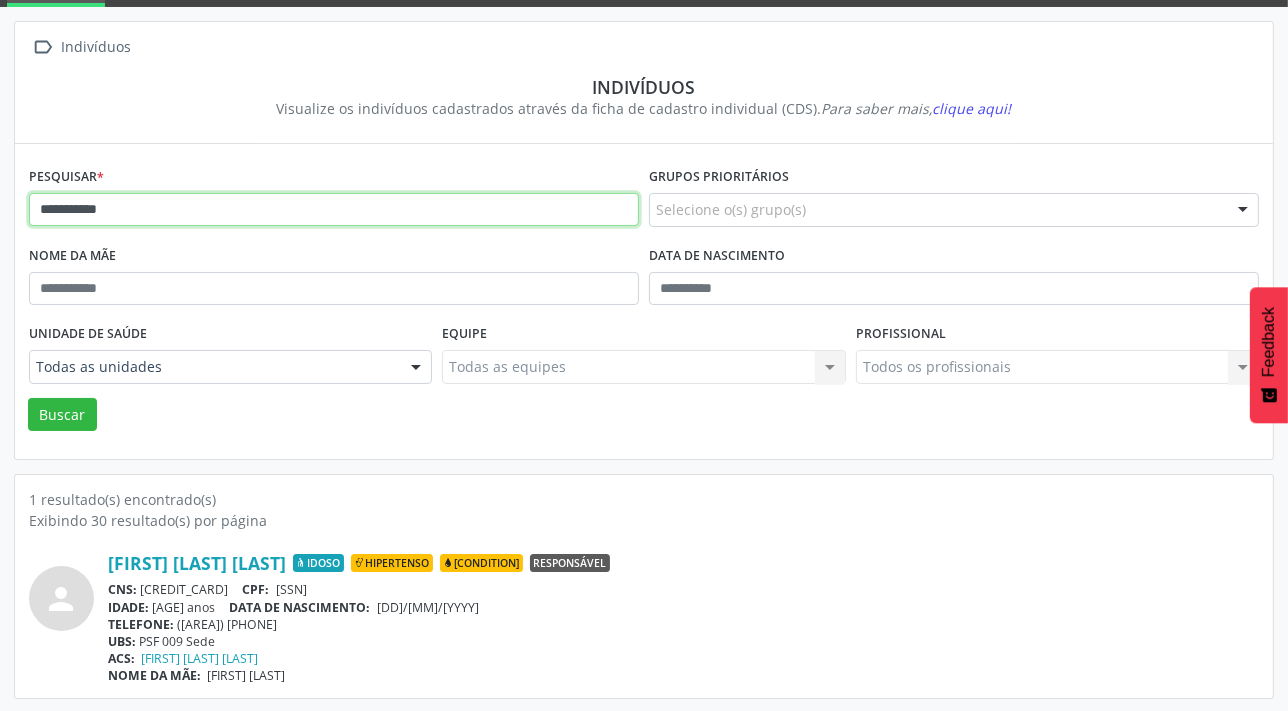 click on "Buscar" at bounding box center [62, 415] 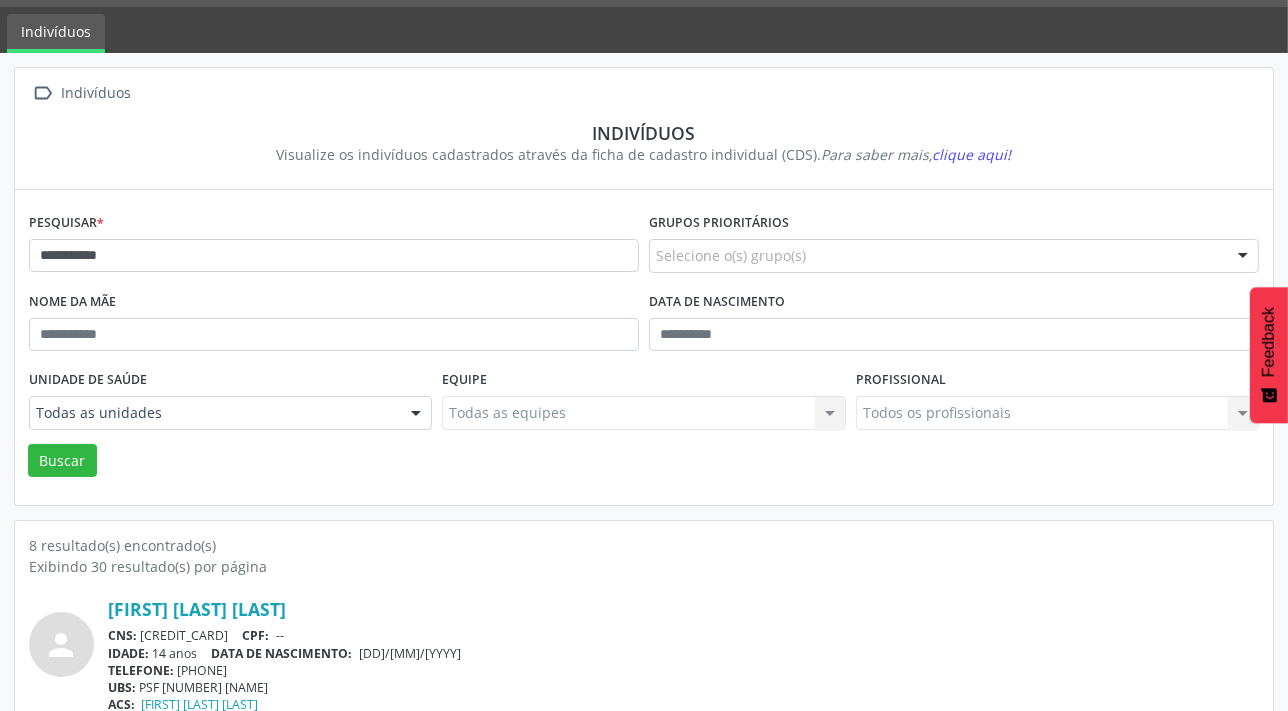 scroll, scrollTop: 0, scrollLeft: 0, axis: both 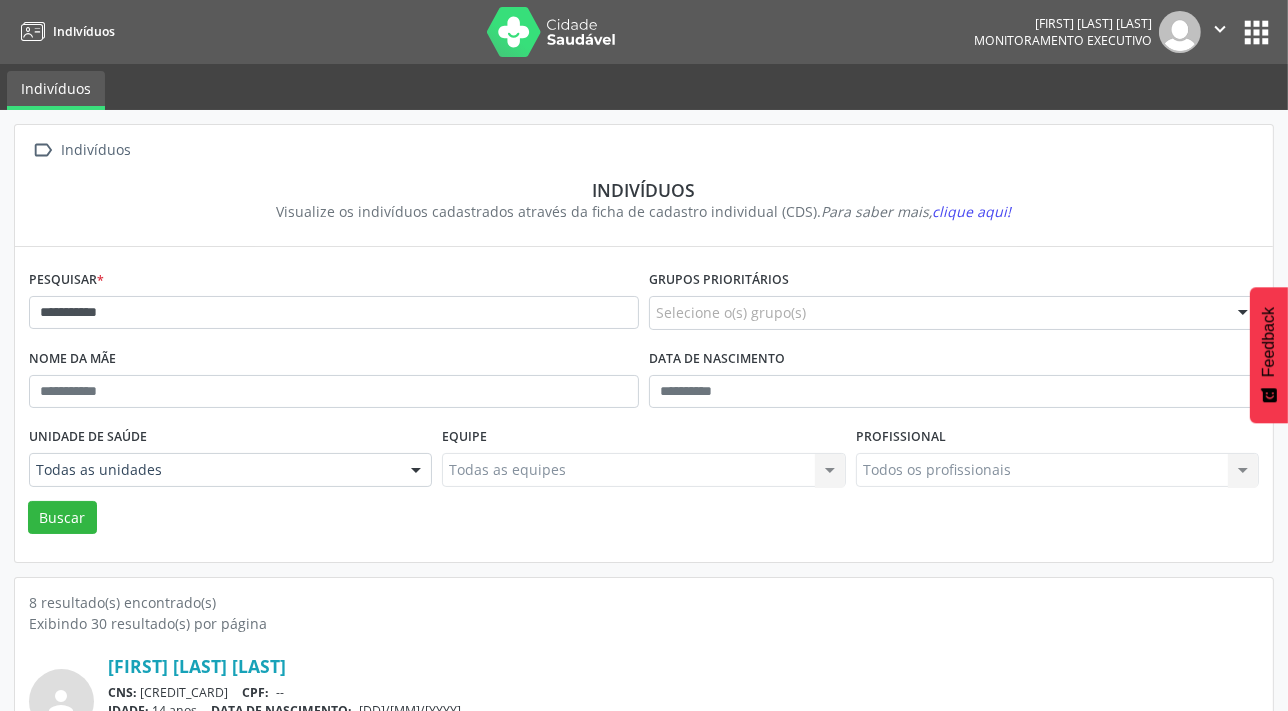 click on "*********" at bounding box center [334, 304] 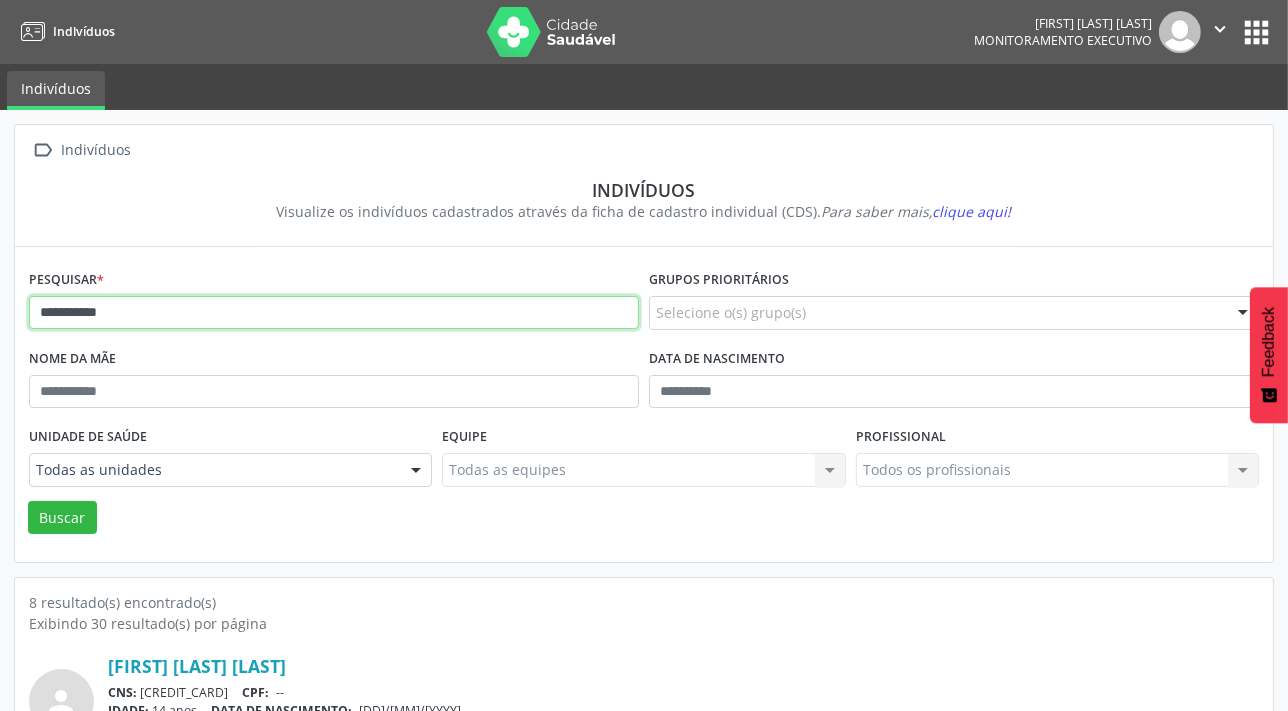 click on "**********" at bounding box center (334, 313) 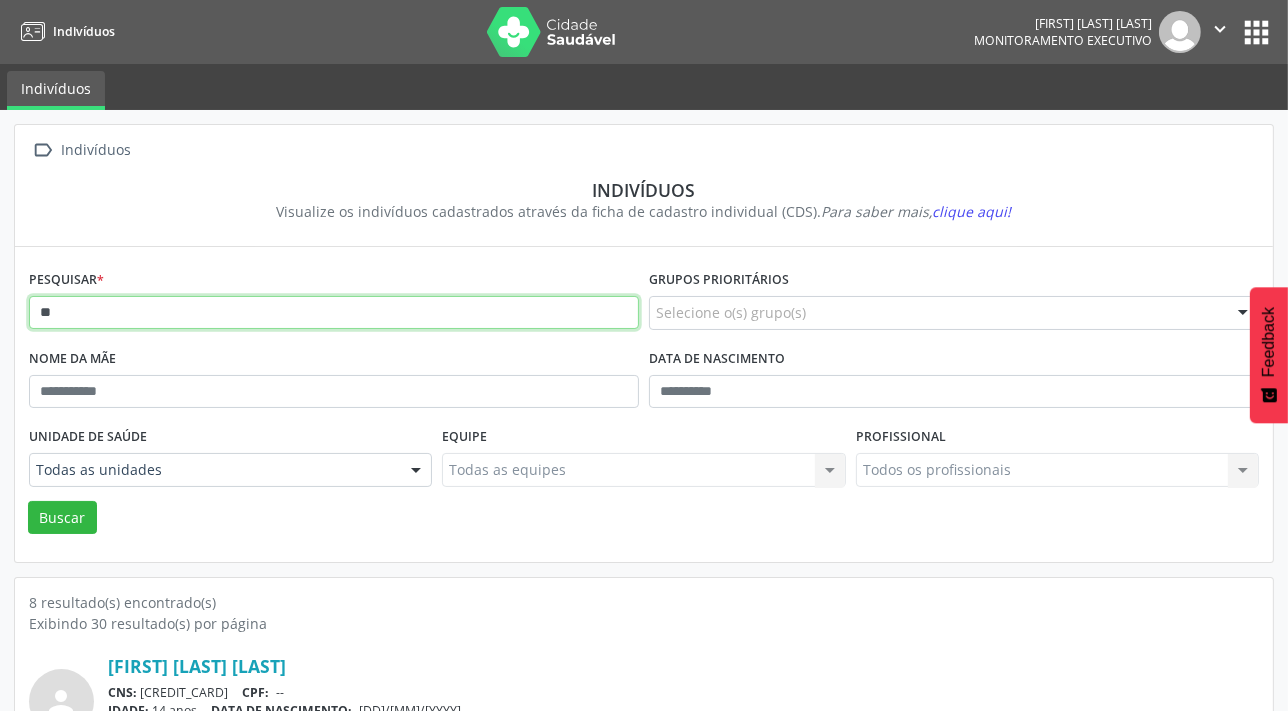 type on "*" 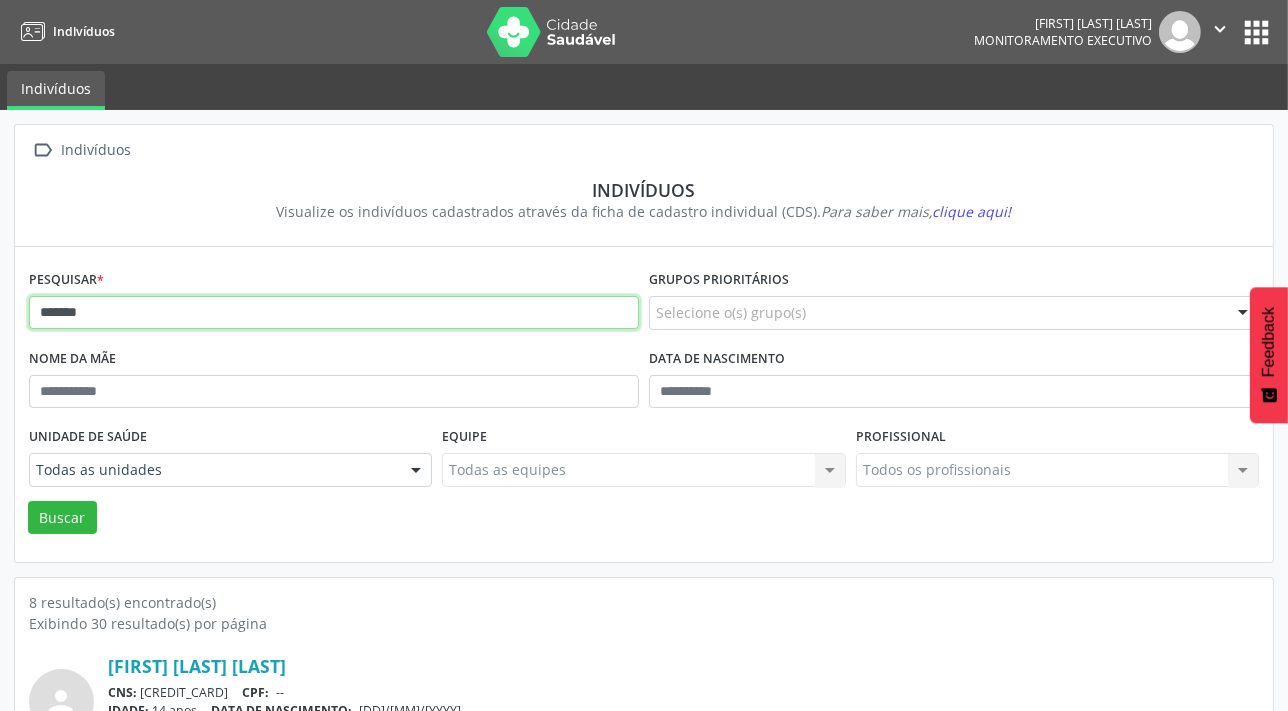 click on "Buscar" at bounding box center (62, 518) 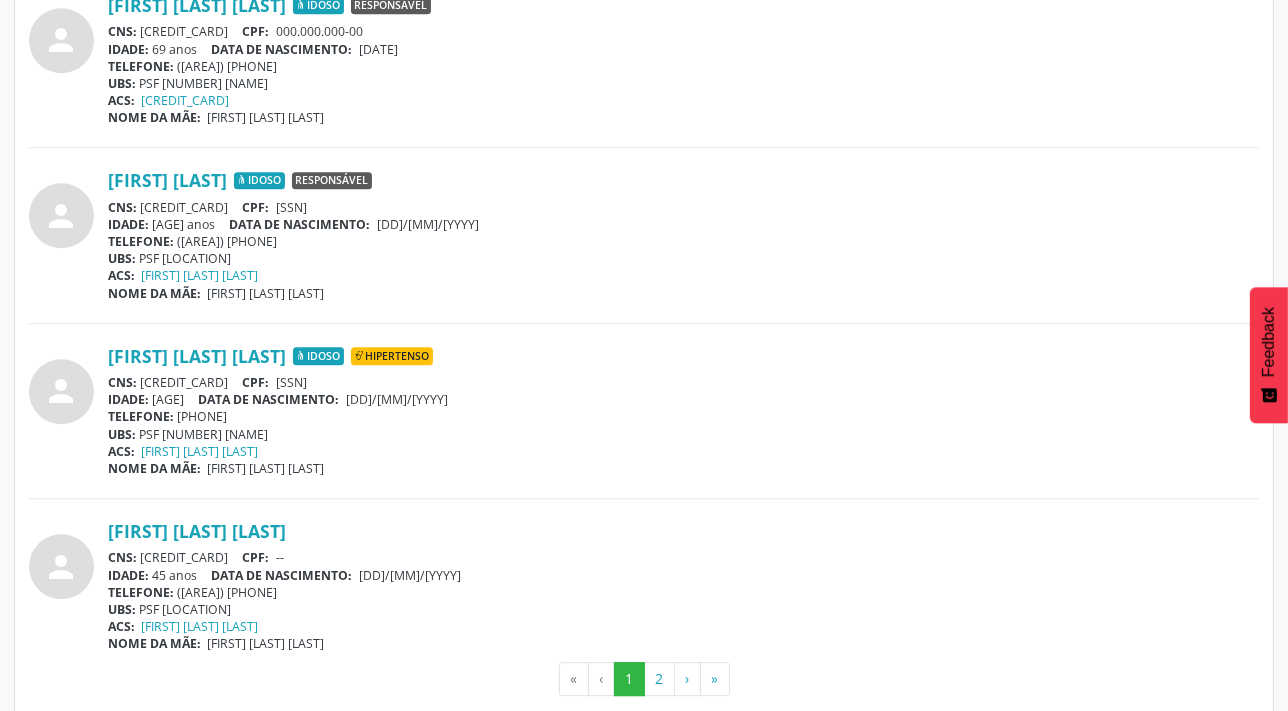 scroll, scrollTop: 5240, scrollLeft: 0, axis: vertical 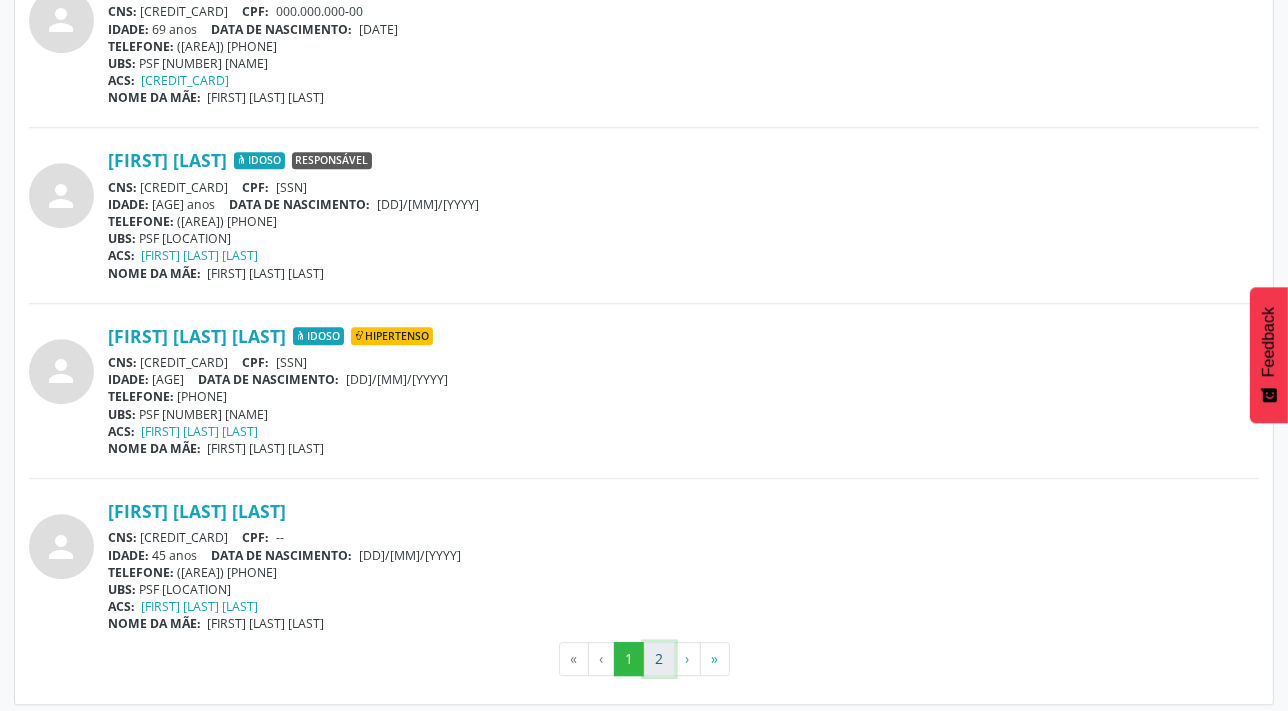 click on "2" at bounding box center (659, 659) 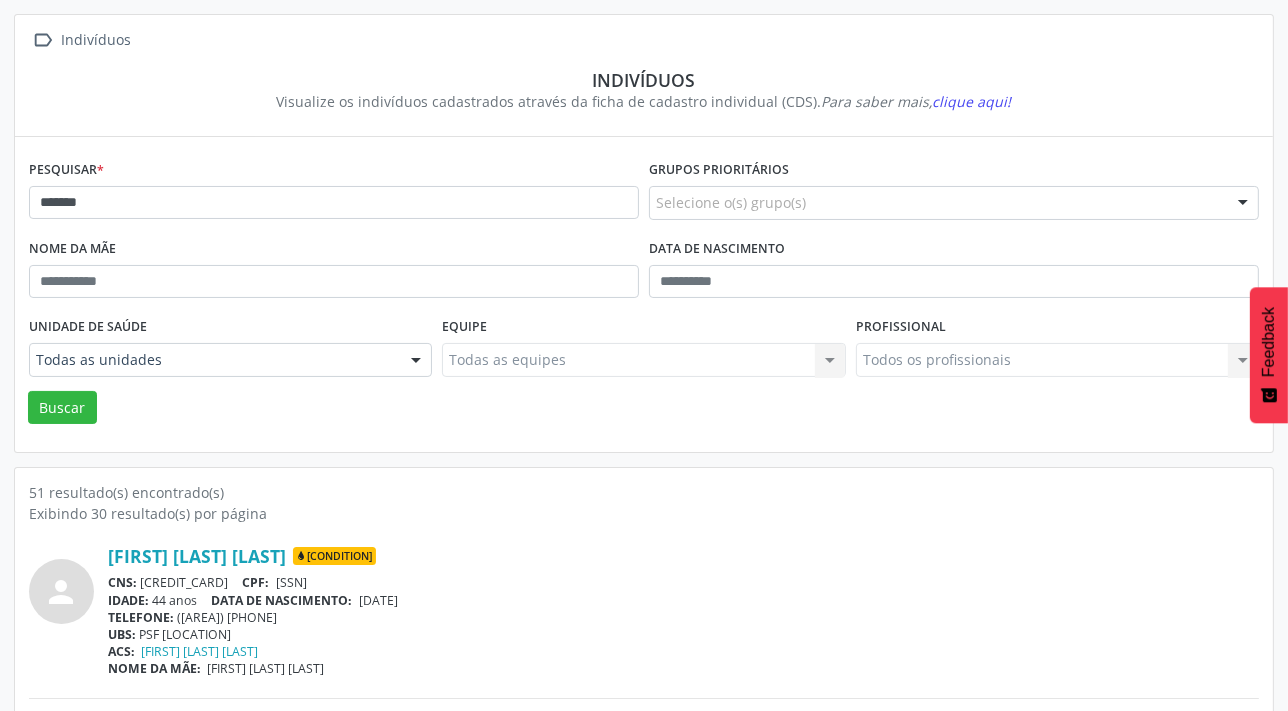 scroll, scrollTop: 0, scrollLeft: 0, axis: both 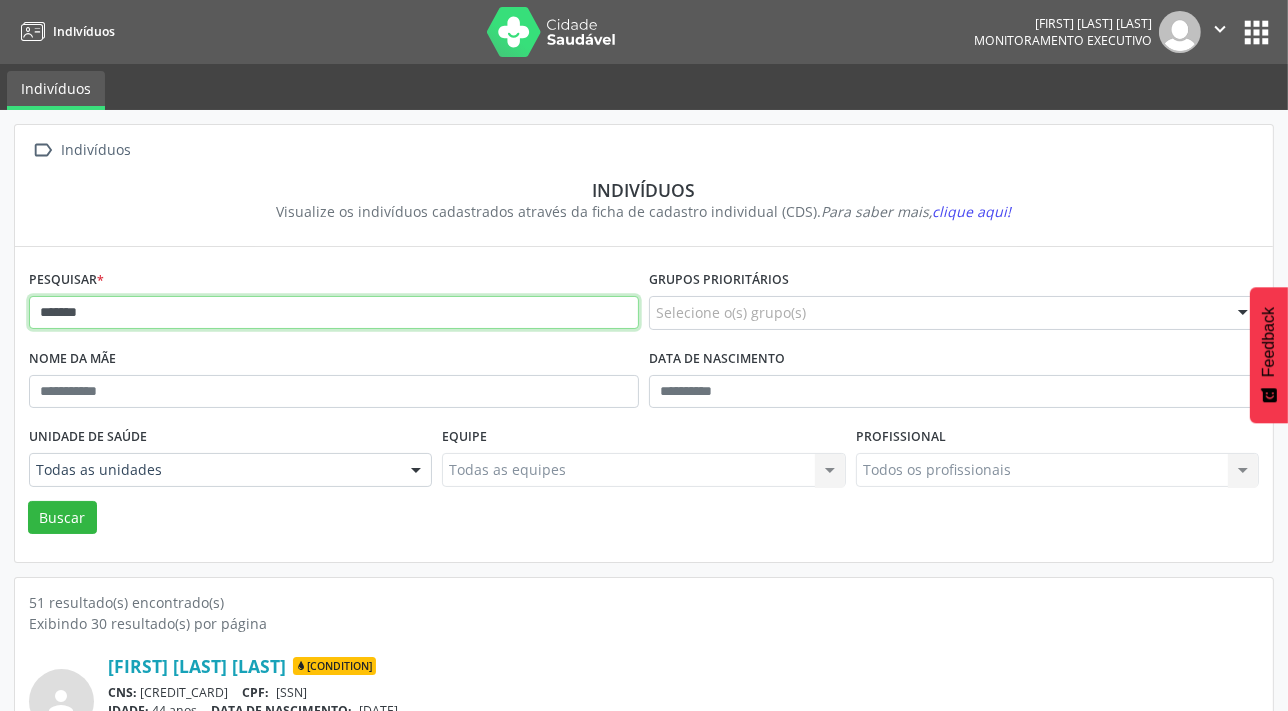 click on "*******" at bounding box center (334, 313) 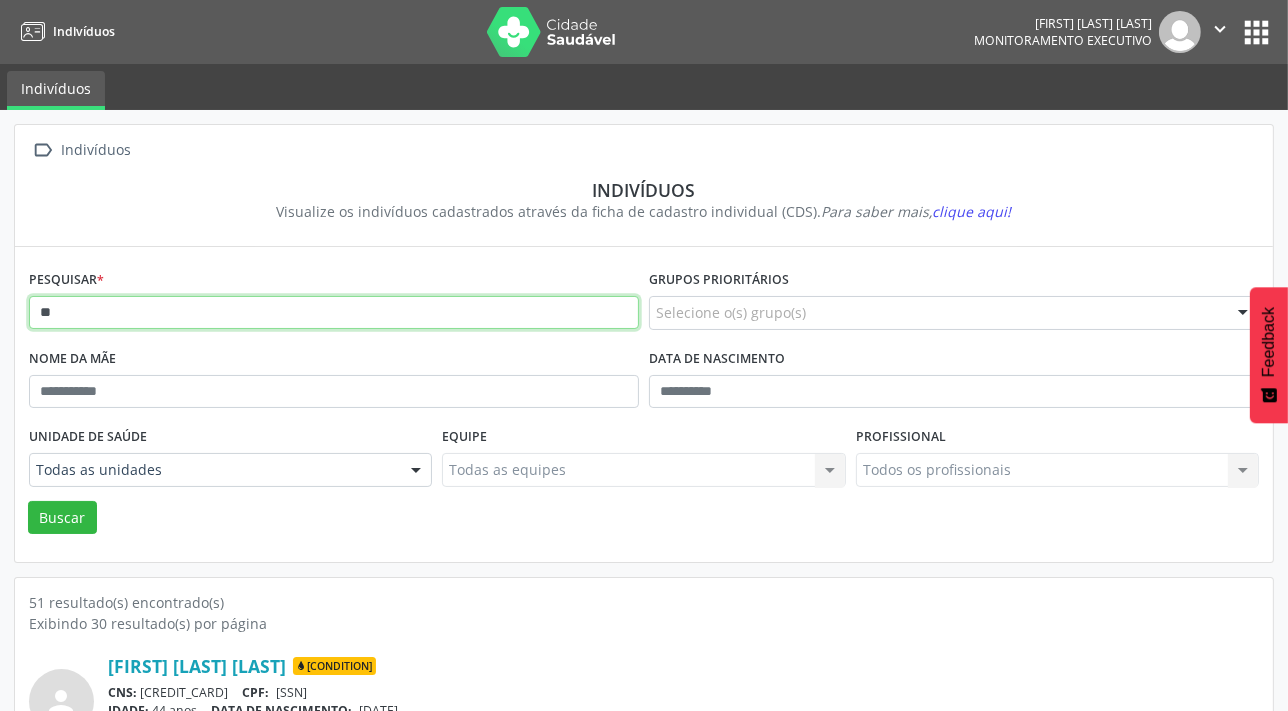type on "*" 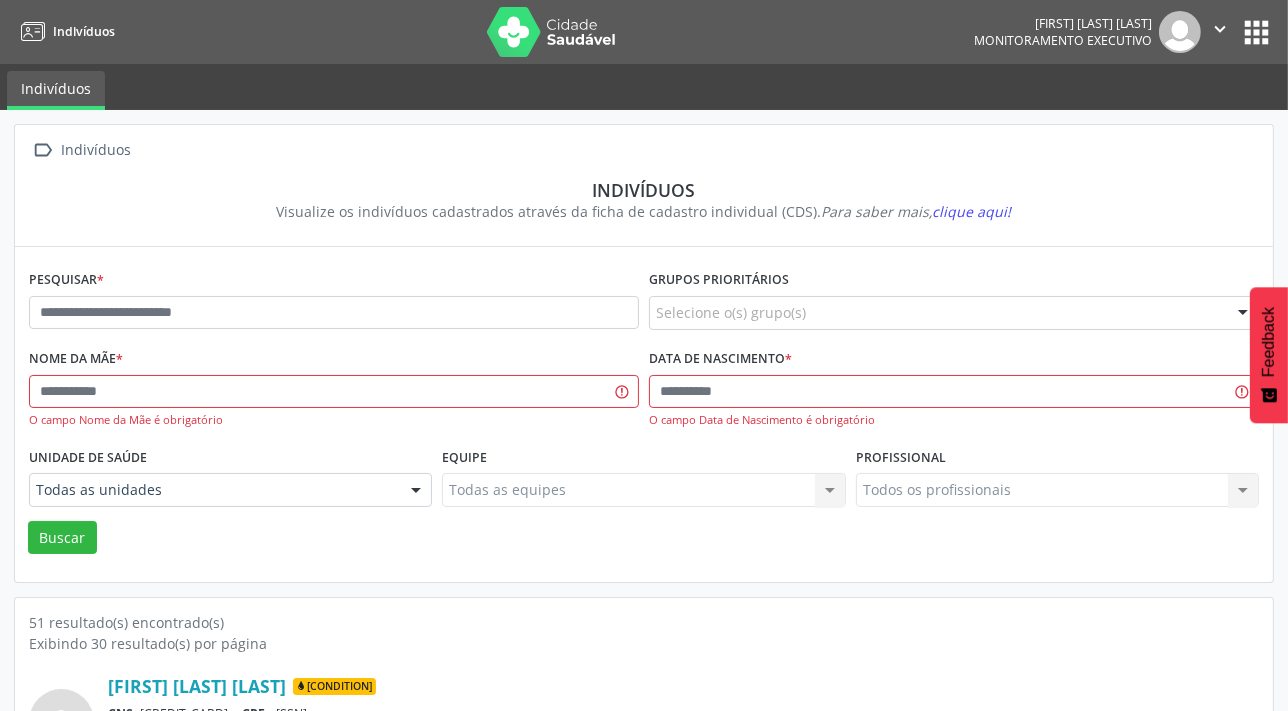 click on "*********" at bounding box center (334, 304) 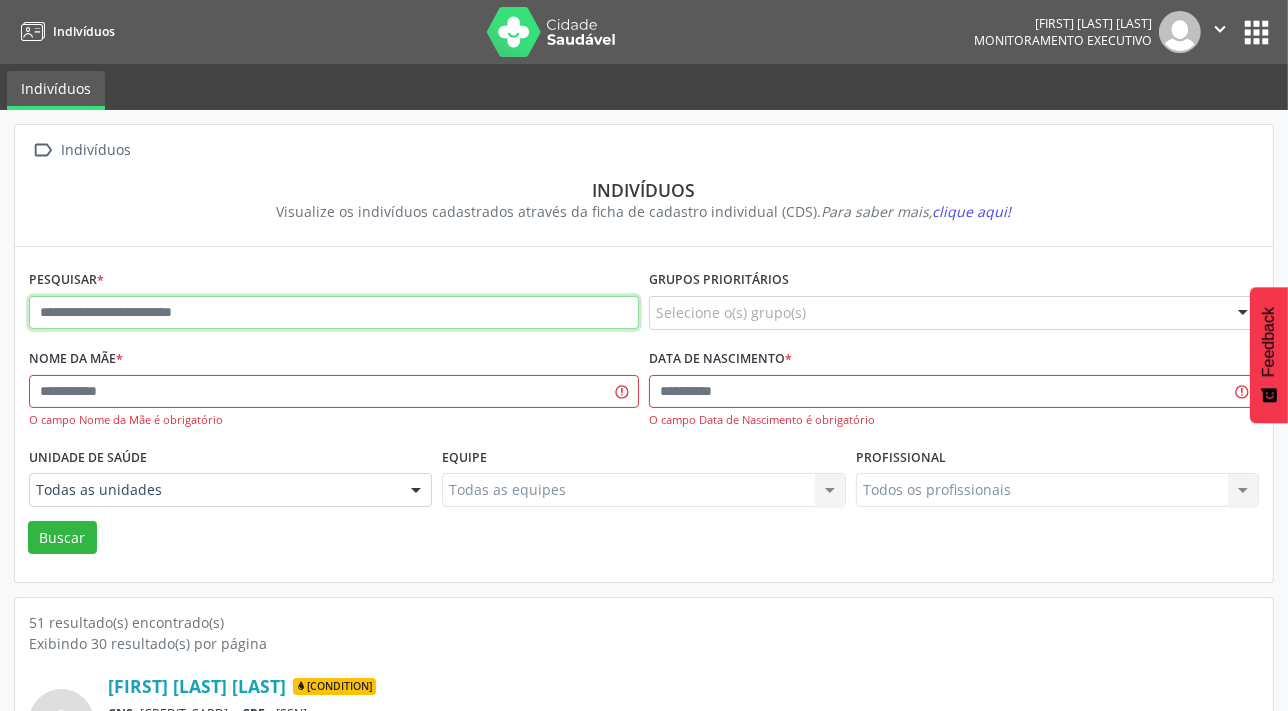 click at bounding box center (334, 313) 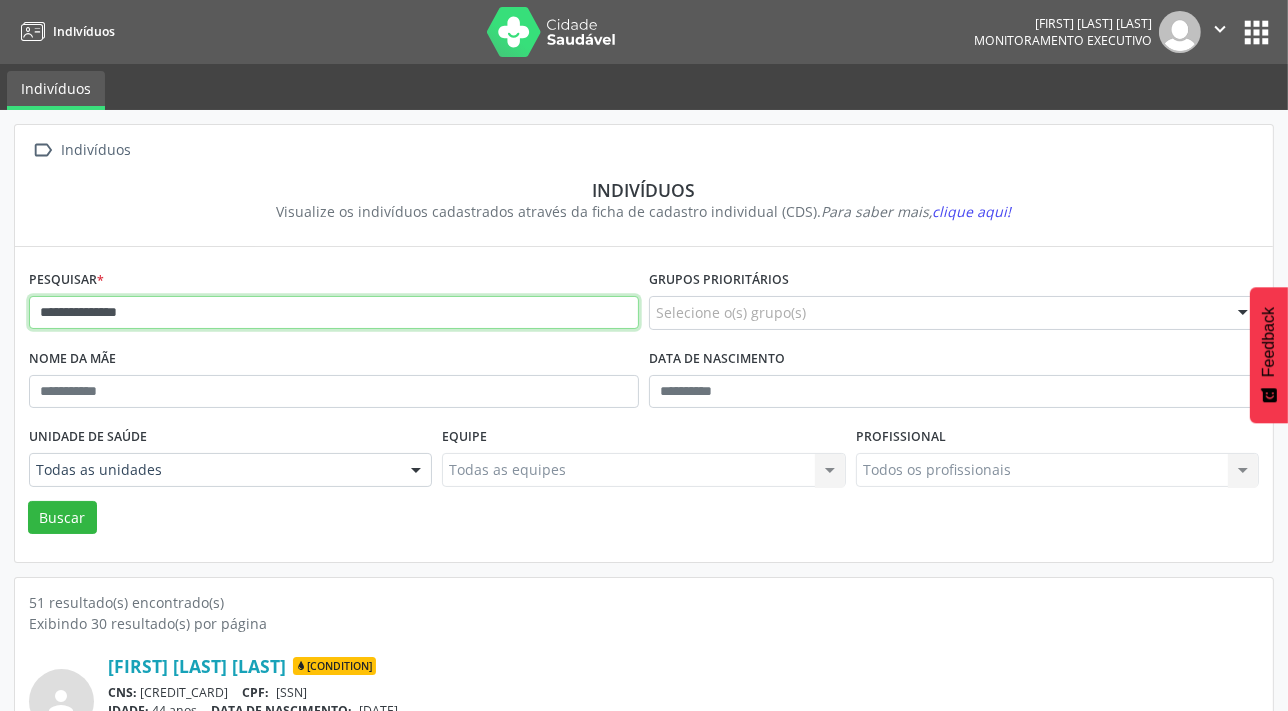 click on "Buscar" at bounding box center (62, 518) 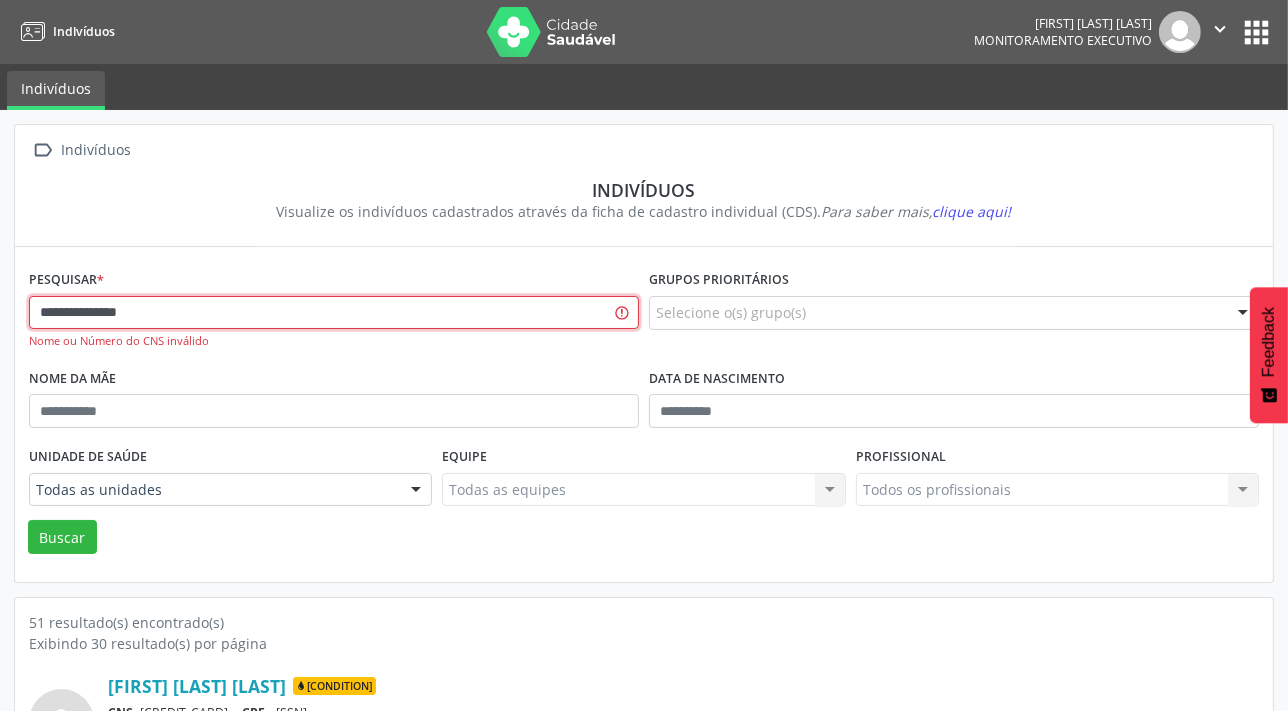 click on "**********" at bounding box center [334, 313] 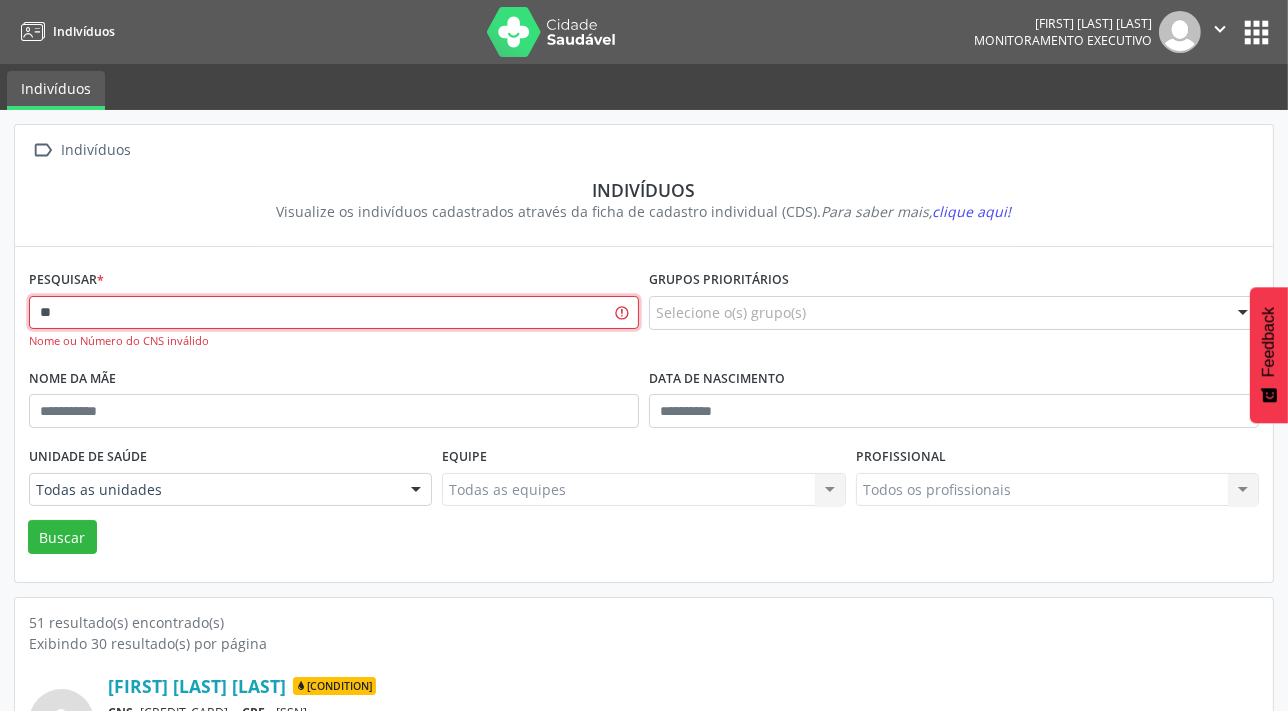 type on "*" 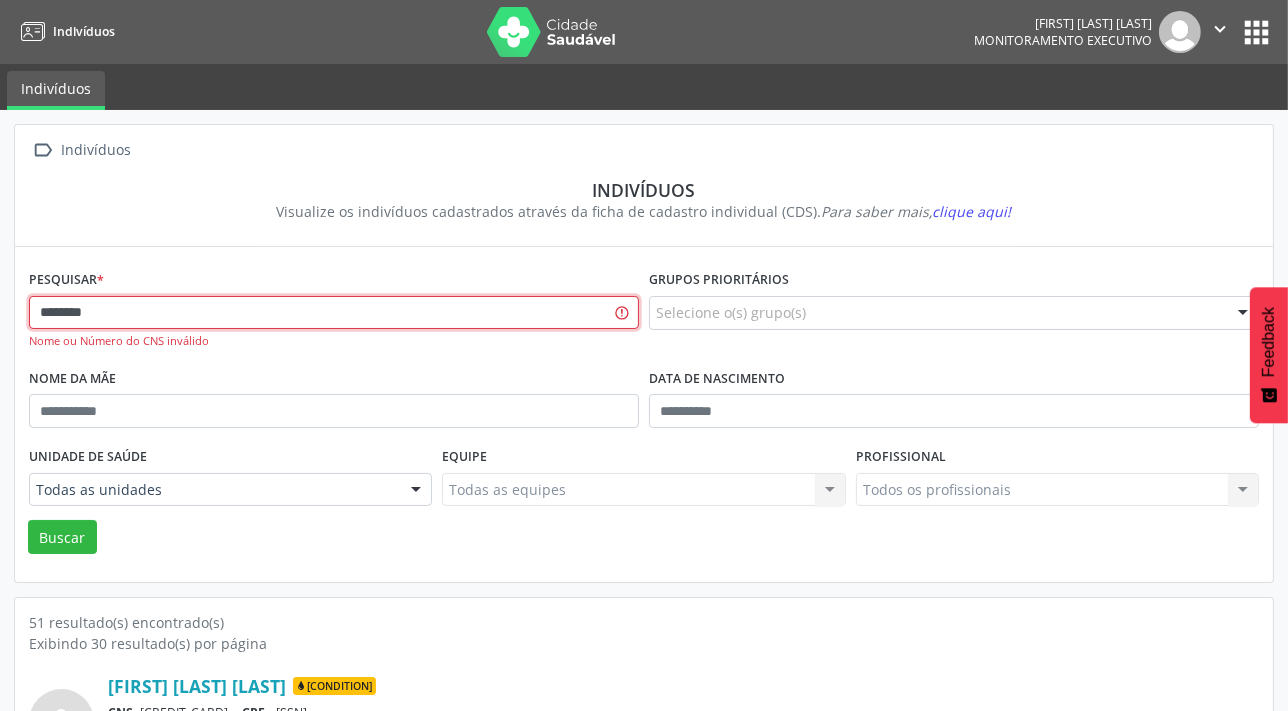 click on "Buscar" at bounding box center [62, 537] 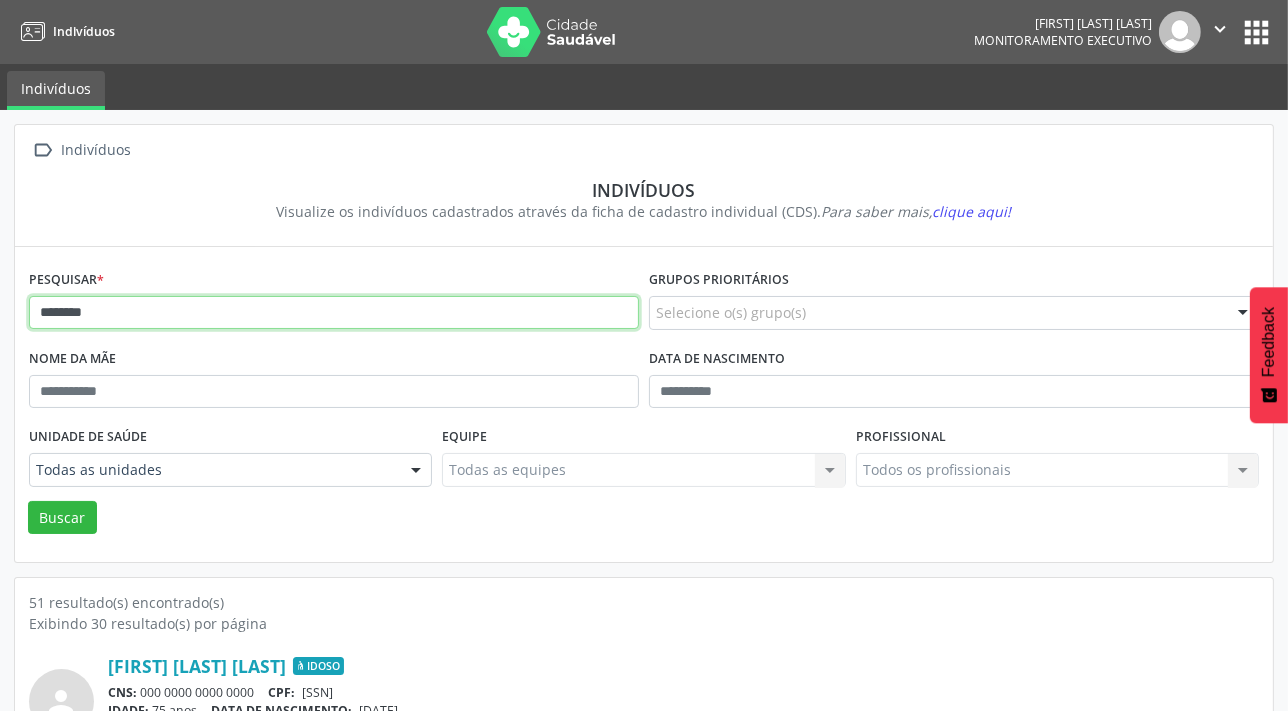 click on "*******" at bounding box center (334, 313) 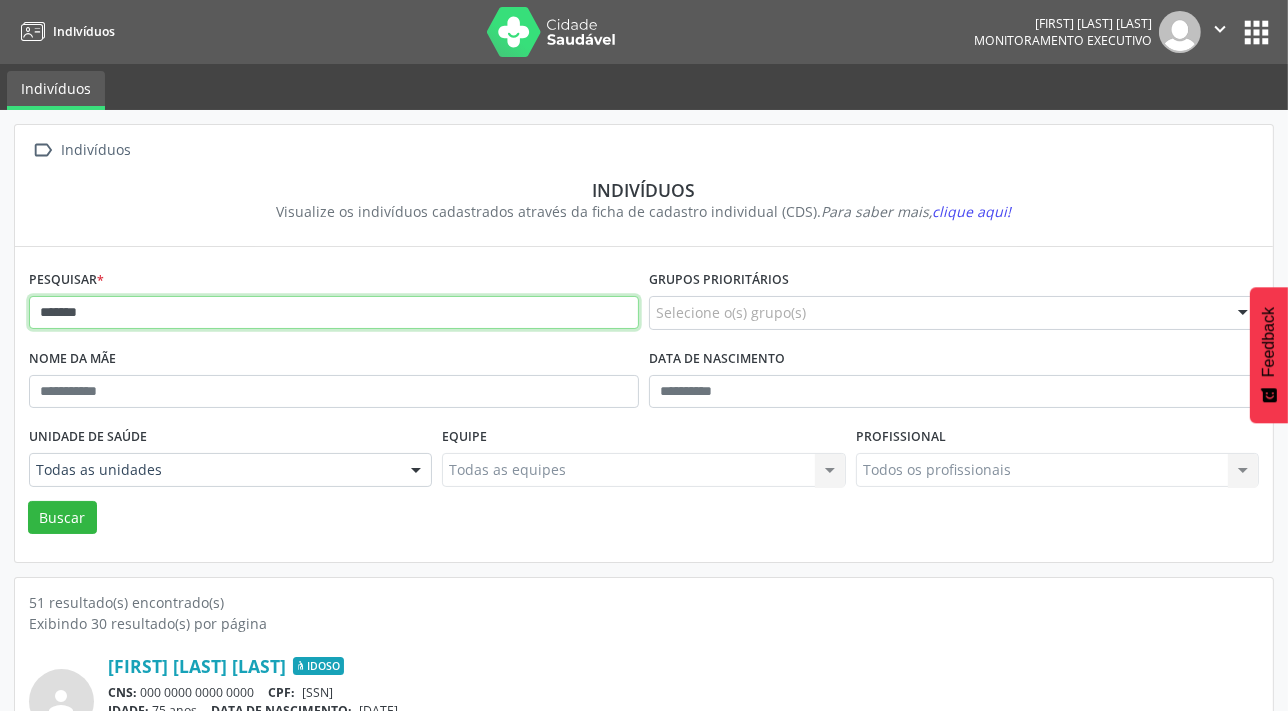 click on "Buscar" at bounding box center [62, 518] 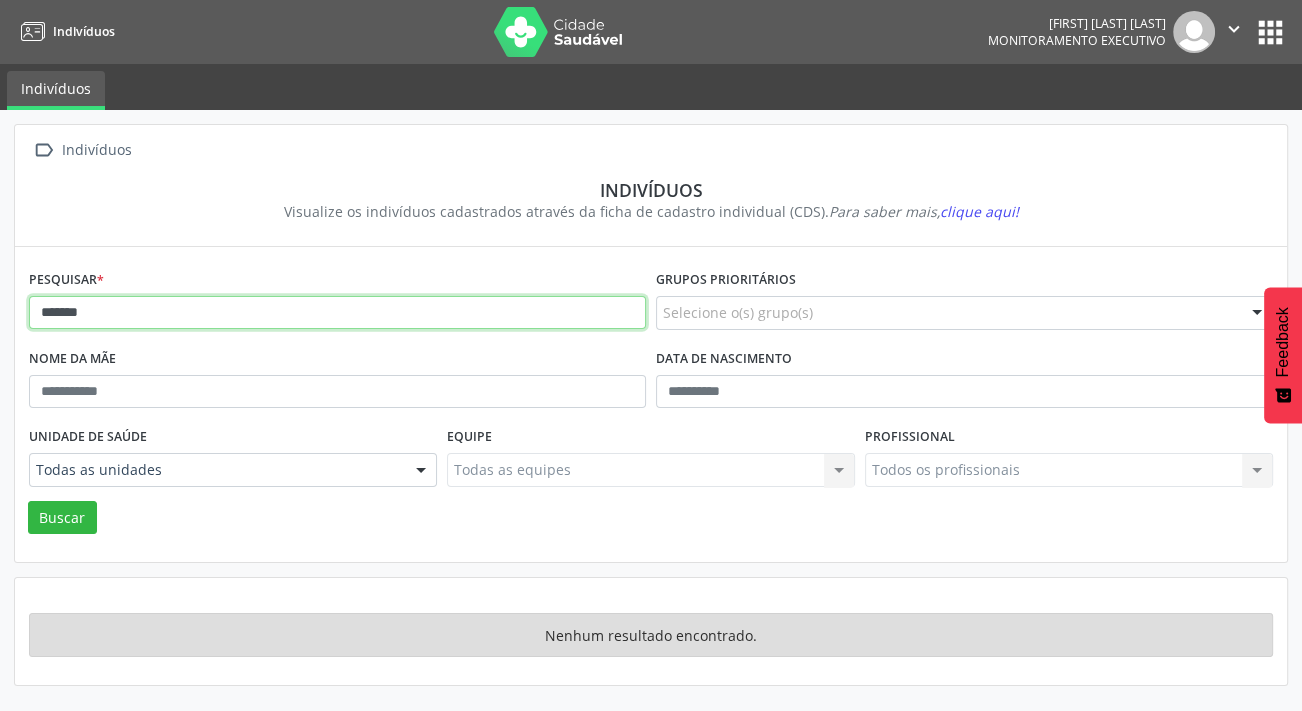 click on "*******" at bounding box center (337, 313) 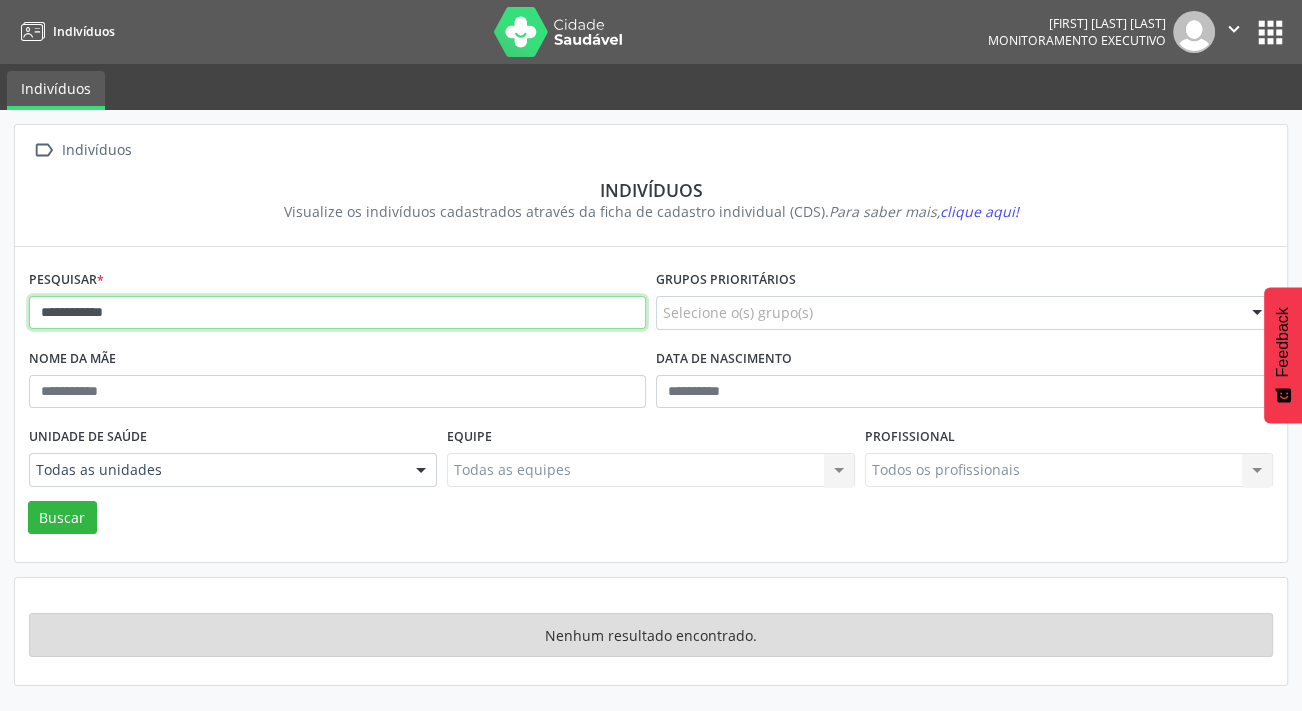 click on "Buscar" at bounding box center (62, 518) 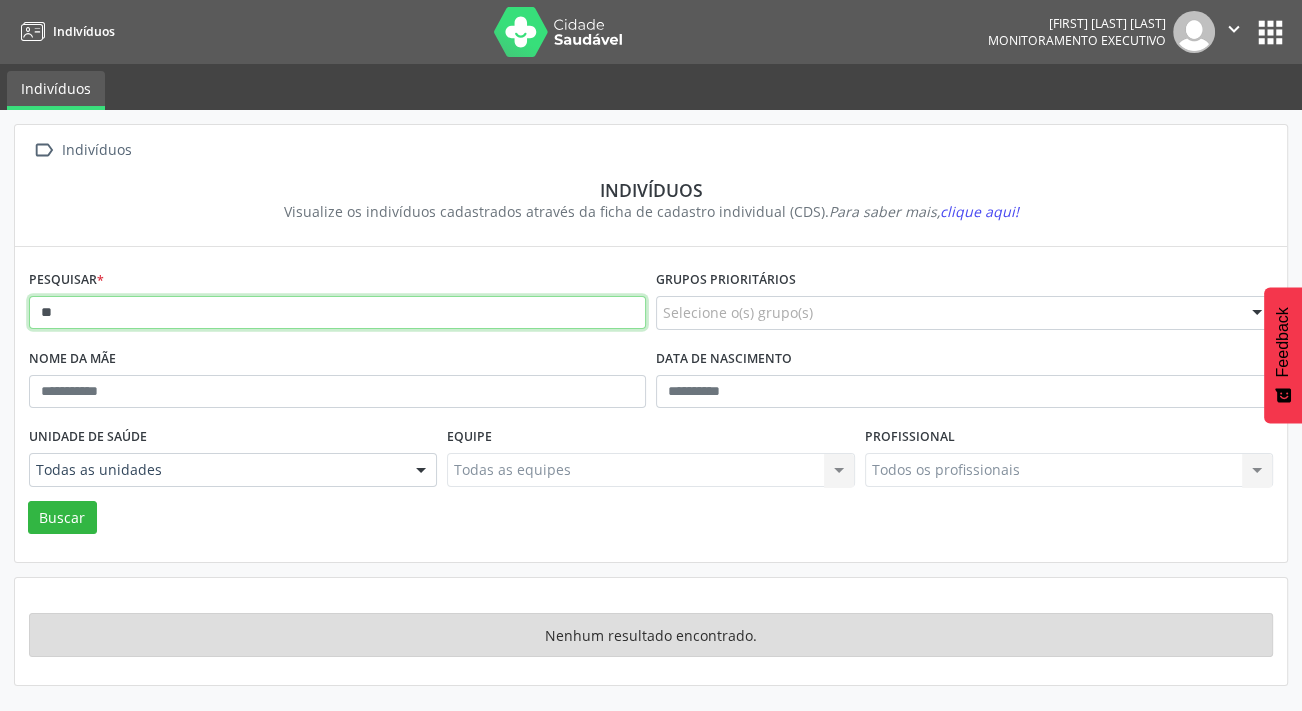 type on "*" 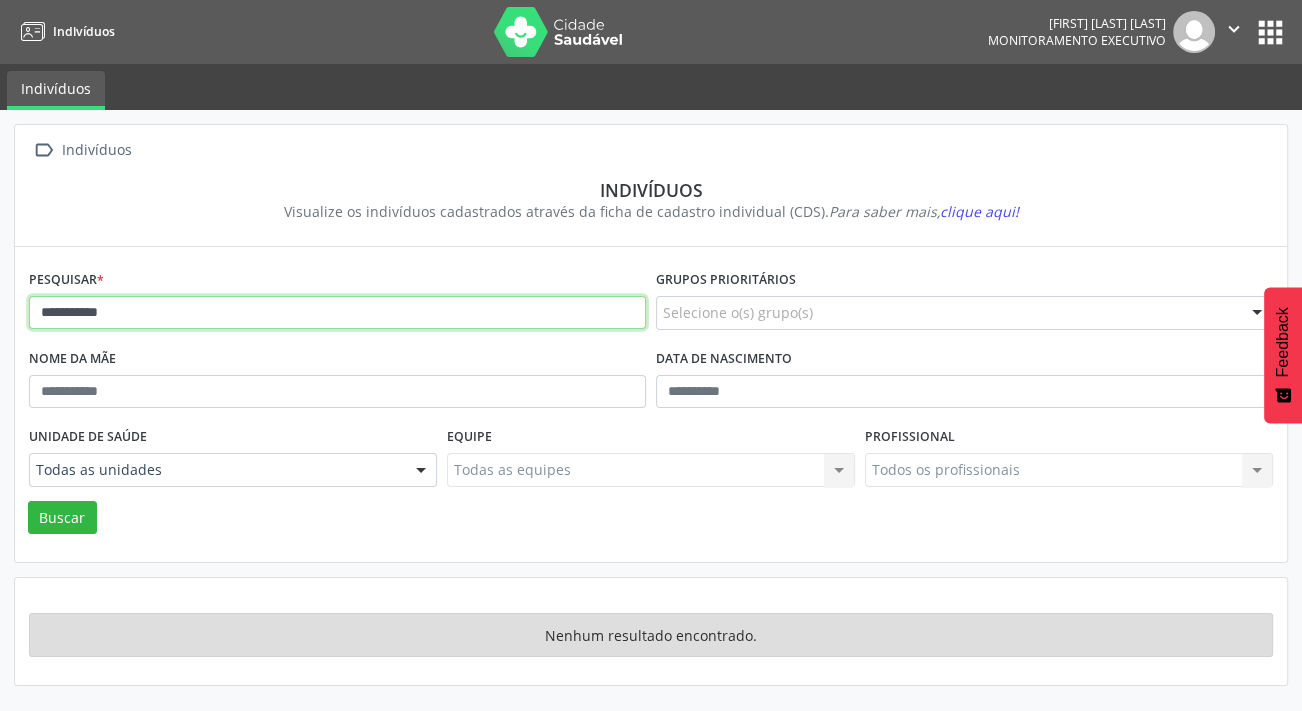 click on "Buscar" at bounding box center (62, 518) 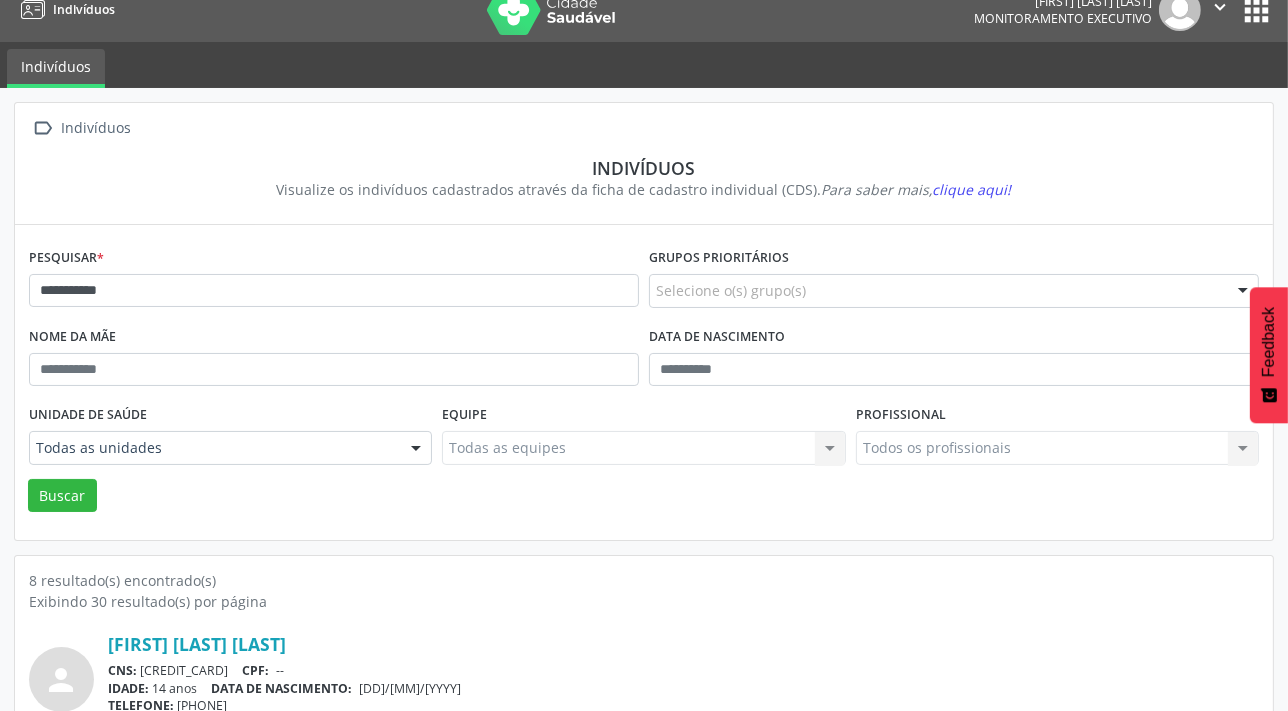 scroll, scrollTop: 0, scrollLeft: 0, axis: both 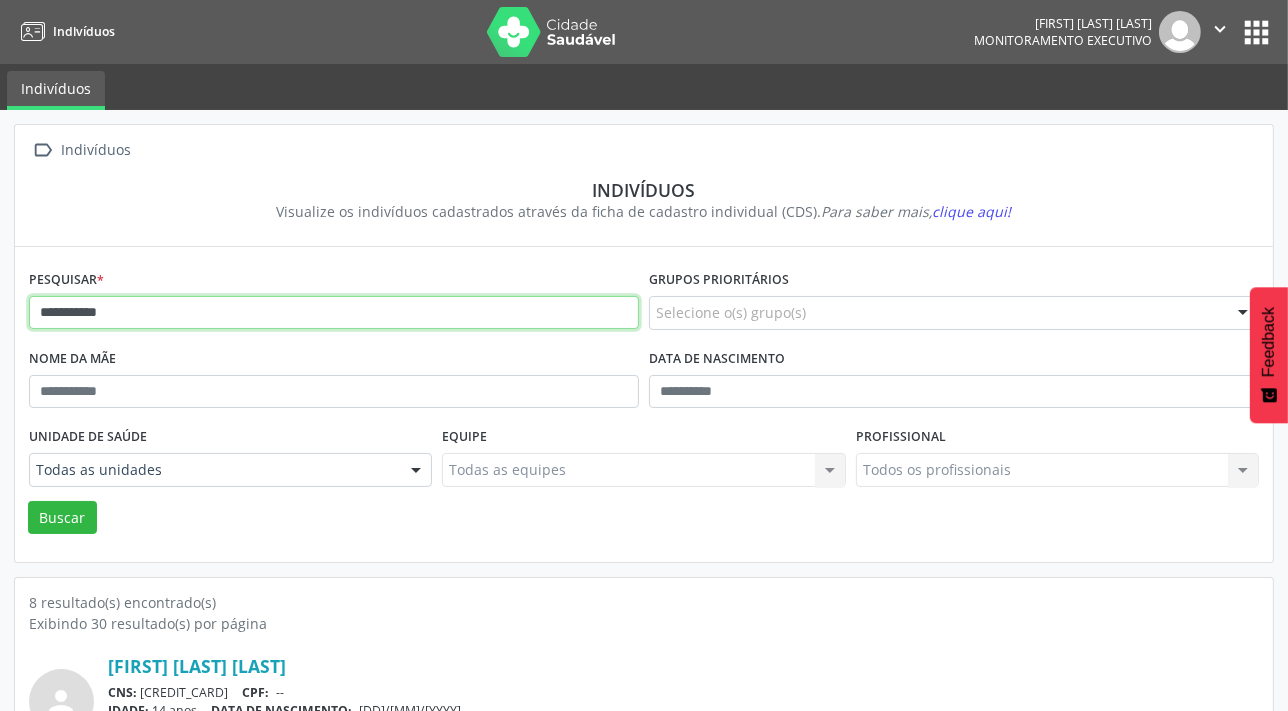 click on "**********" at bounding box center (334, 313) 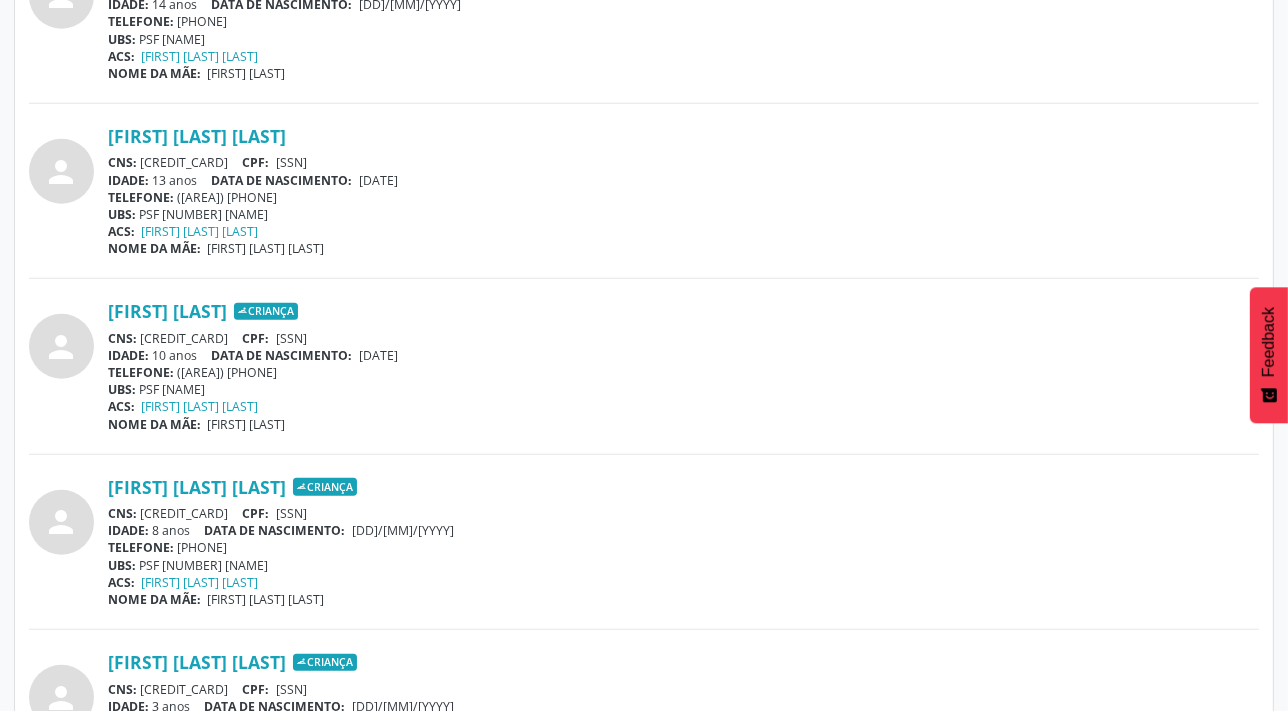 scroll, scrollTop: 1057, scrollLeft: 0, axis: vertical 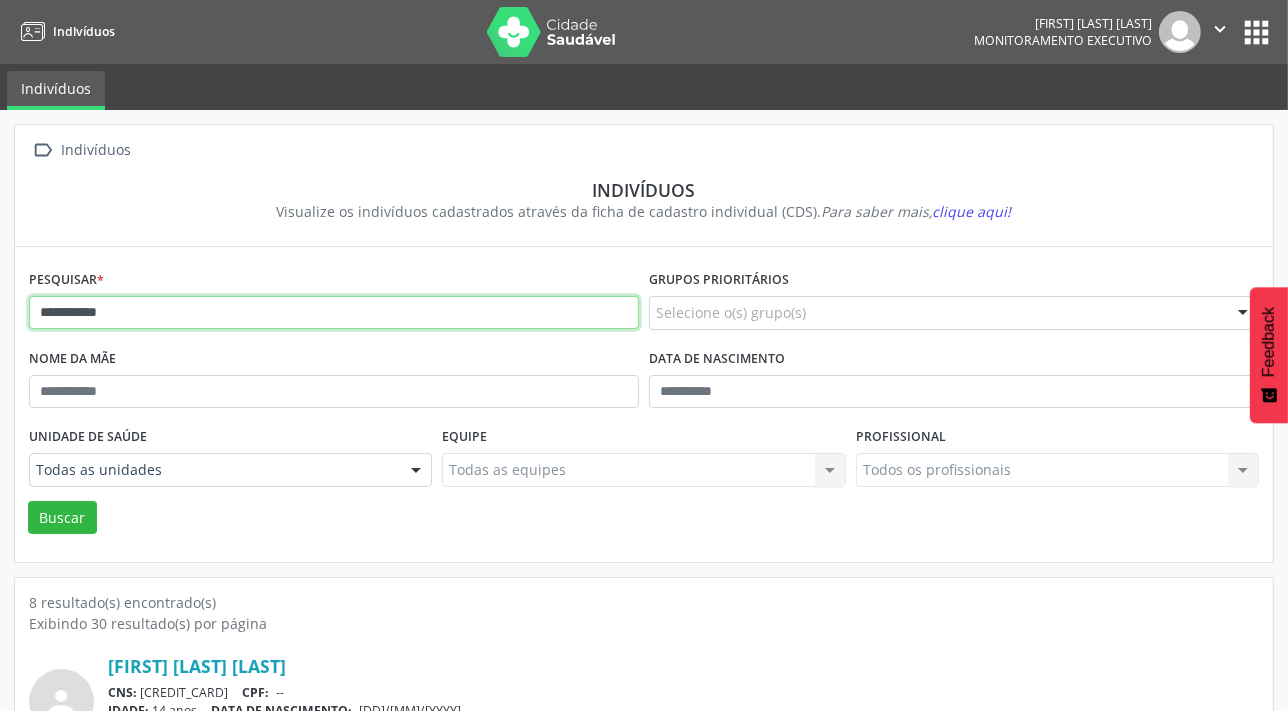click on "**********" at bounding box center [334, 313] 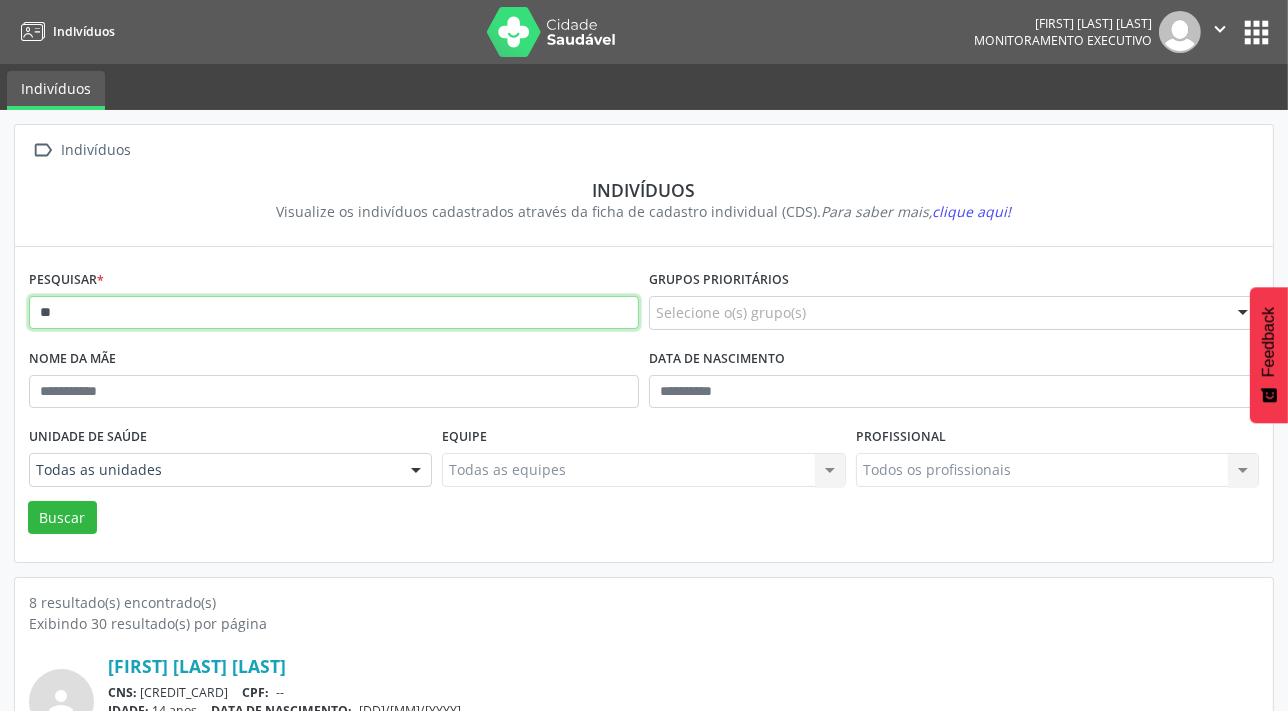 type on "*" 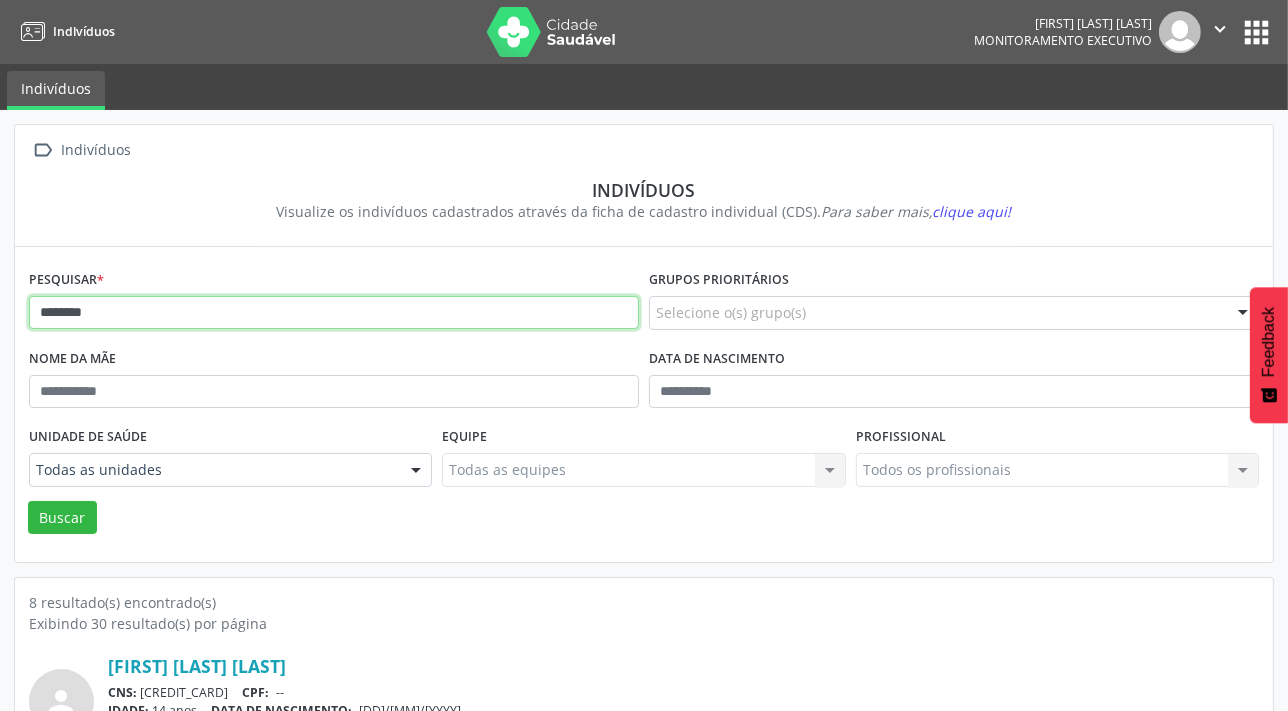 click on "Buscar" at bounding box center (62, 518) 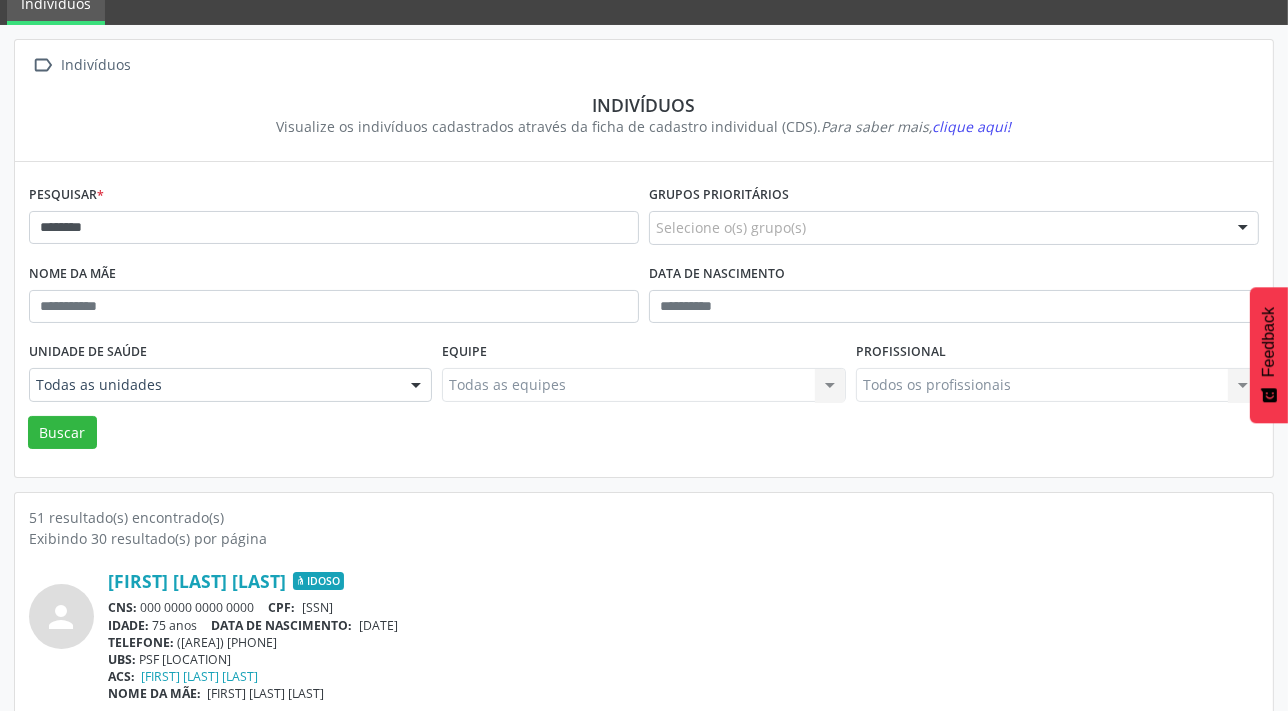 scroll, scrollTop: 0, scrollLeft: 0, axis: both 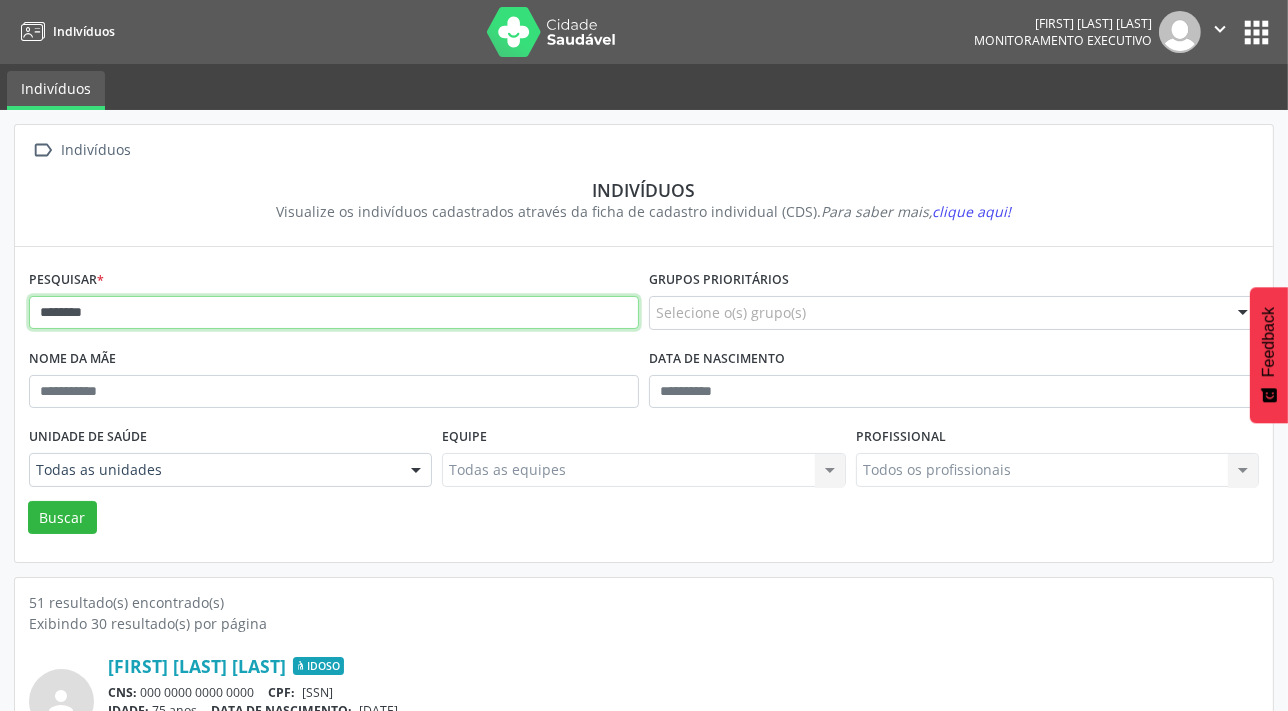 click on "*******" at bounding box center (334, 313) 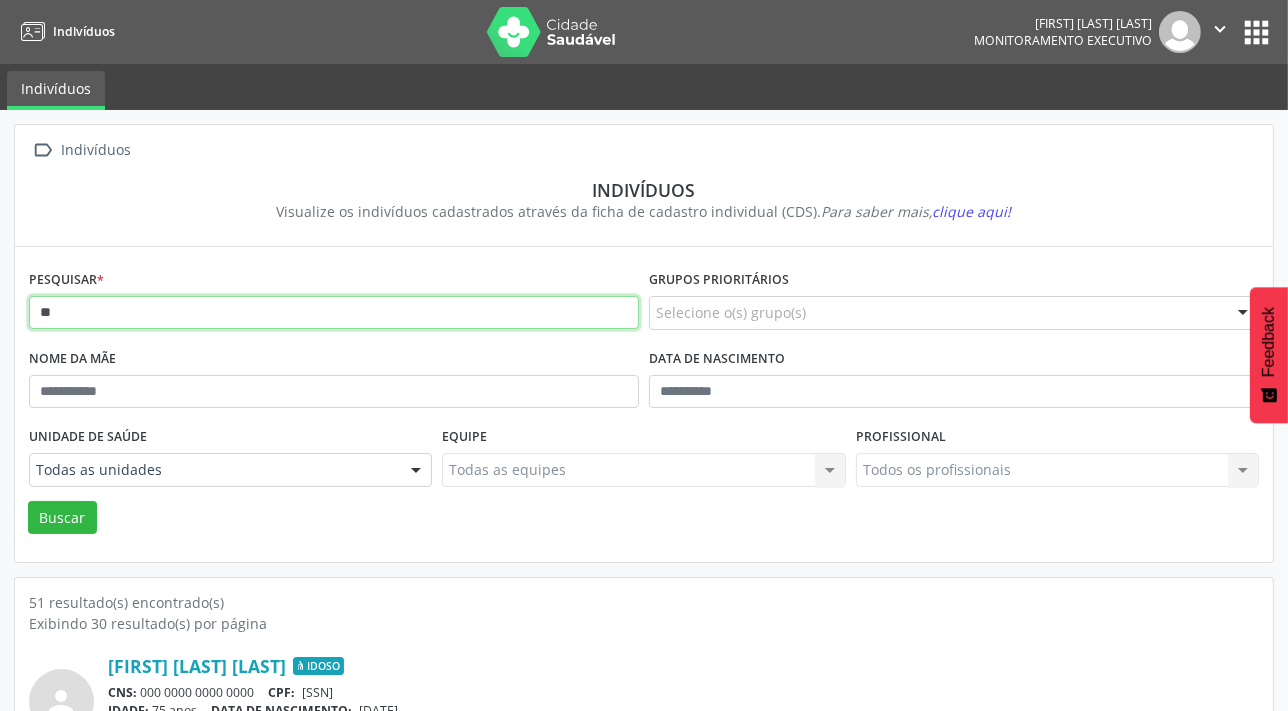 type on "*" 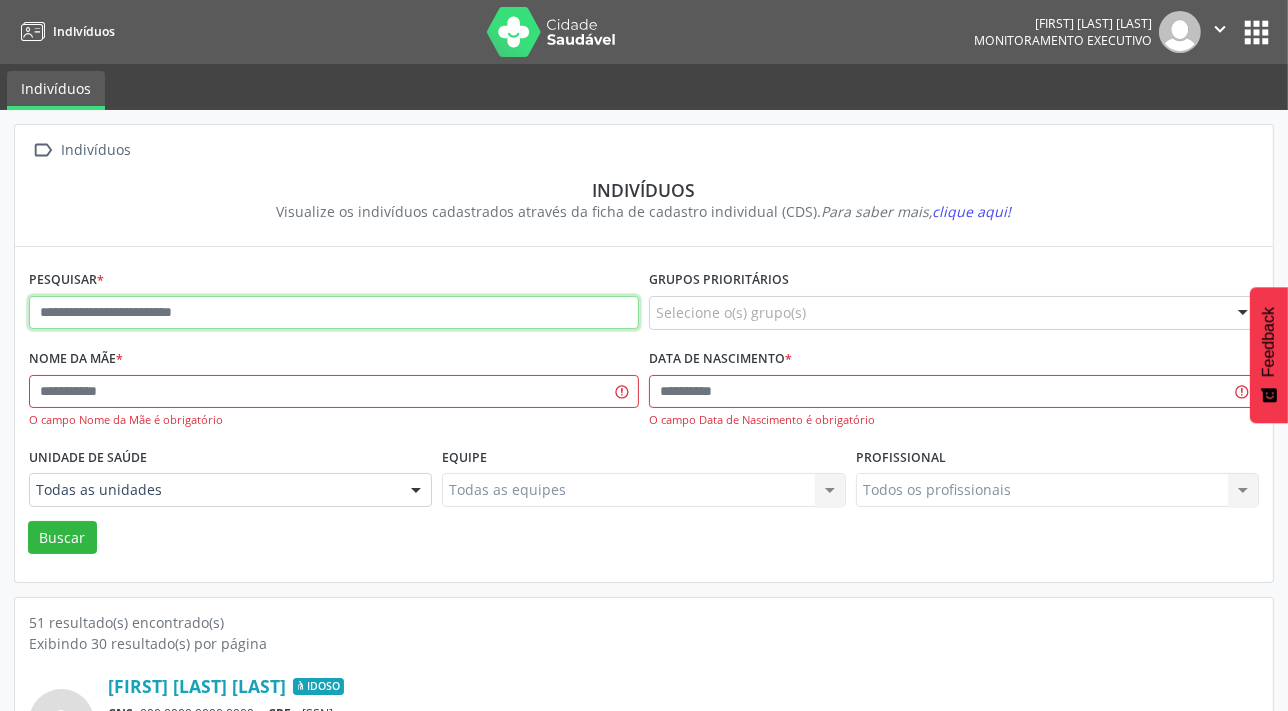 type 